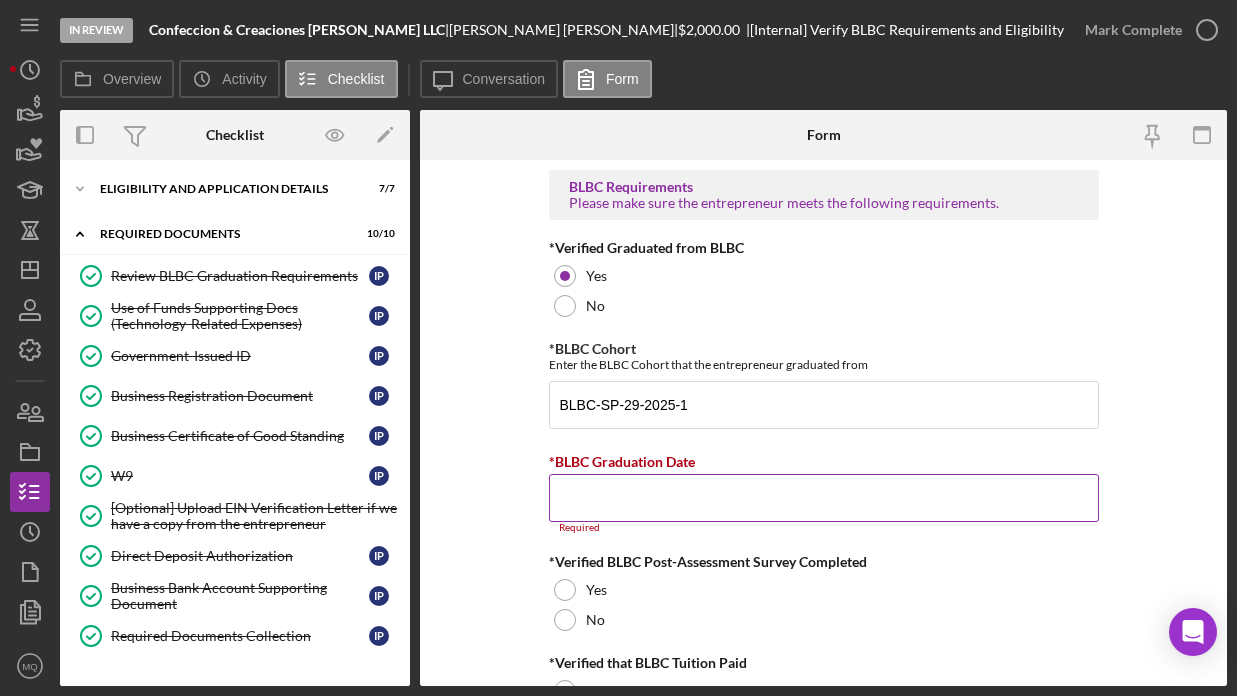scroll, scrollTop: 0, scrollLeft: 0, axis: both 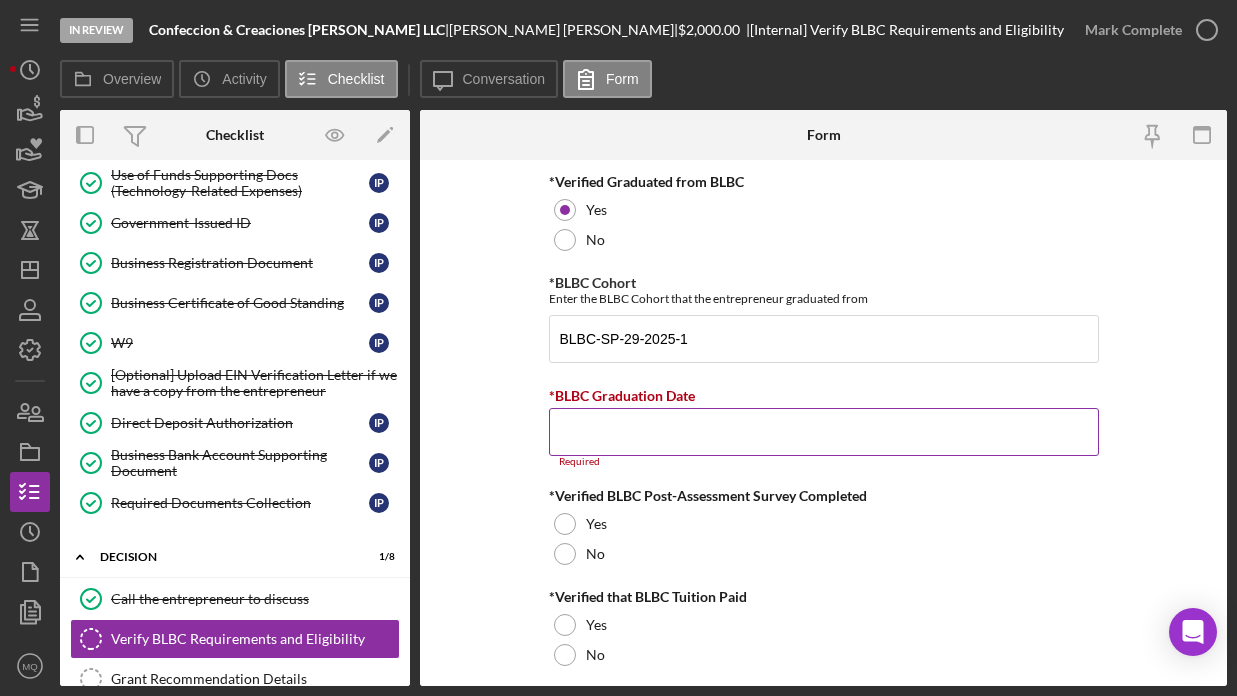 click on "*BLBC Graduation Date" at bounding box center [824, 432] 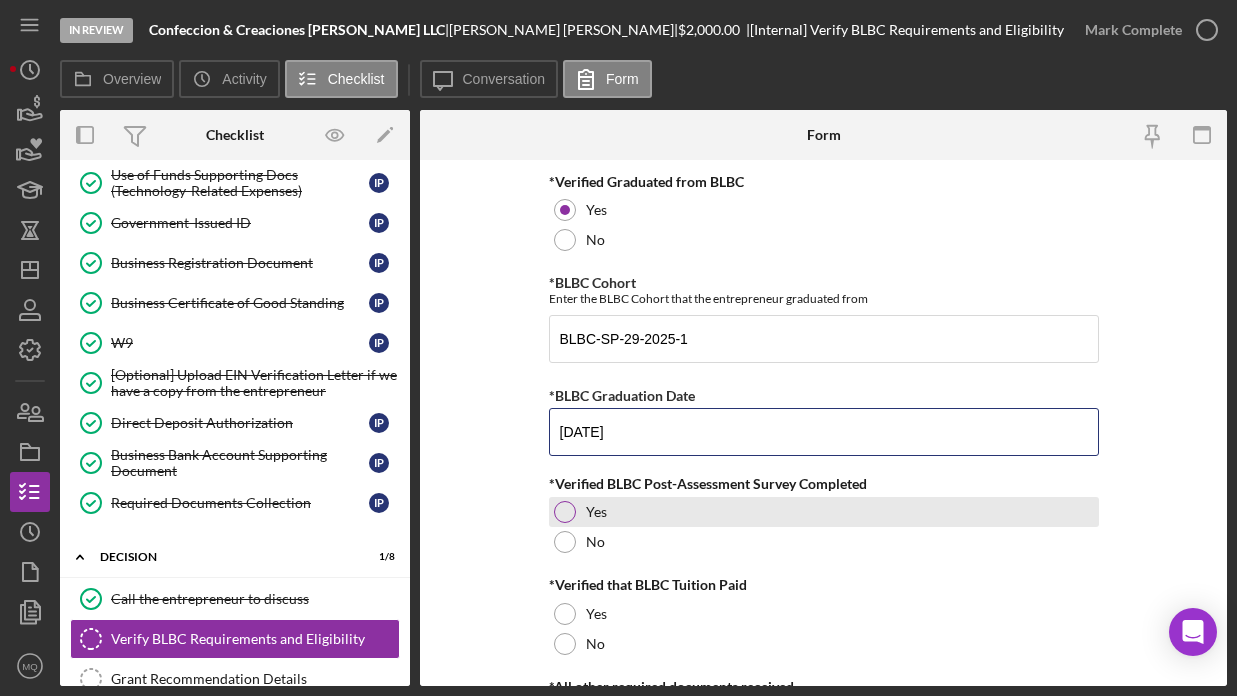 type on "[DATE]" 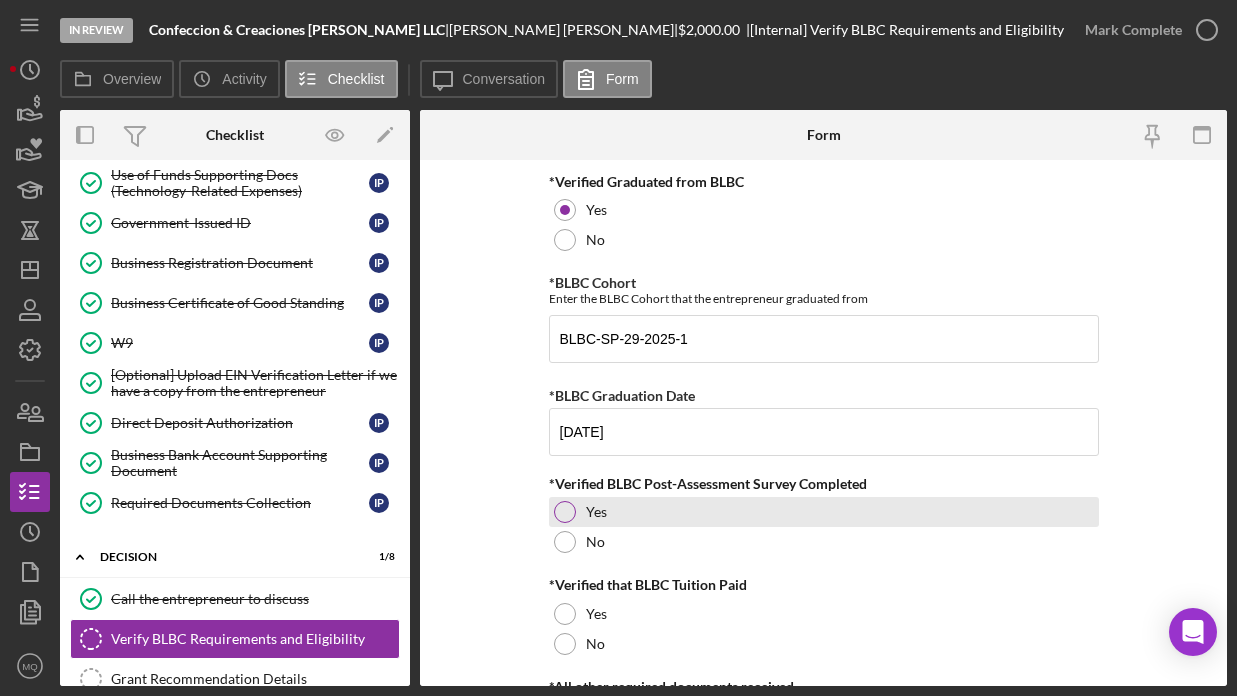 click at bounding box center [565, 512] 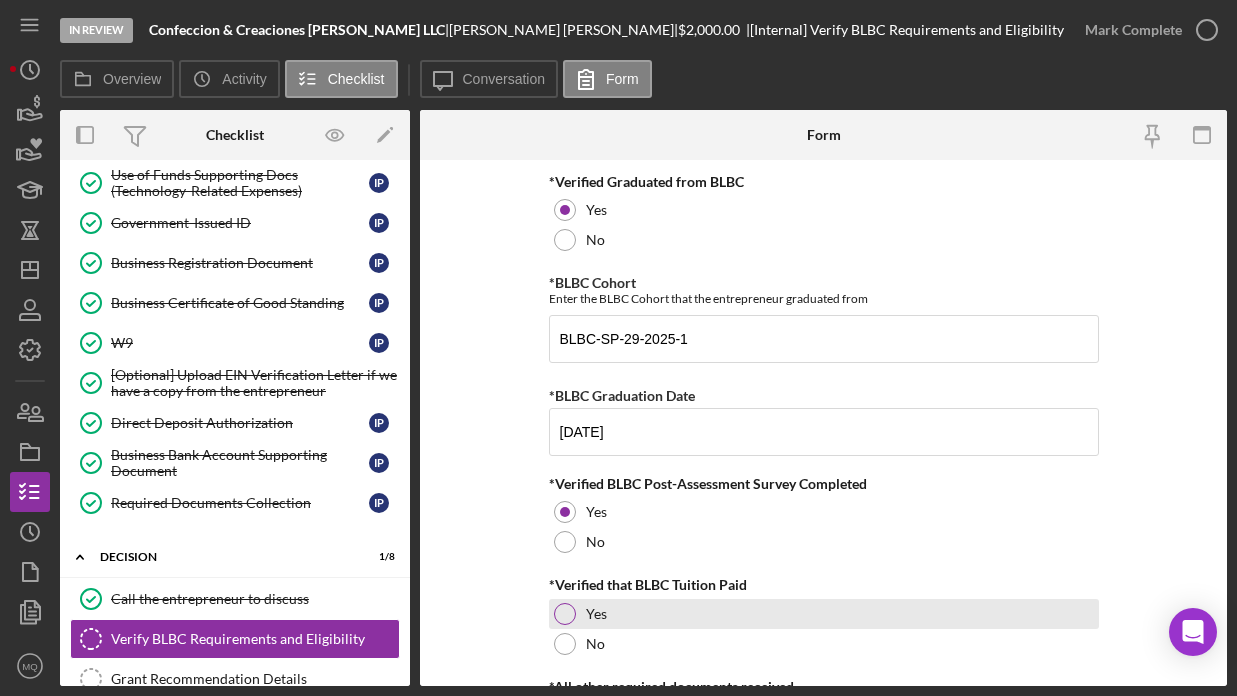 click at bounding box center (565, 614) 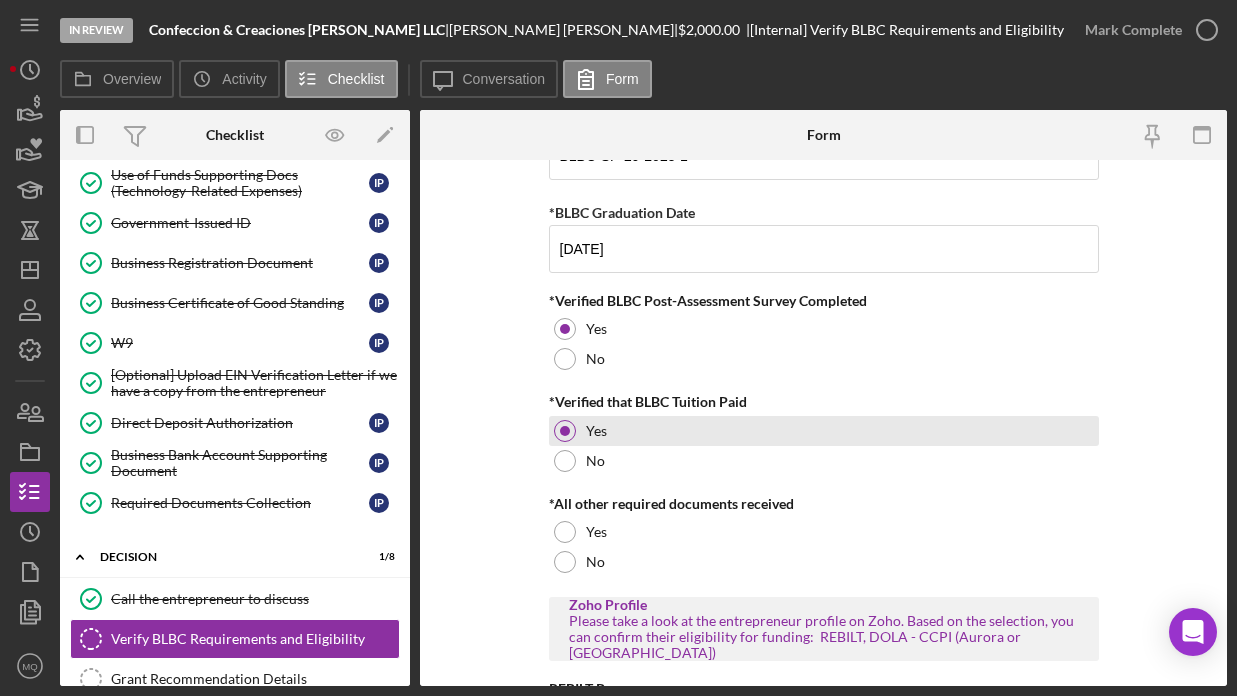 scroll, scrollTop: 258, scrollLeft: 0, axis: vertical 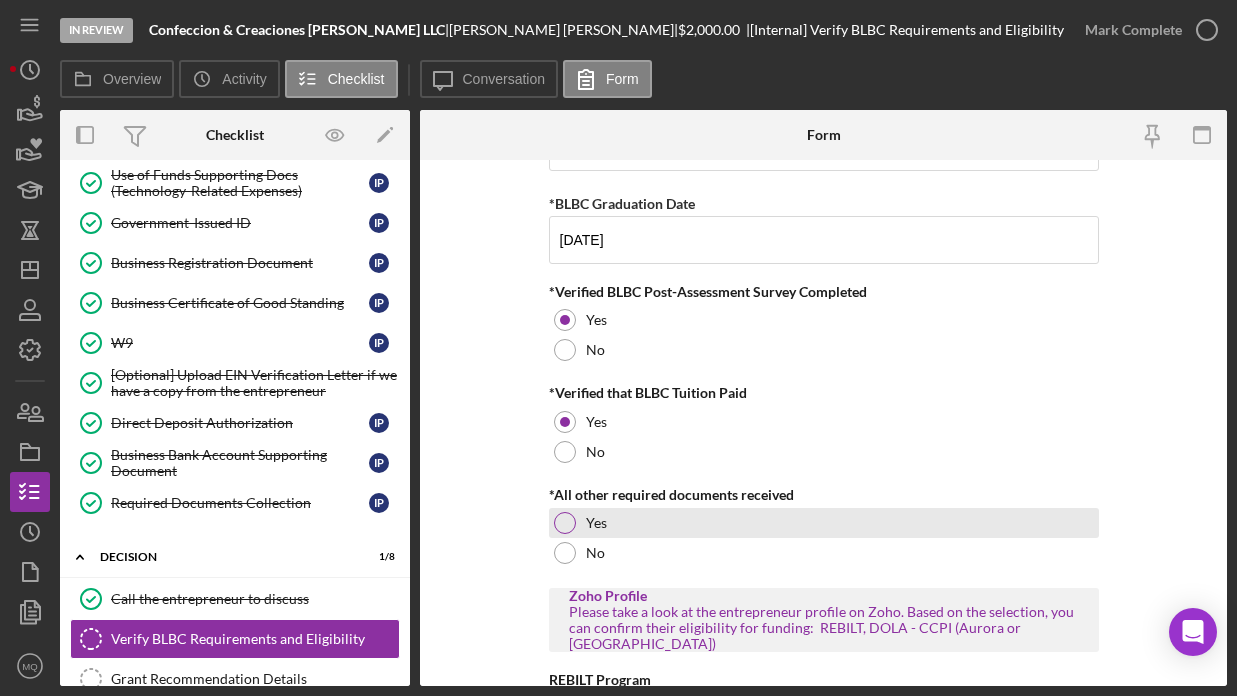 click at bounding box center (565, 523) 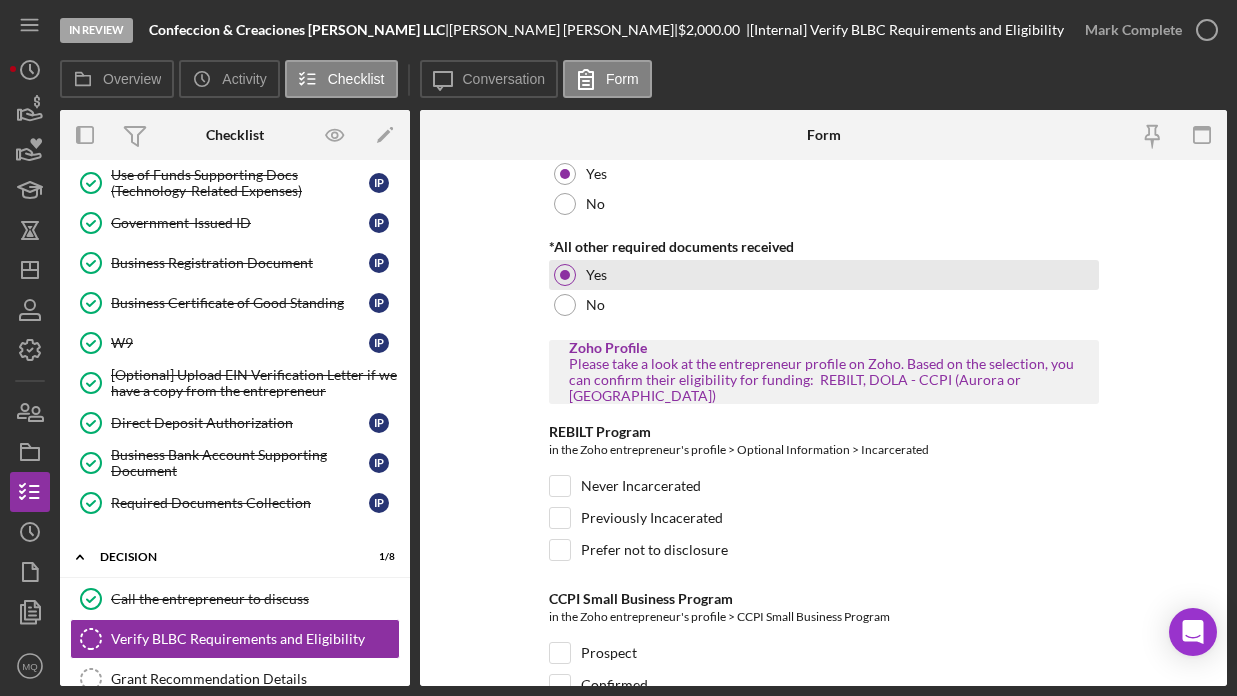 scroll, scrollTop: 512, scrollLeft: 0, axis: vertical 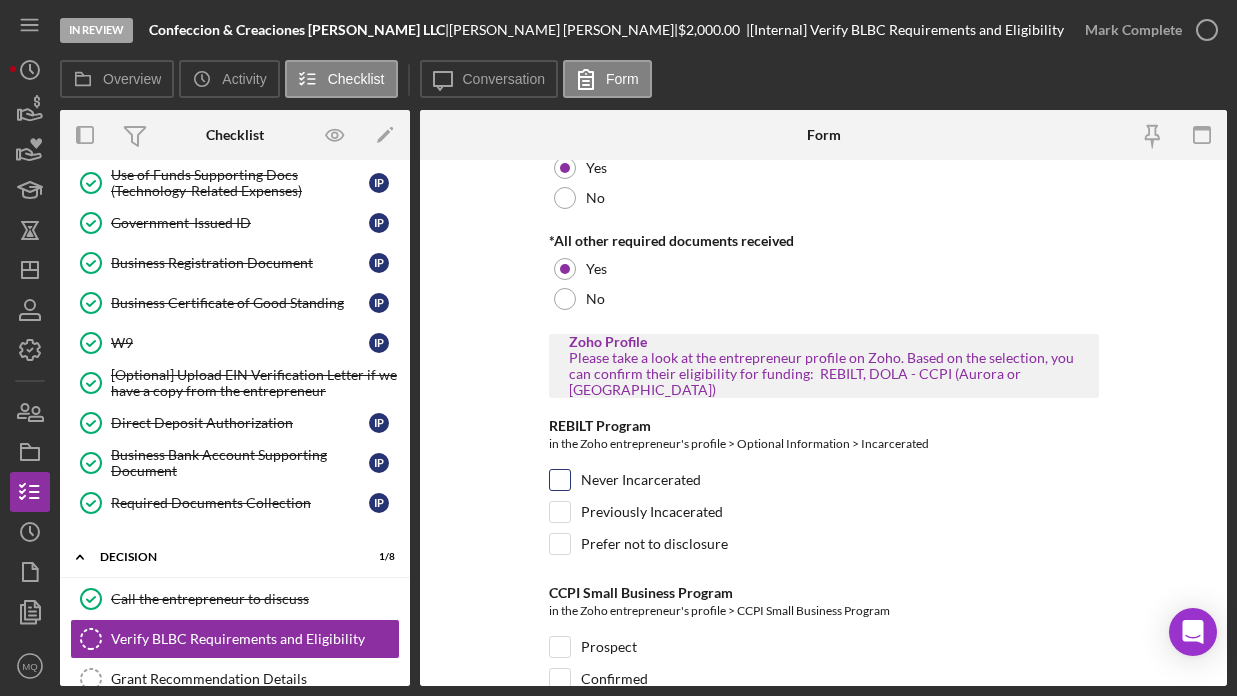 click on "Never Incarcerated" at bounding box center [560, 480] 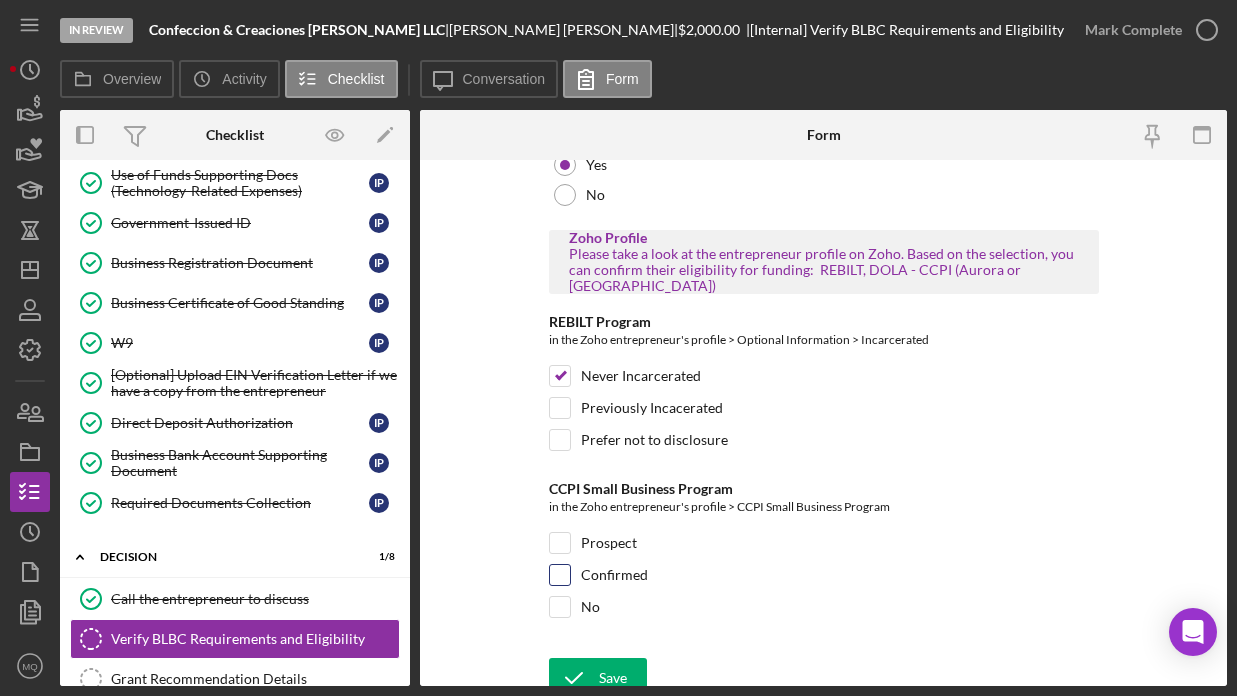 scroll, scrollTop: 615, scrollLeft: 0, axis: vertical 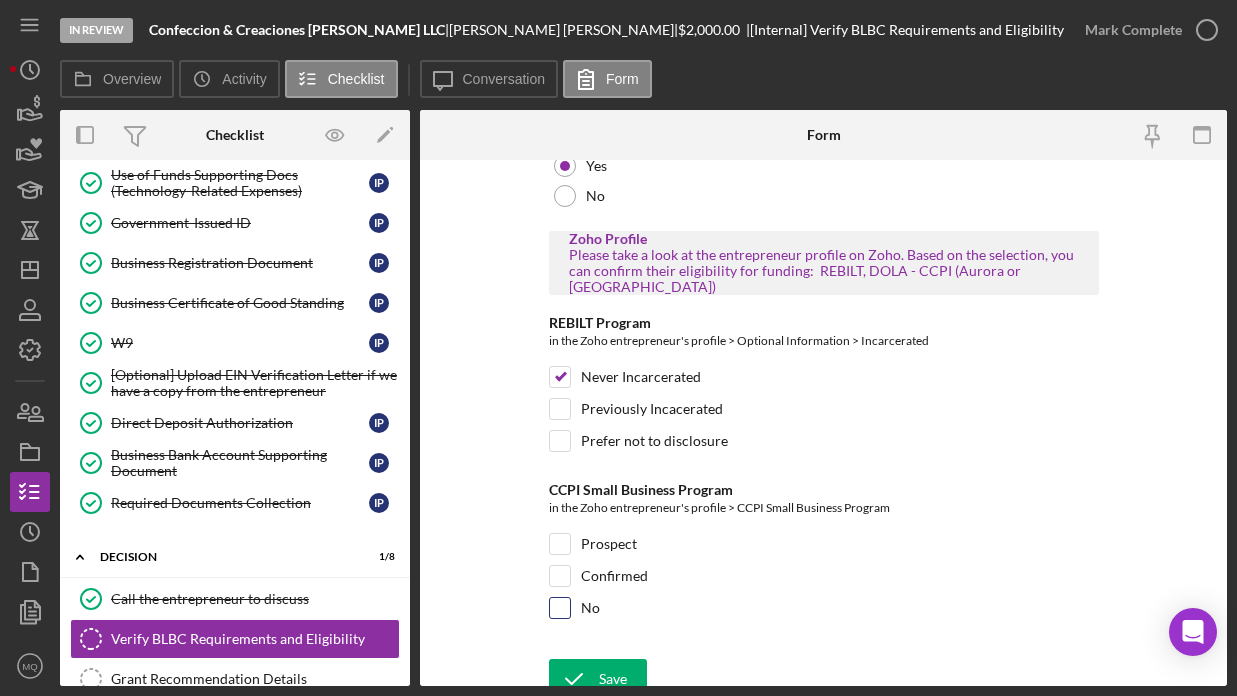 click on "No" at bounding box center (560, 608) 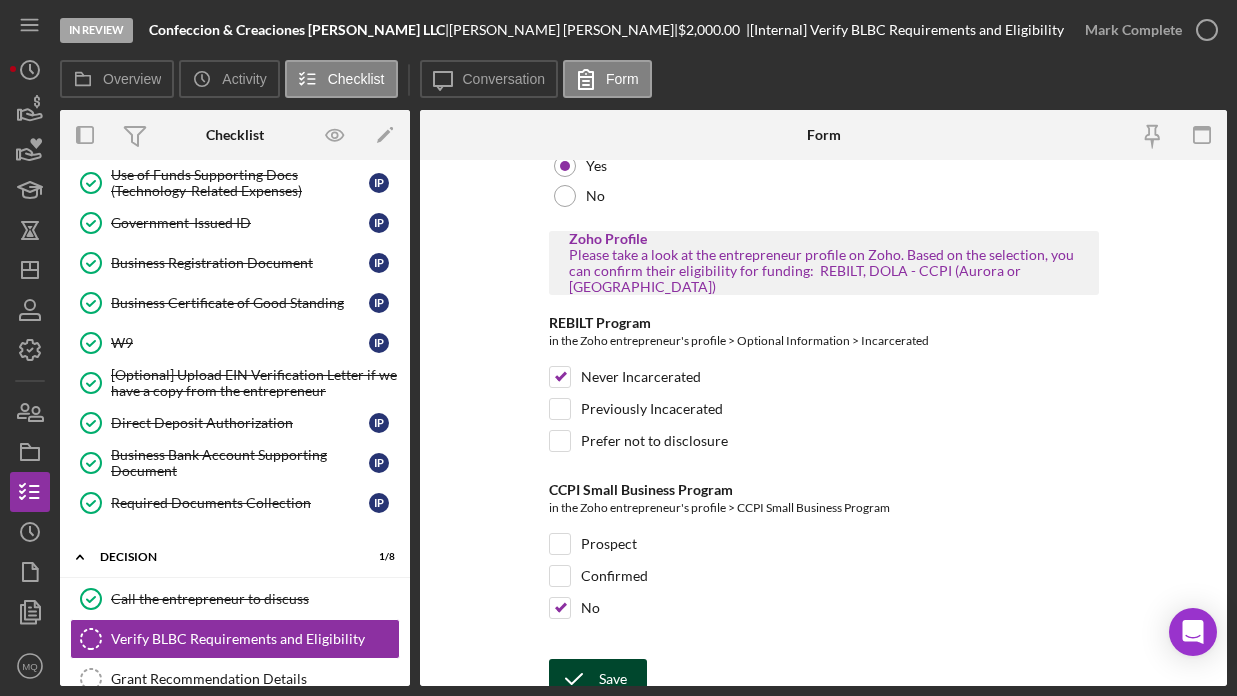 click on "Save" at bounding box center [598, 679] 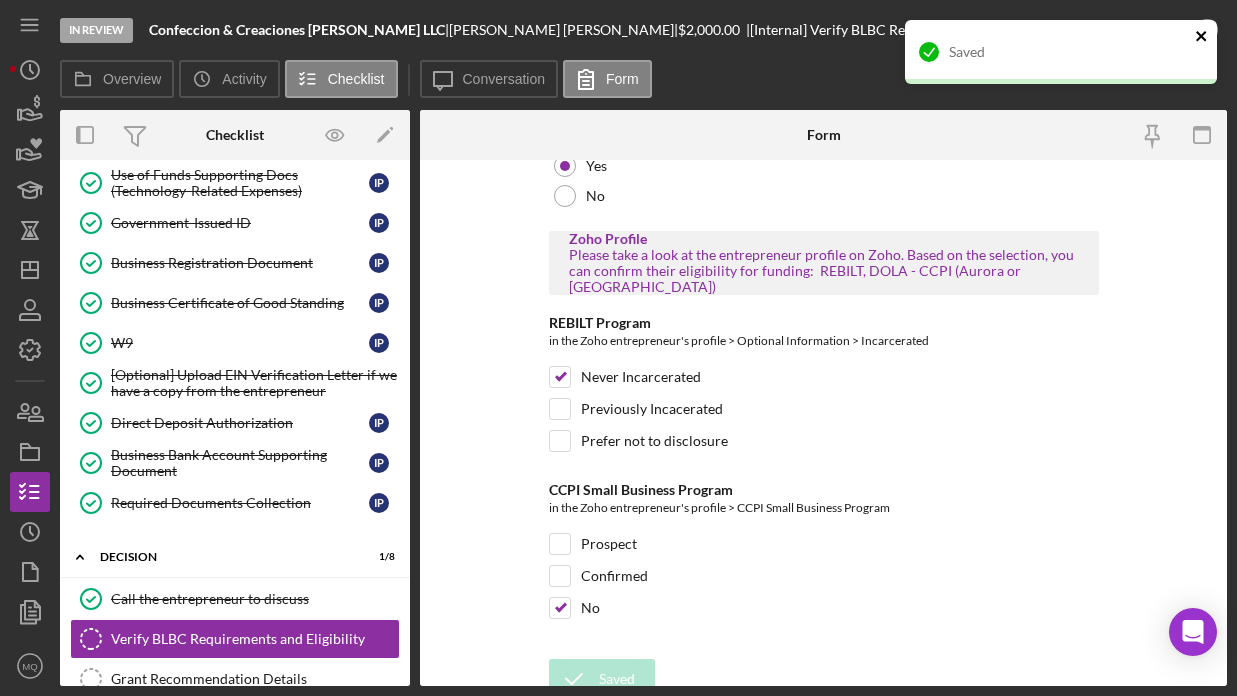 click 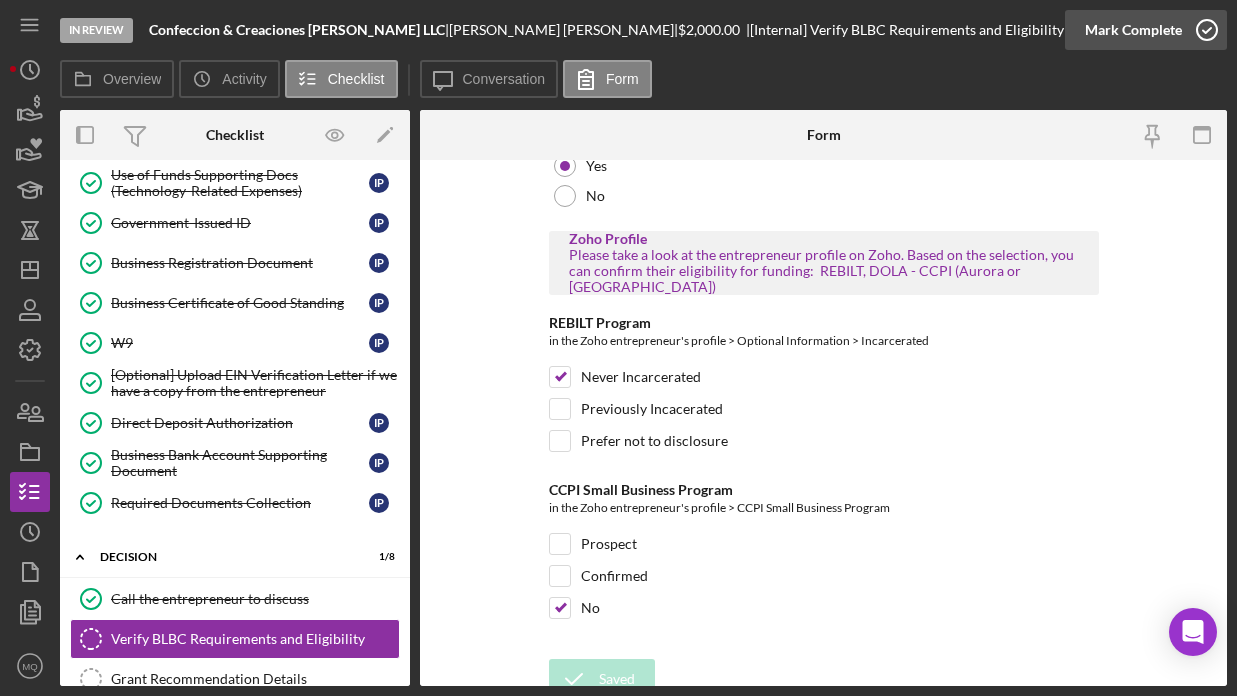click 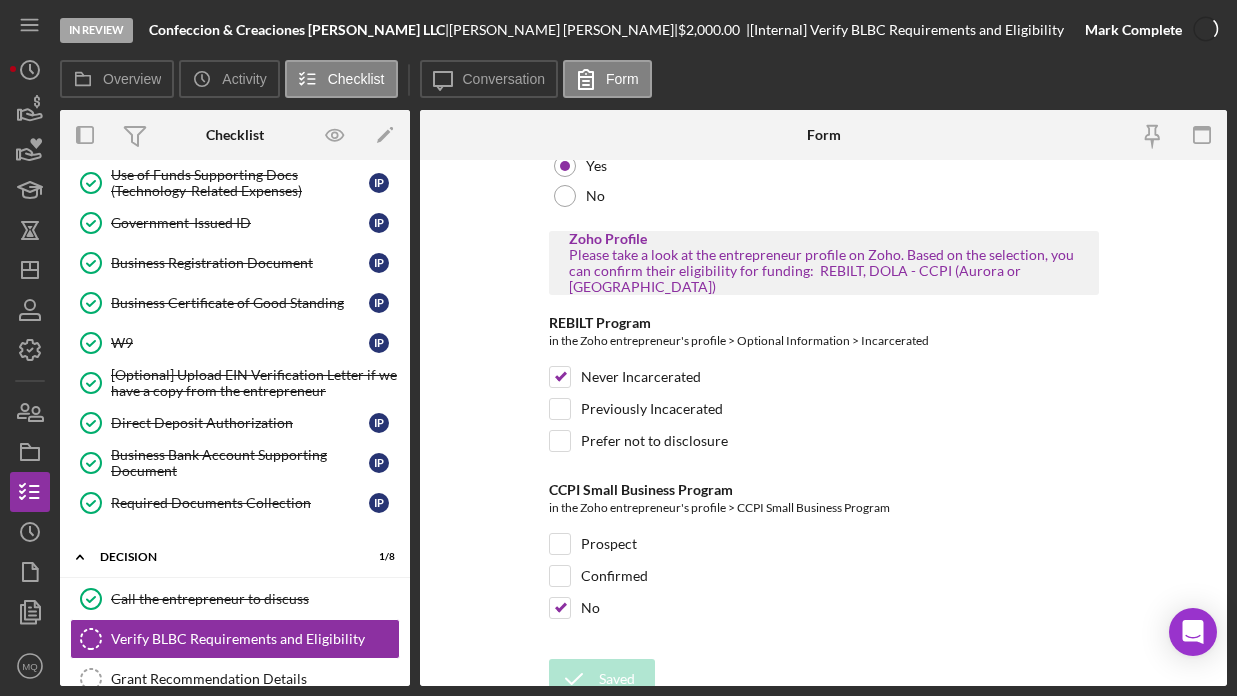 scroll, scrollTop: 0, scrollLeft: 0, axis: both 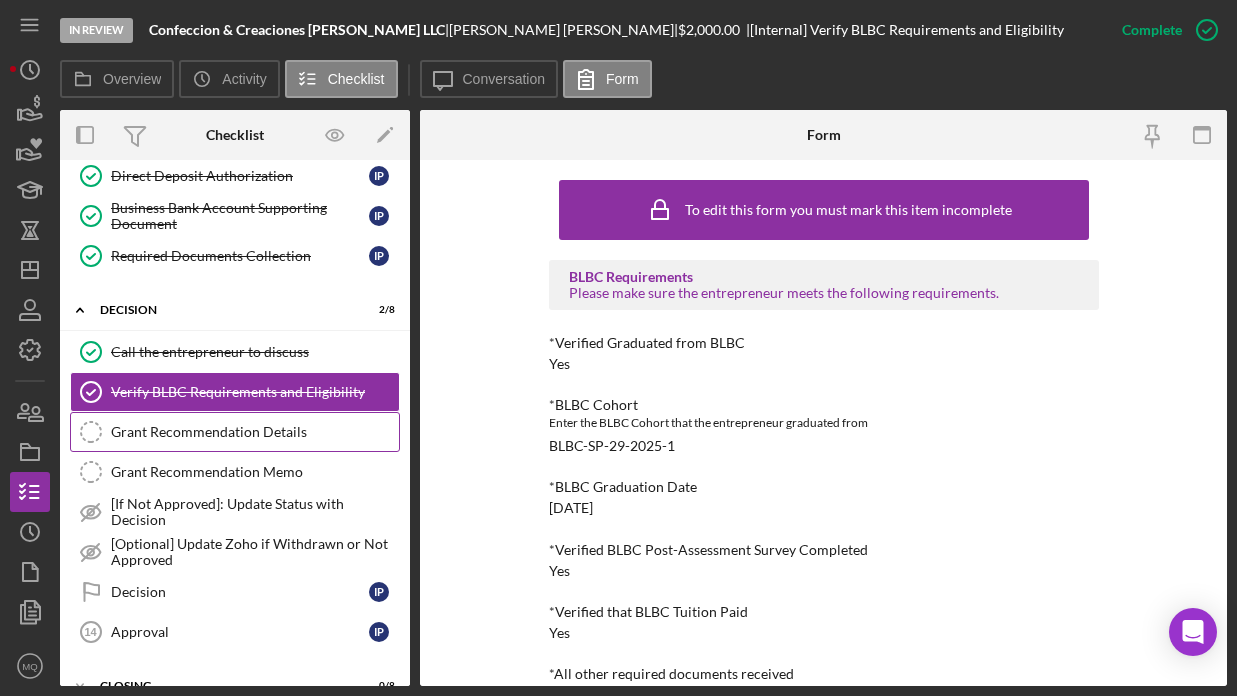 click on "Grant Recommendation Details" at bounding box center (255, 432) 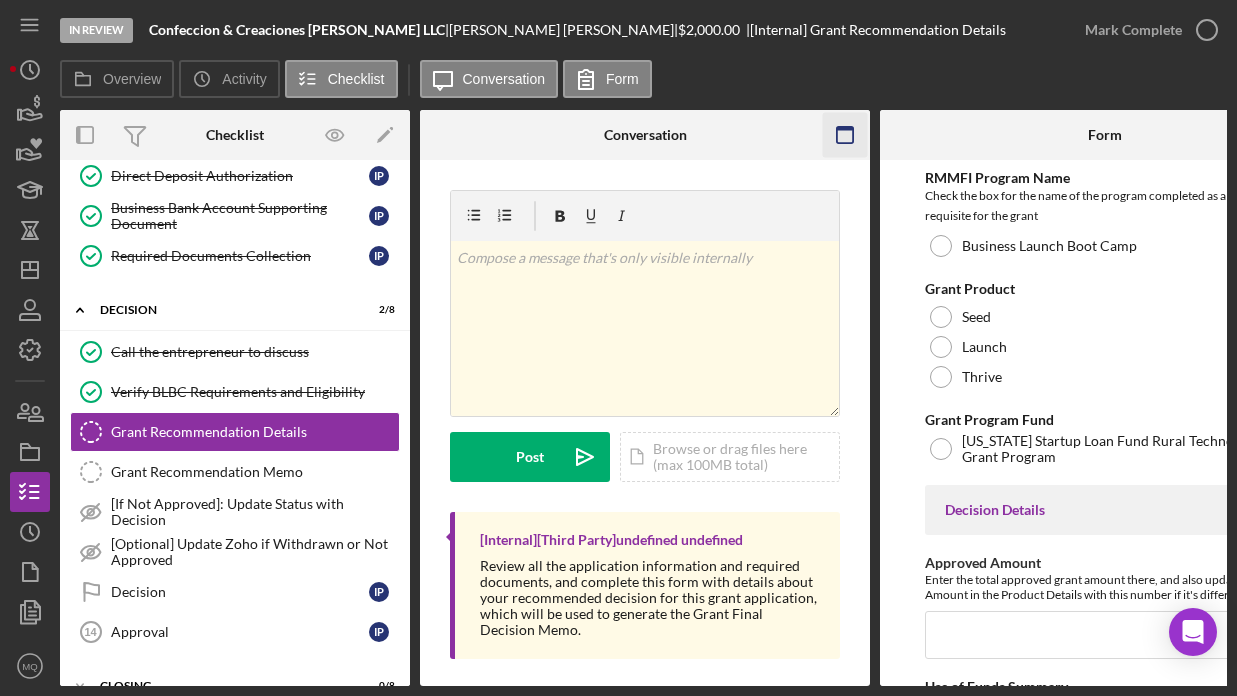click 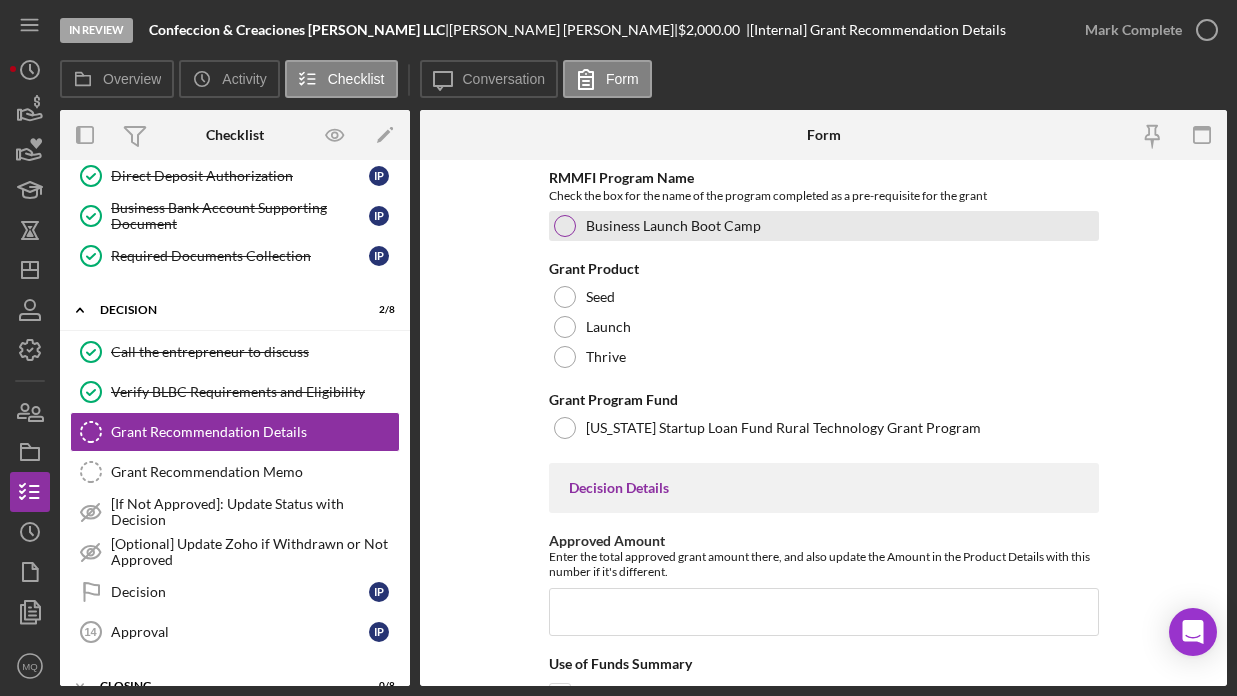 click at bounding box center (565, 226) 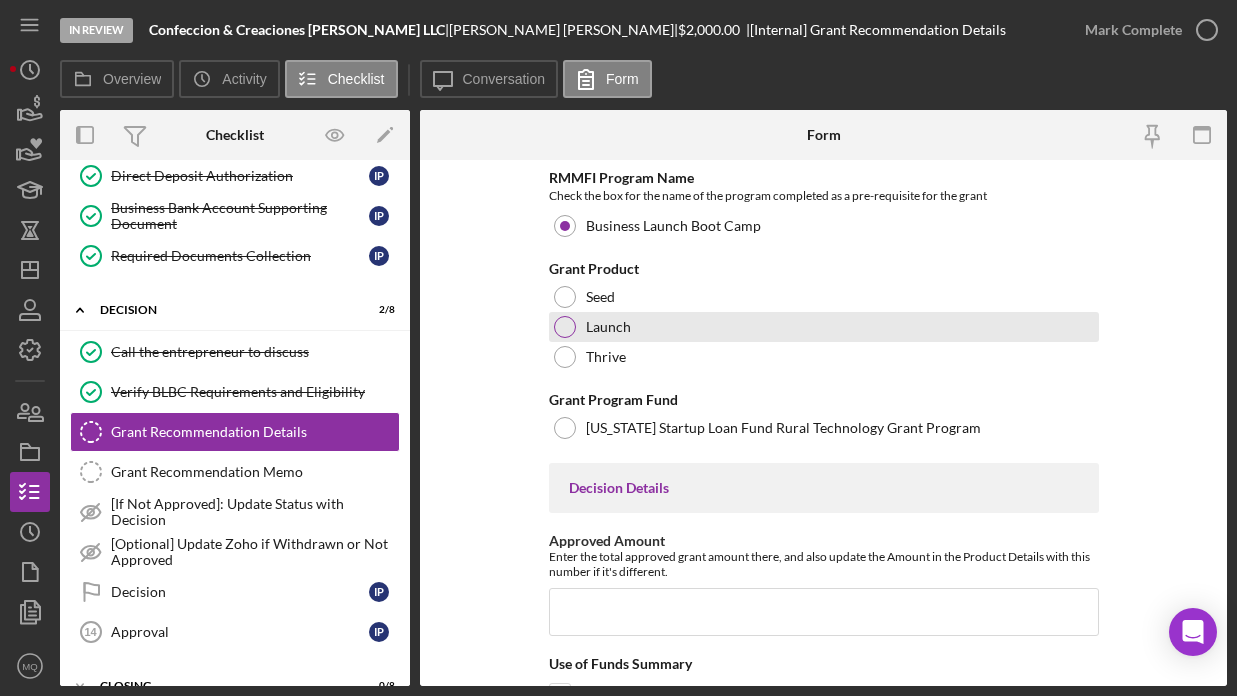 click at bounding box center [565, 327] 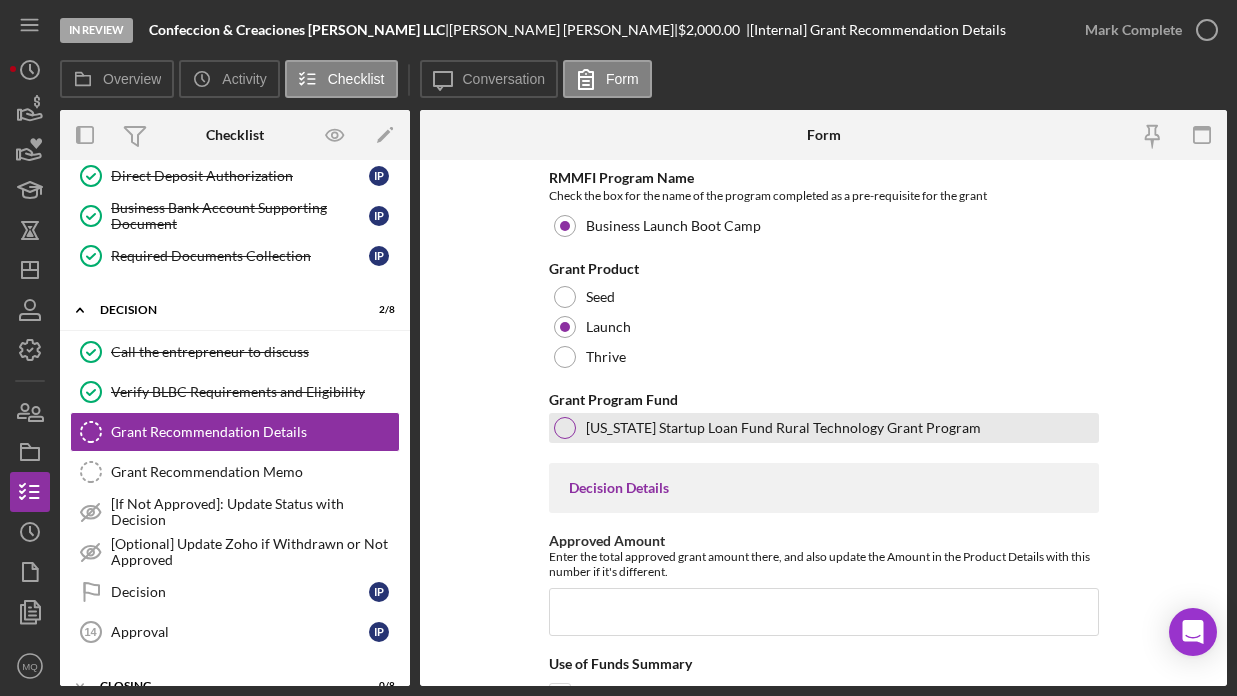 click at bounding box center [565, 428] 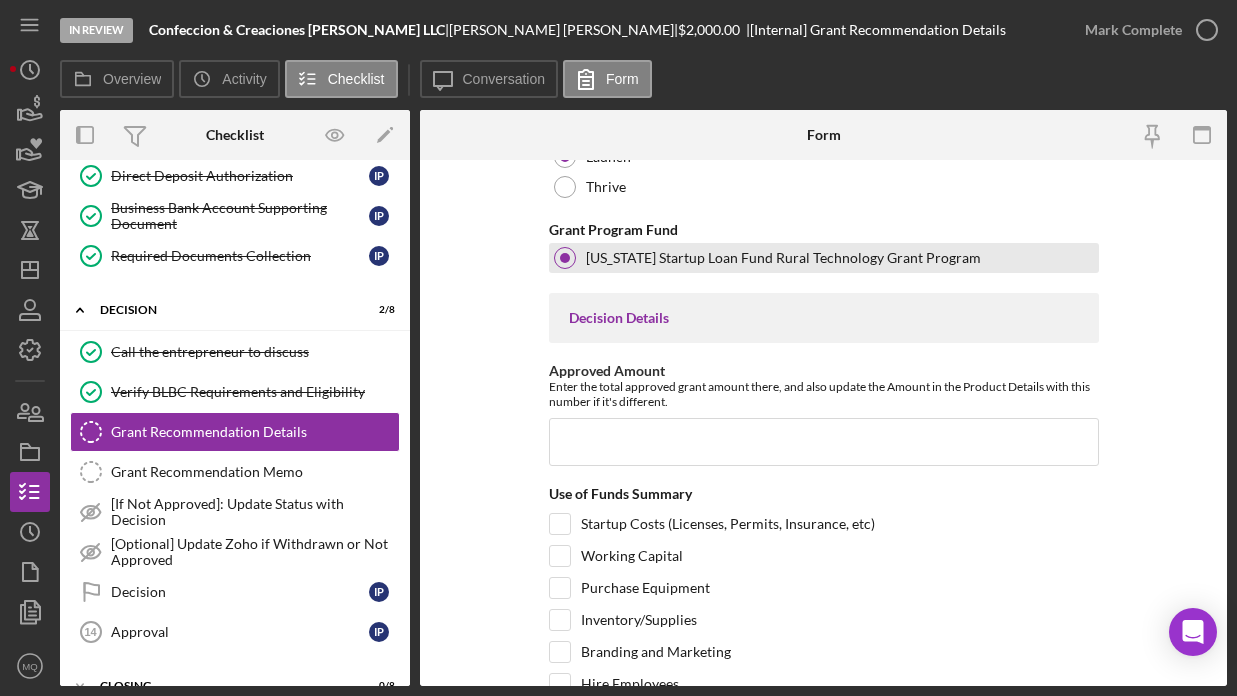scroll, scrollTop: 178, scrollLeft: 0, axis: vertical 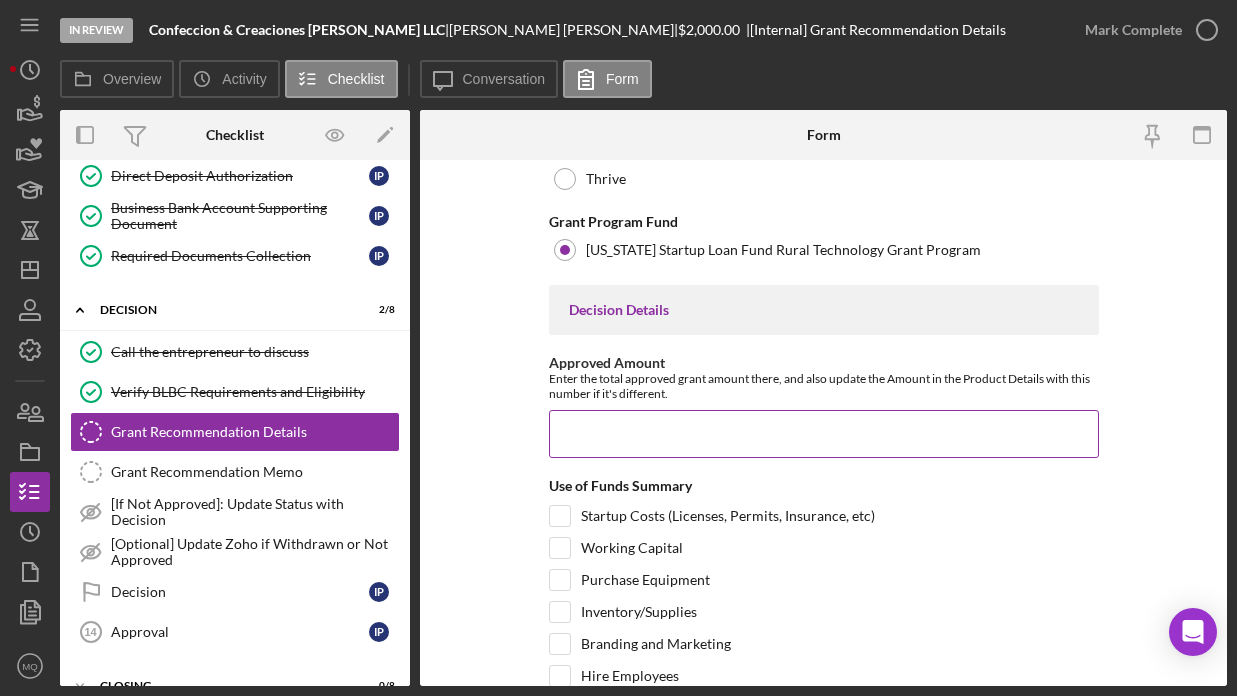 click on "Approved Amount" at bounding box center (824, 434) 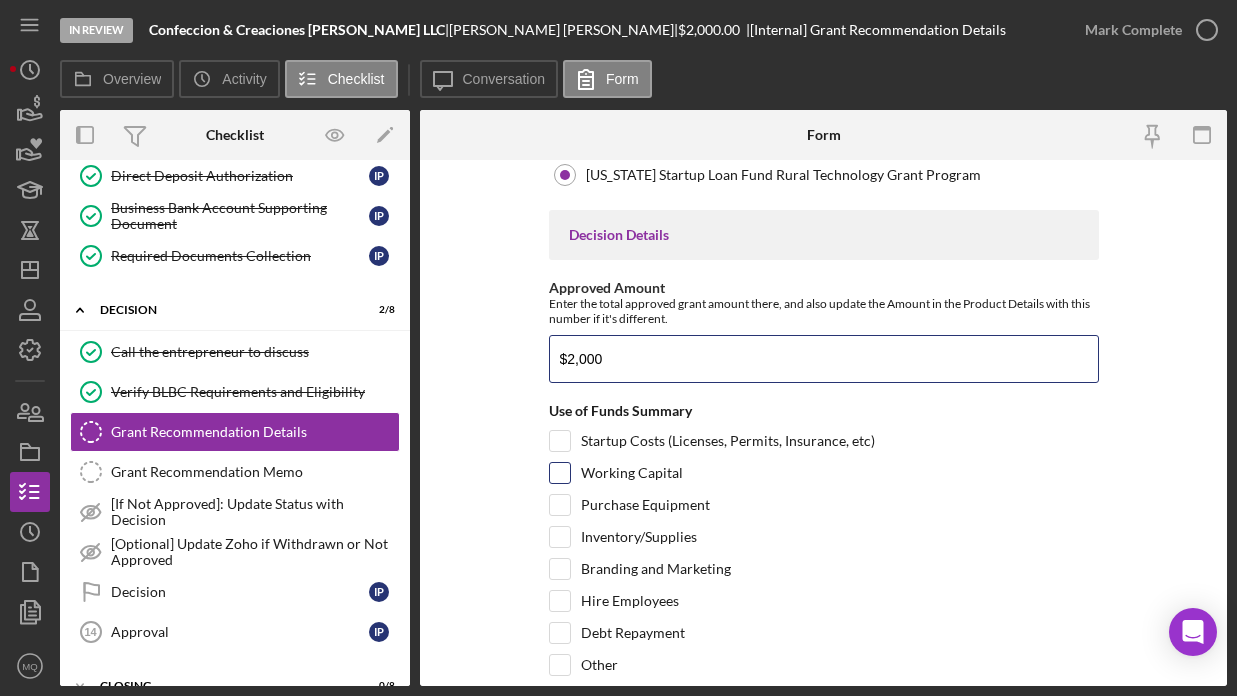 scroll, scrollTop: 262, scrollLeft: 0, axis: vertical 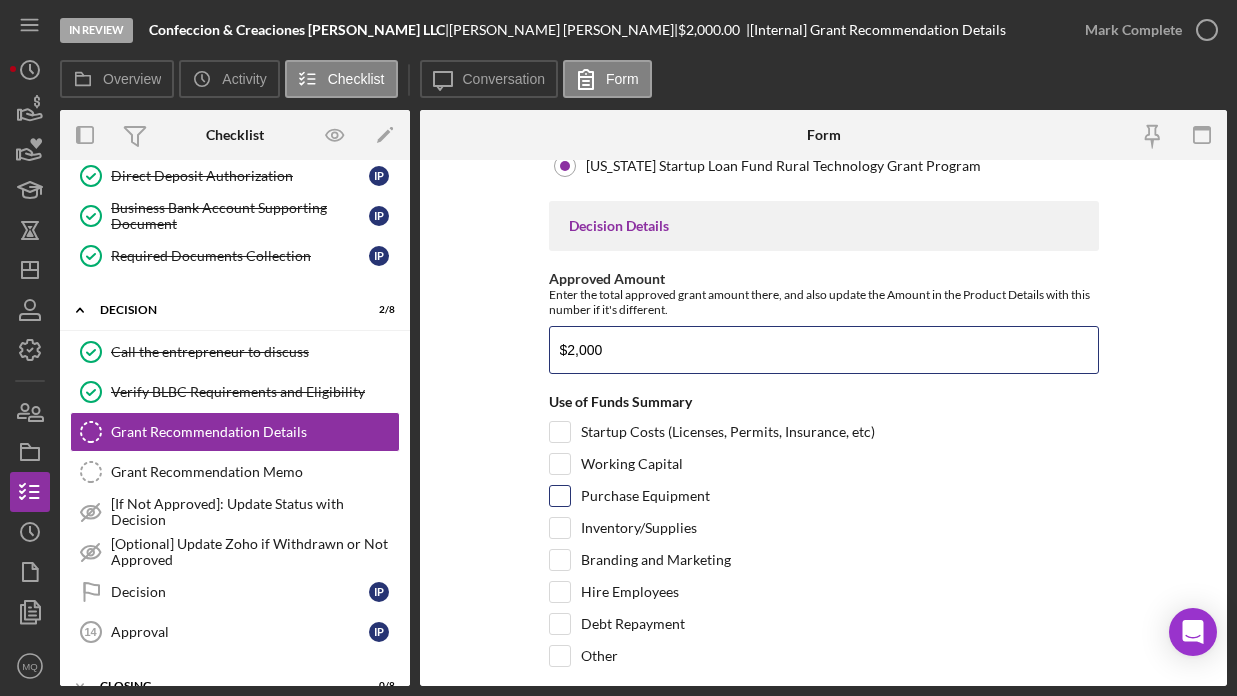 type on "$2,000" 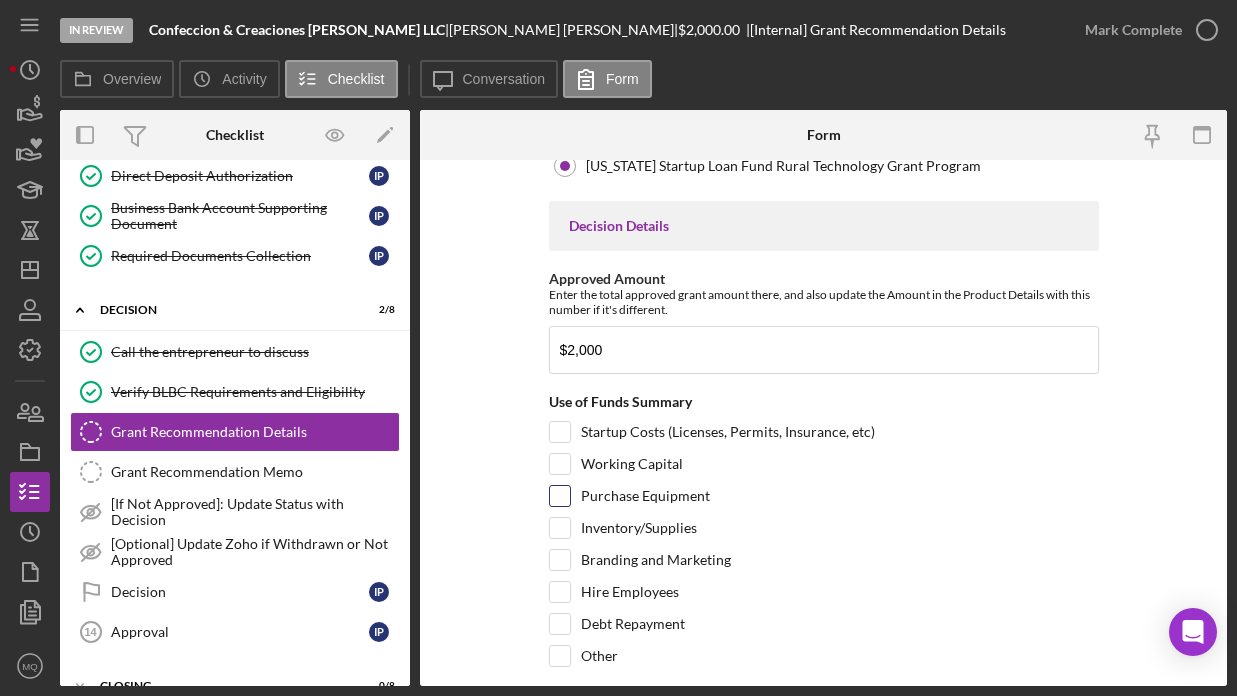 click on "Purchase Equipment" at bounding box center (560, 496) 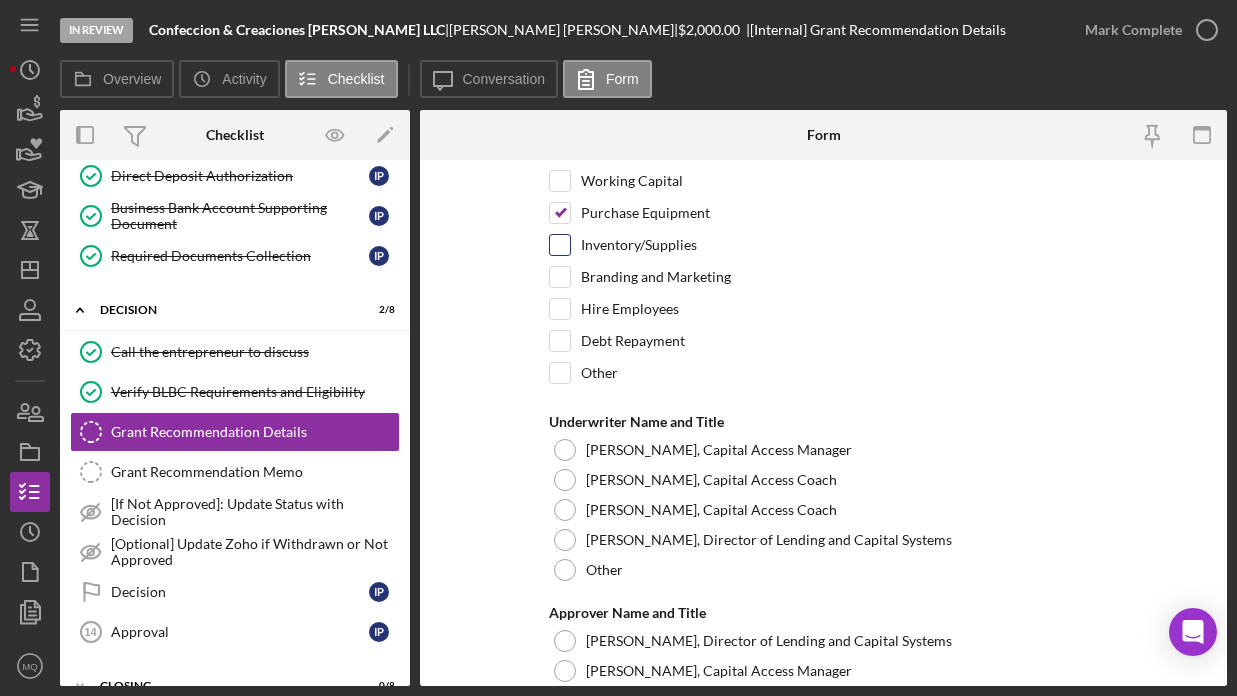 scroll, scrollTop: 546, scrollLeft: 0, axis: vertical 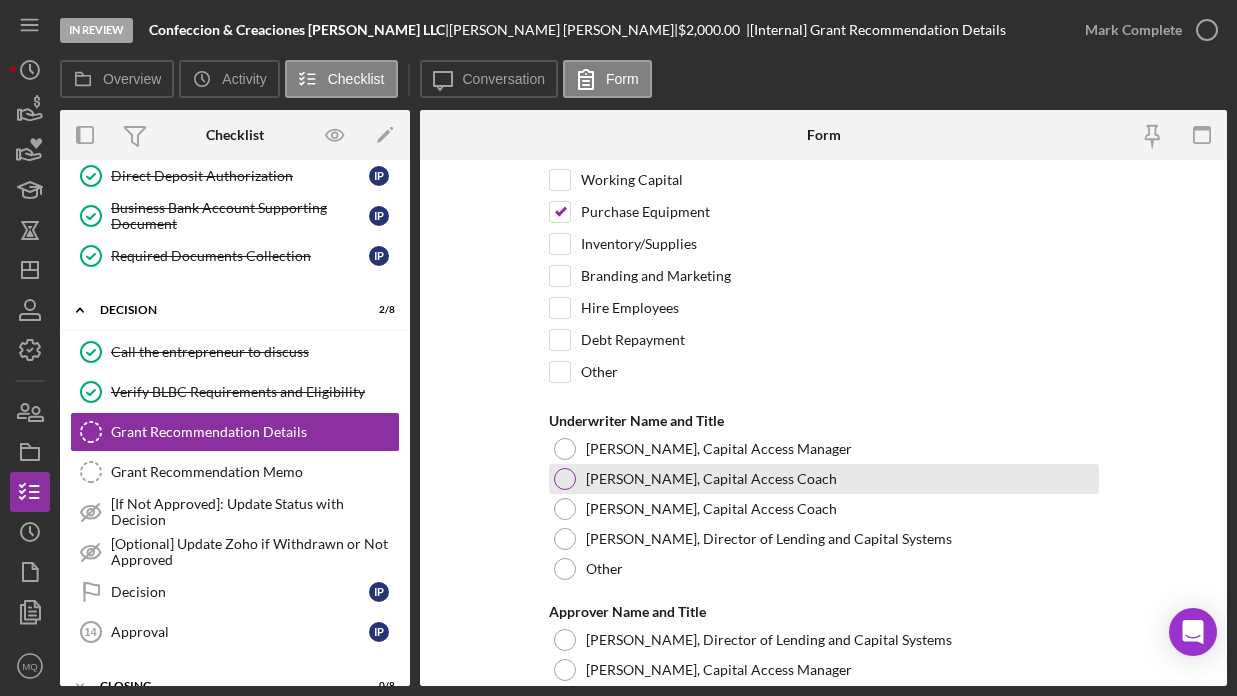 click at bounding box center (565, 479) 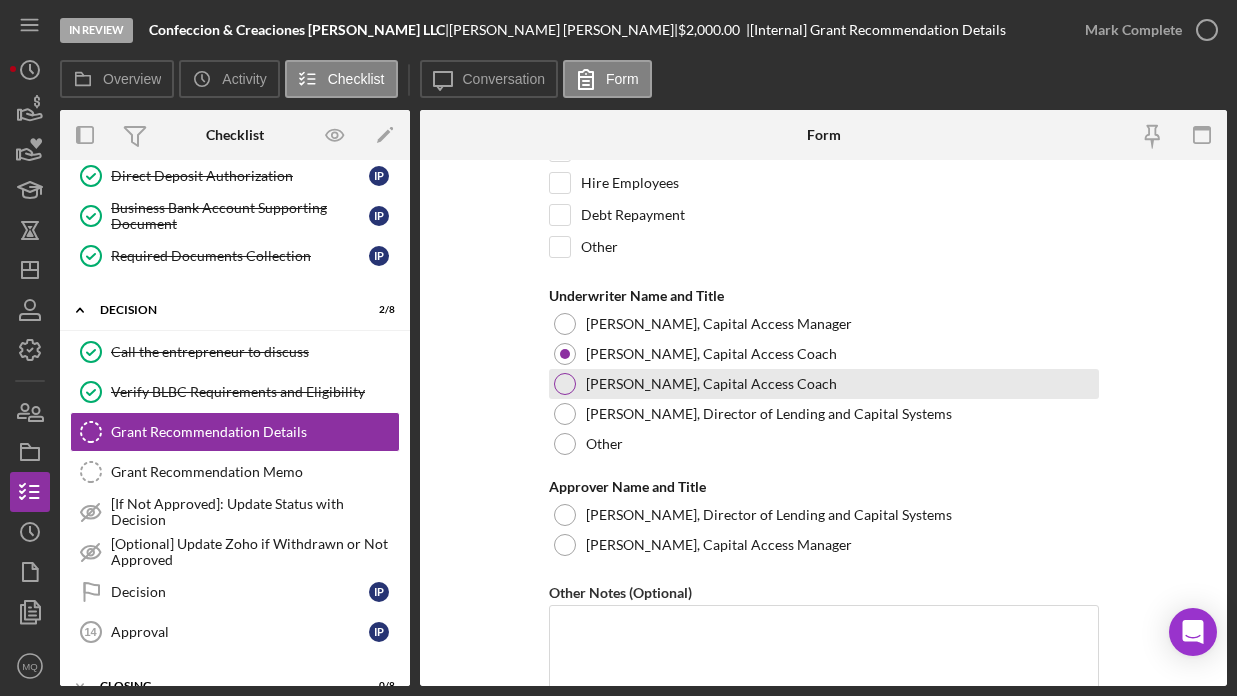 scroll, scrollTop: 700, scrollLeft: 0, axis: vertical 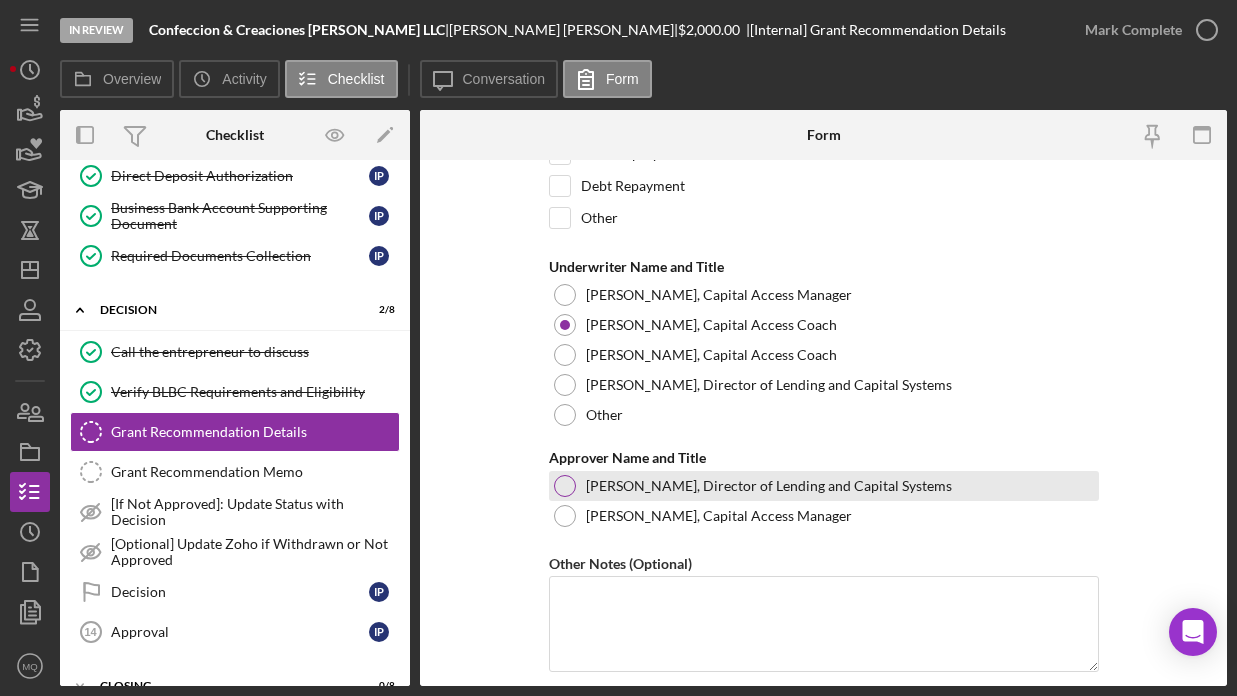 click at bounding box center (565, 486) 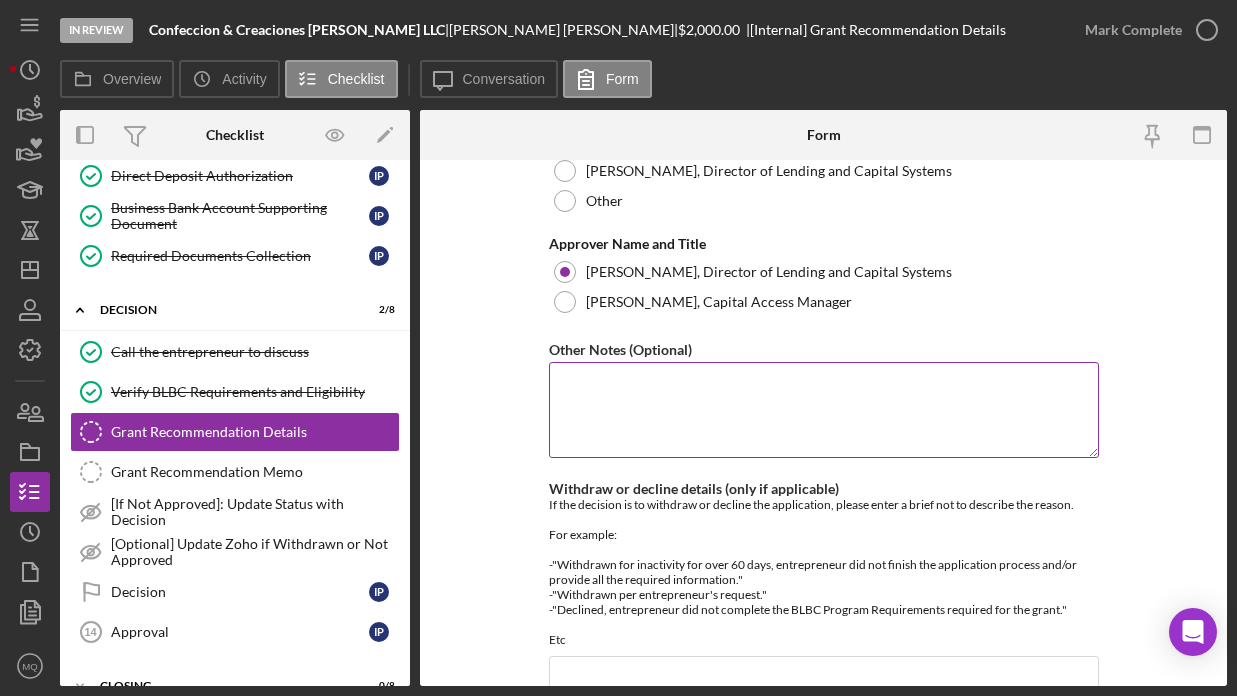 scroll, scrollTop: 1055, scrollLeft: 0, axis: vertical 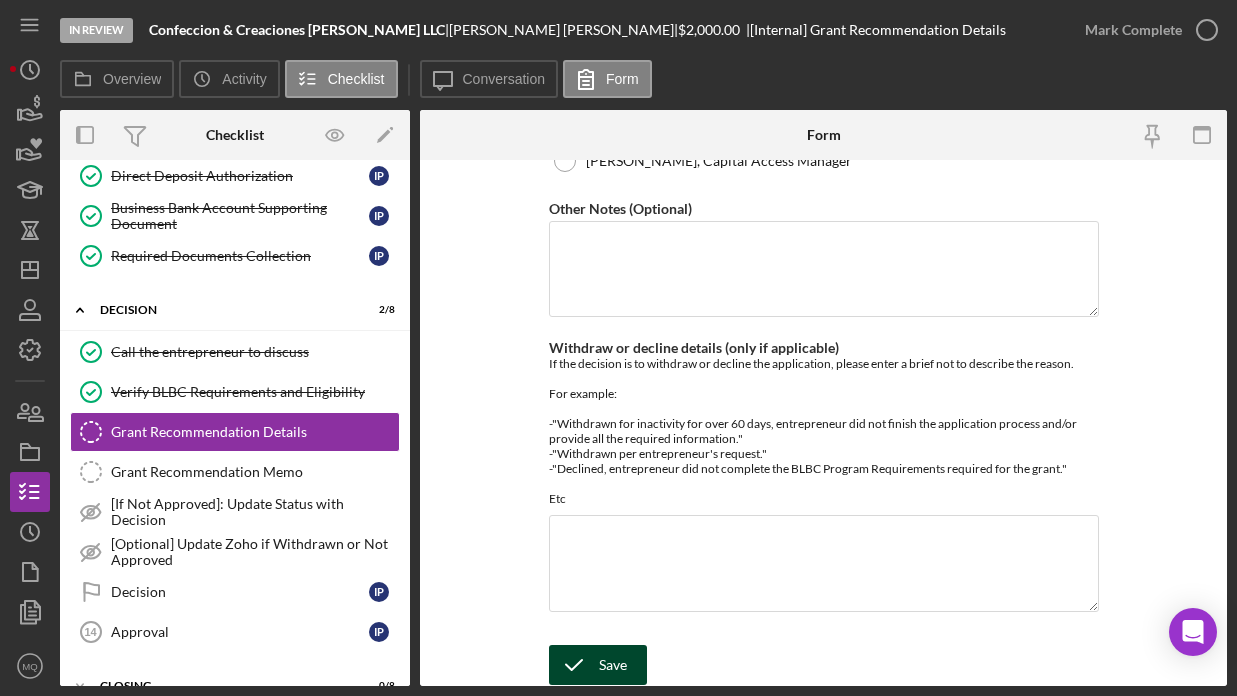 click on "Save" at bounding box center [613, 665] 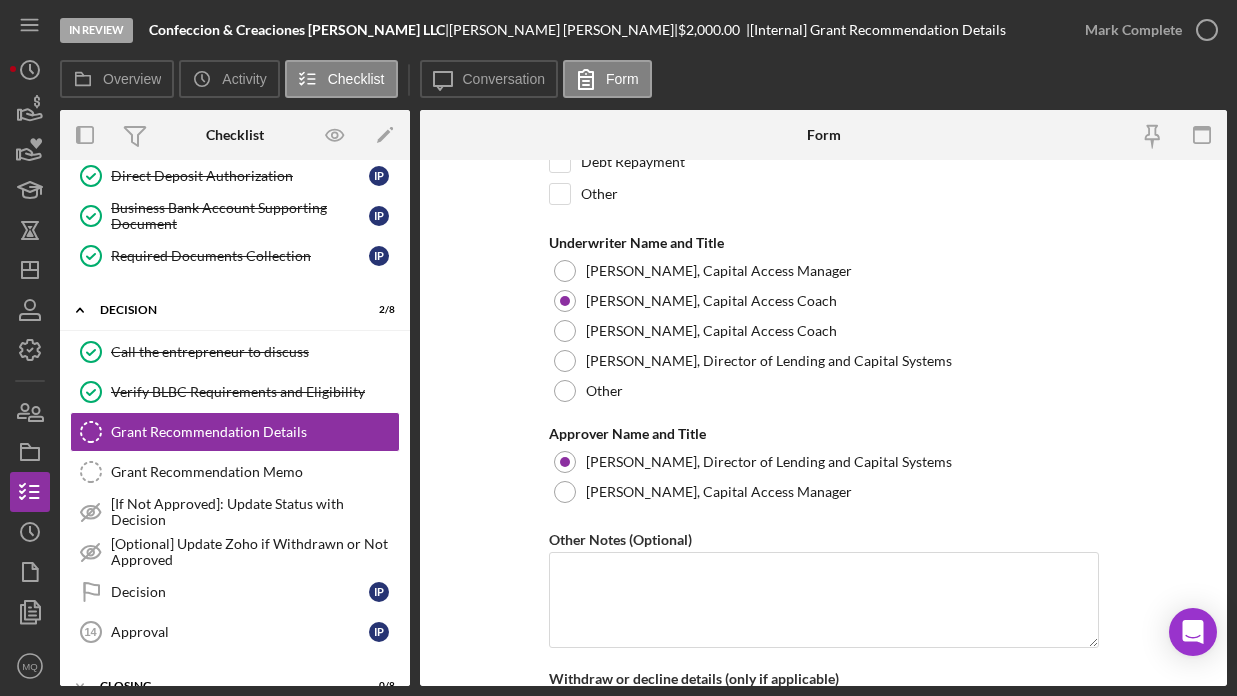 scroll, scrollTop: 0, scrollLeft: 0, axis: both 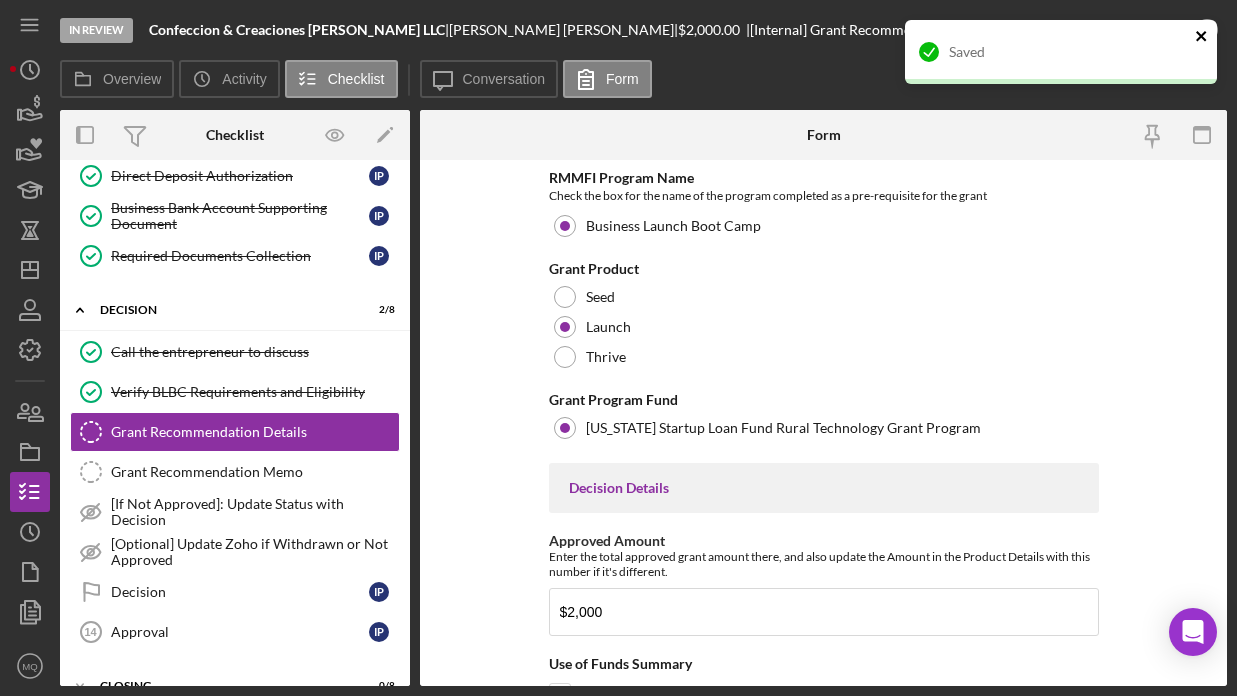 click 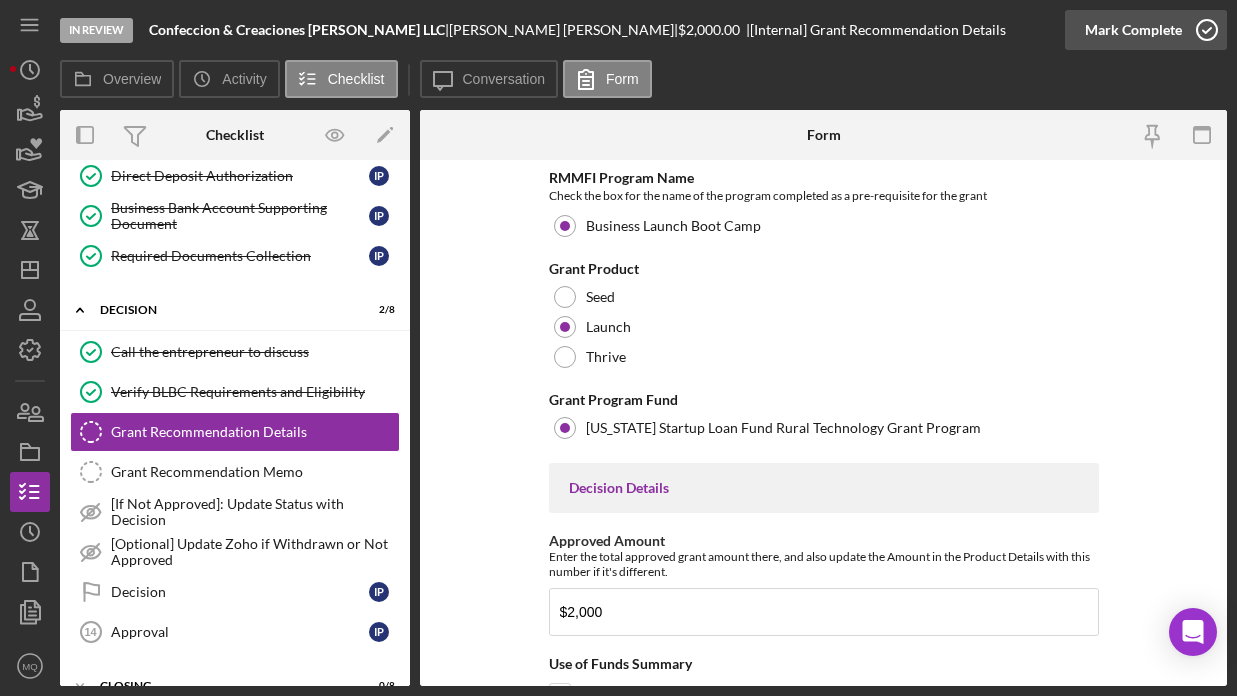 click 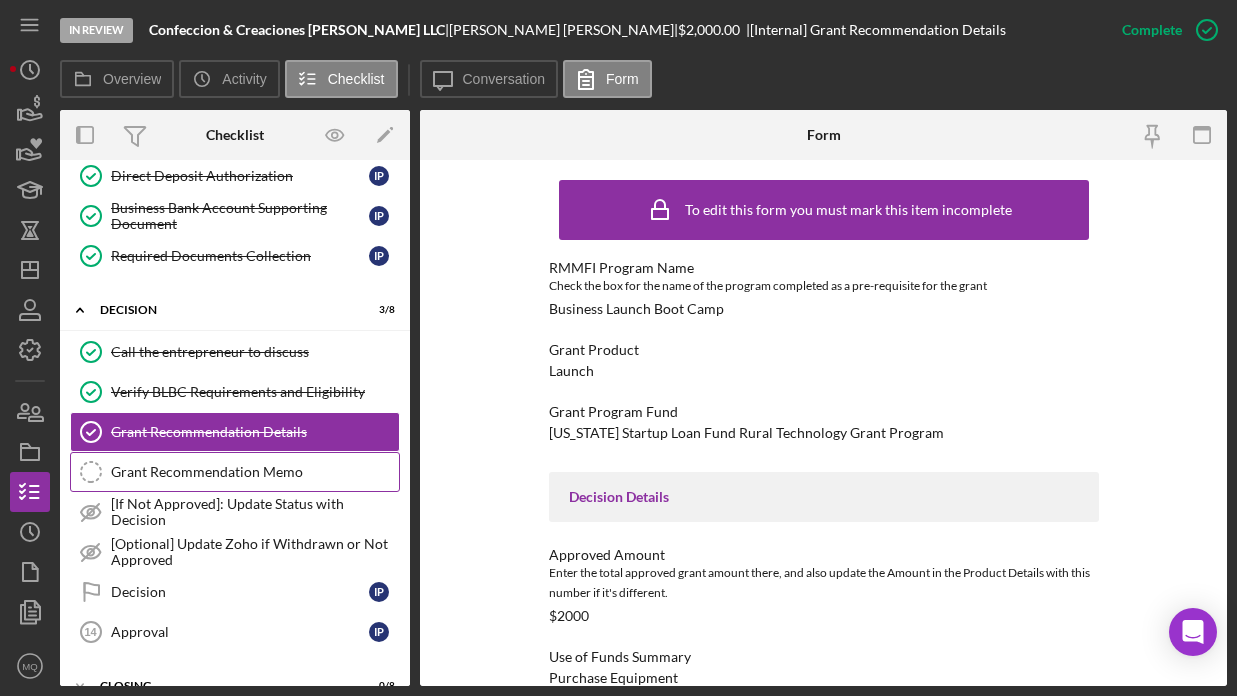 click on "Grant Recommendation Memo" at bounding box center (255, 472) 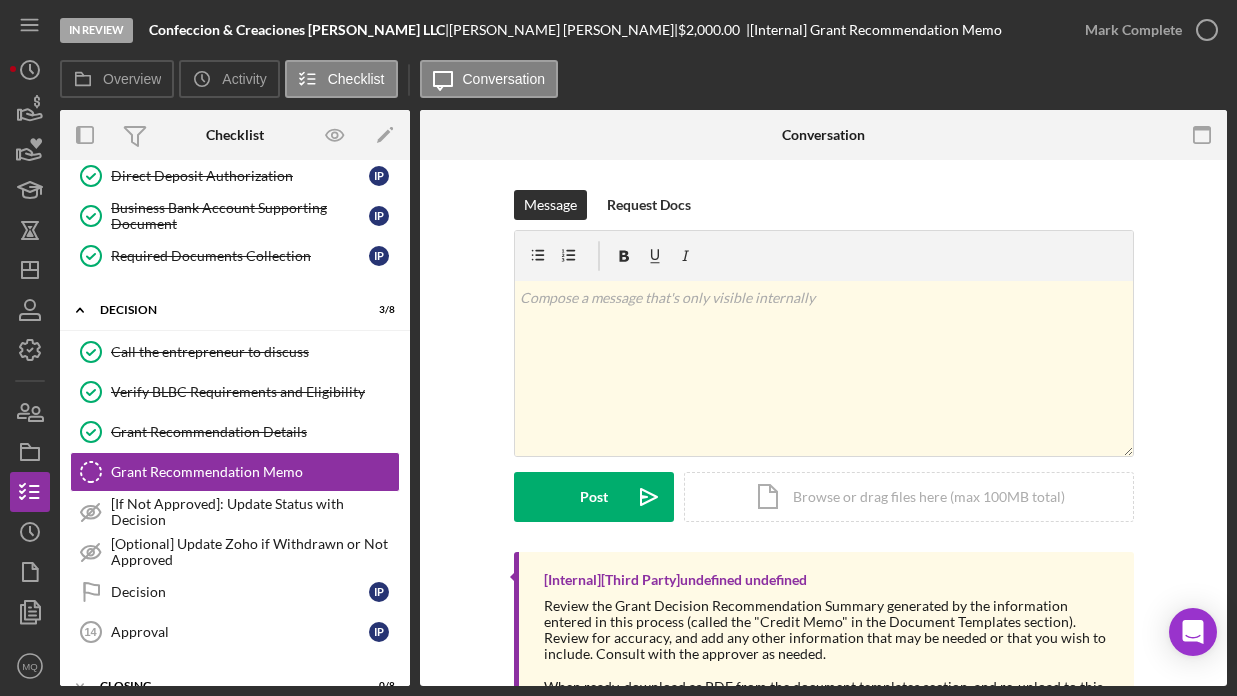 scroll, scrollTop: 85, scrollLeft: 0, axis: vertical 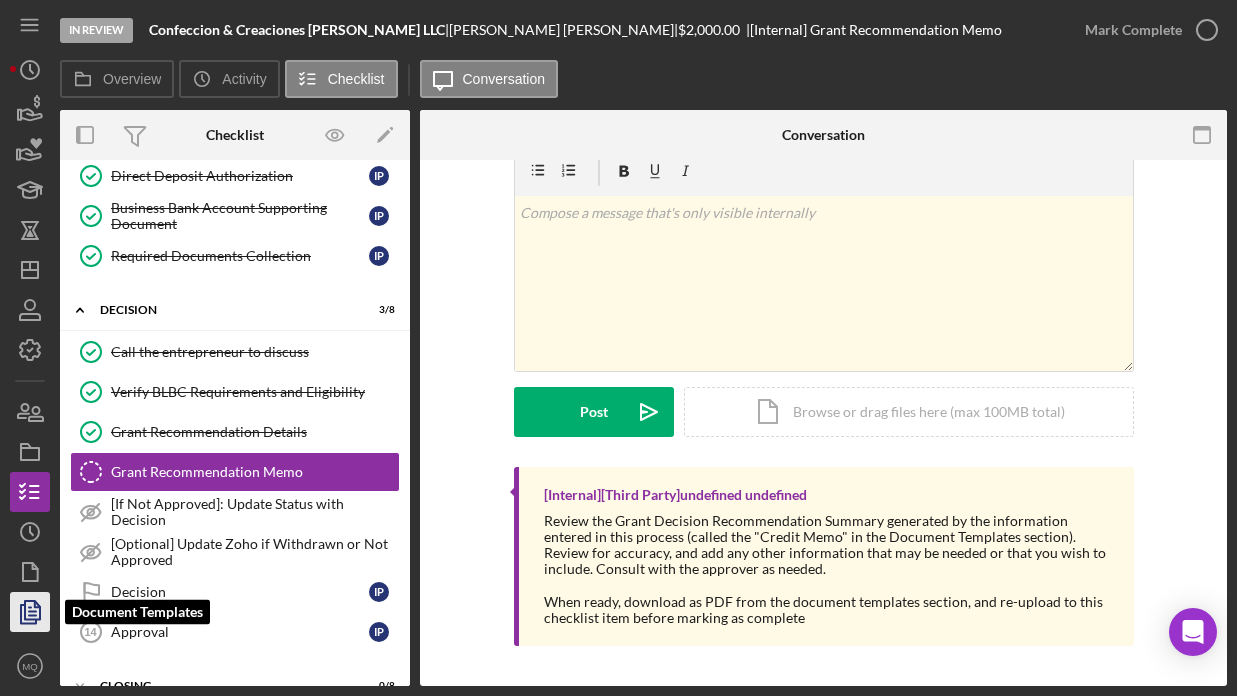 click 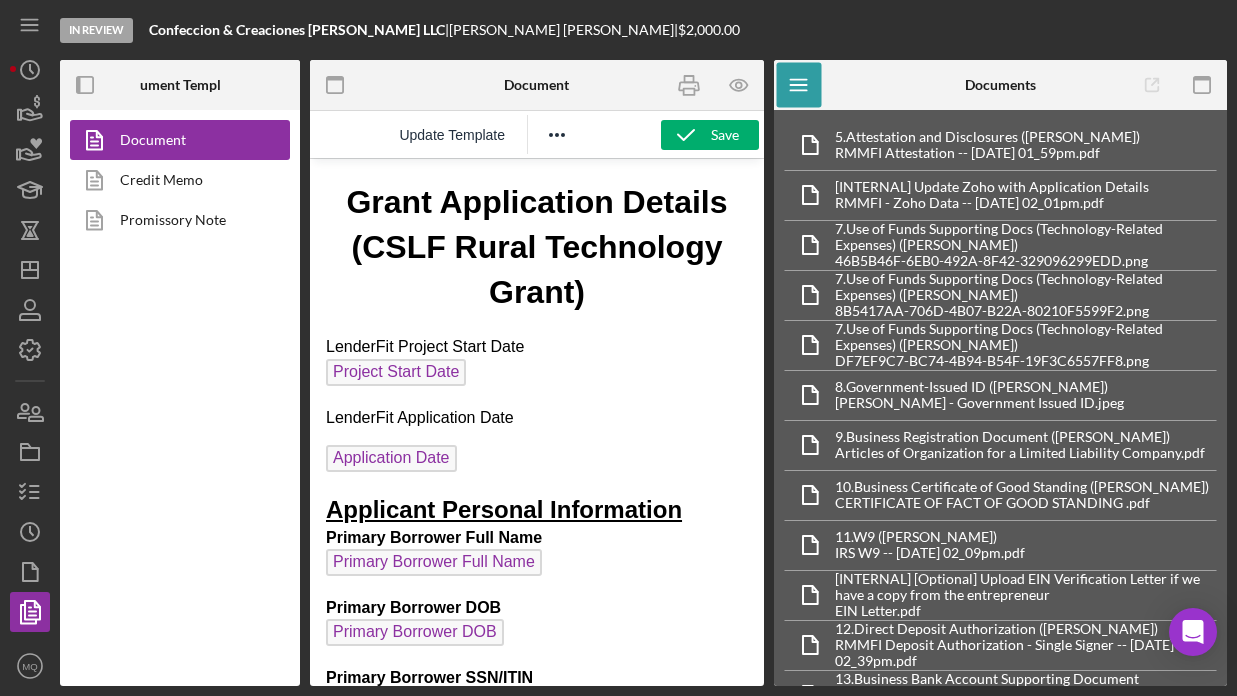 scroll, scrollTop: 0, scrollLeft: 0, axis: both 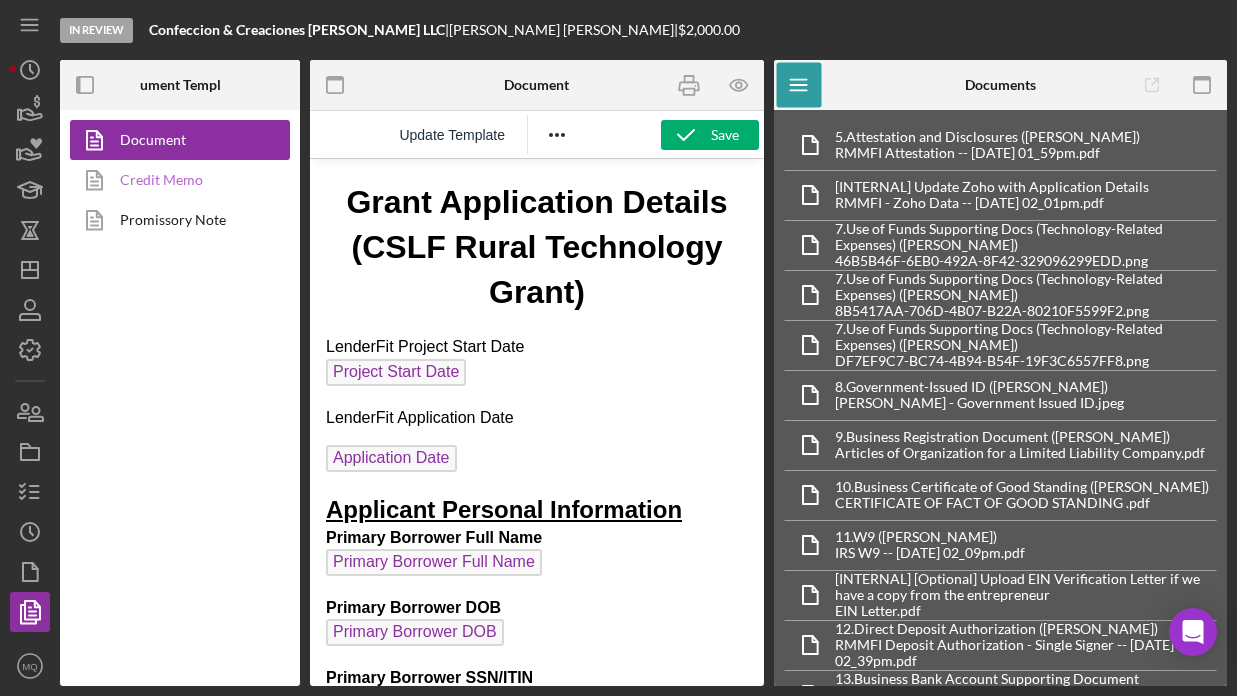 click on "Credit Memo" at bounding box center (175, 180) 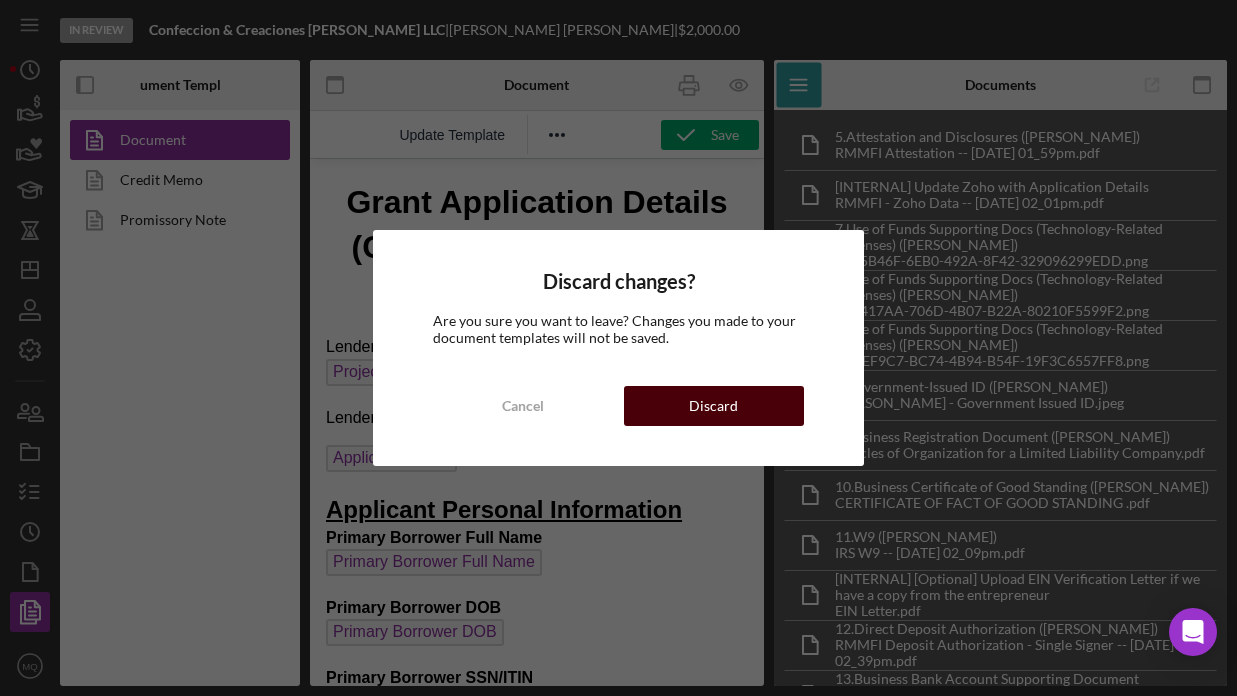 click on "Discard" at bounding box center (714, 406) 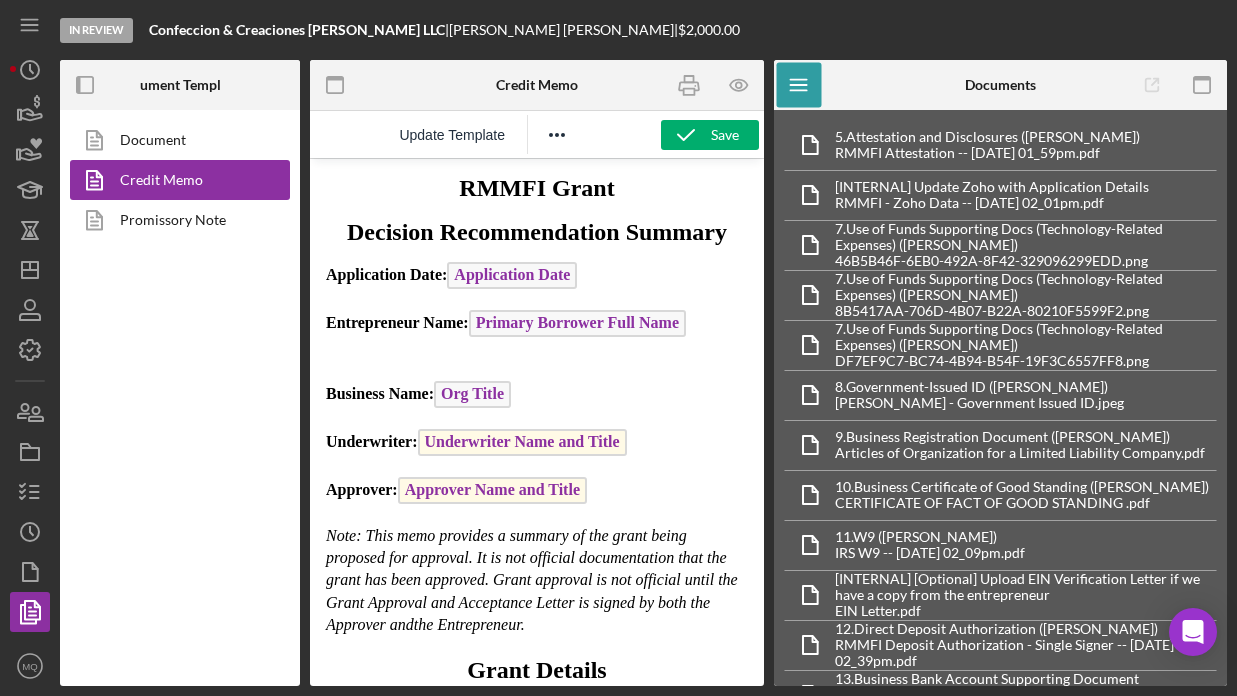 scroll, scrollTop: 0, scrollLeft: 0, axis: both 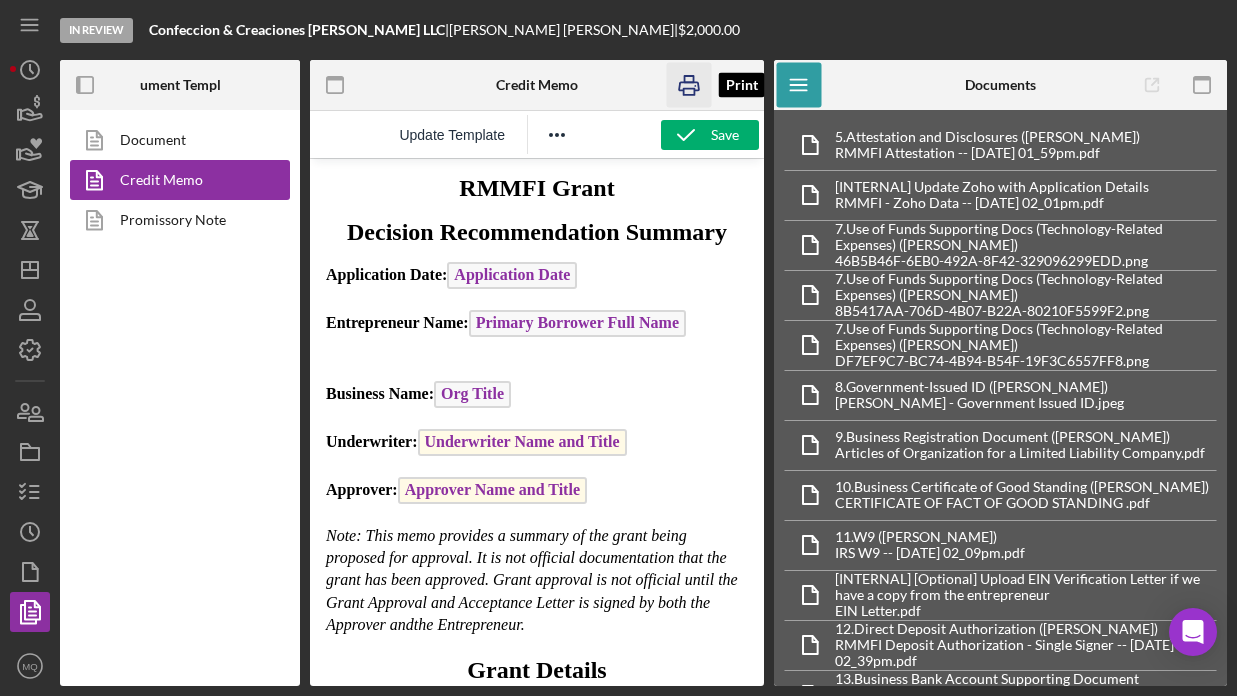 click 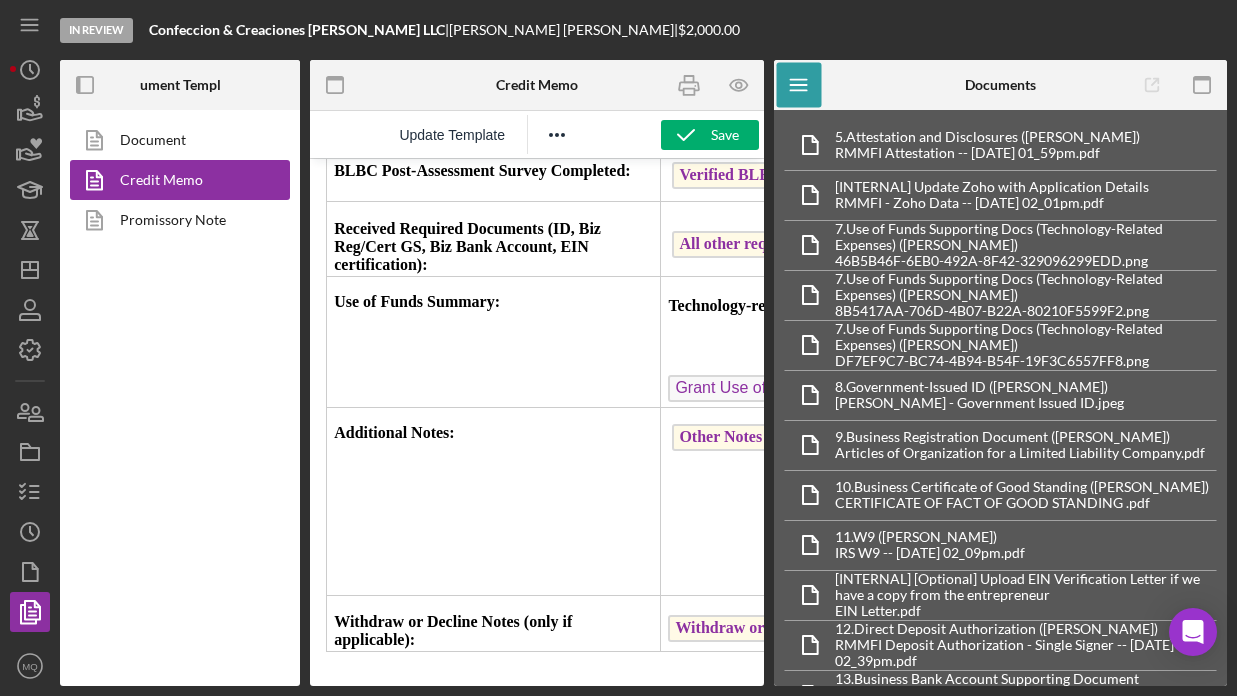 scroll, scrollTop: 990, scrollLeft: 0, axis: vertical 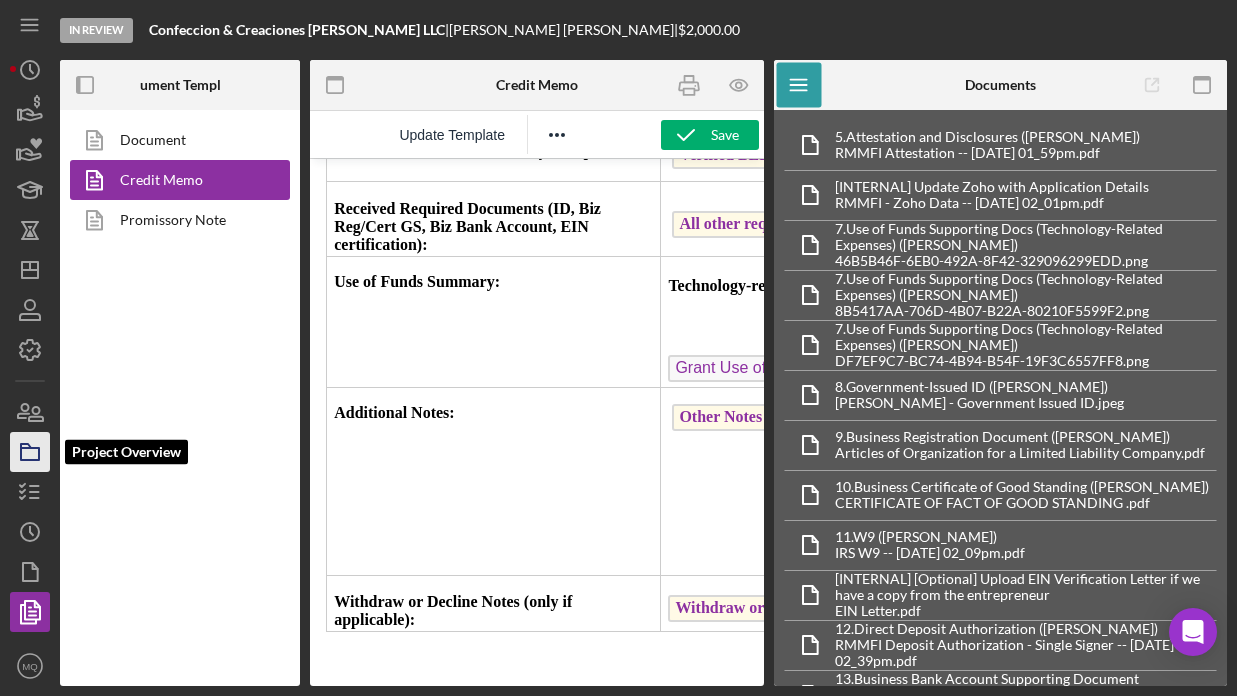 click 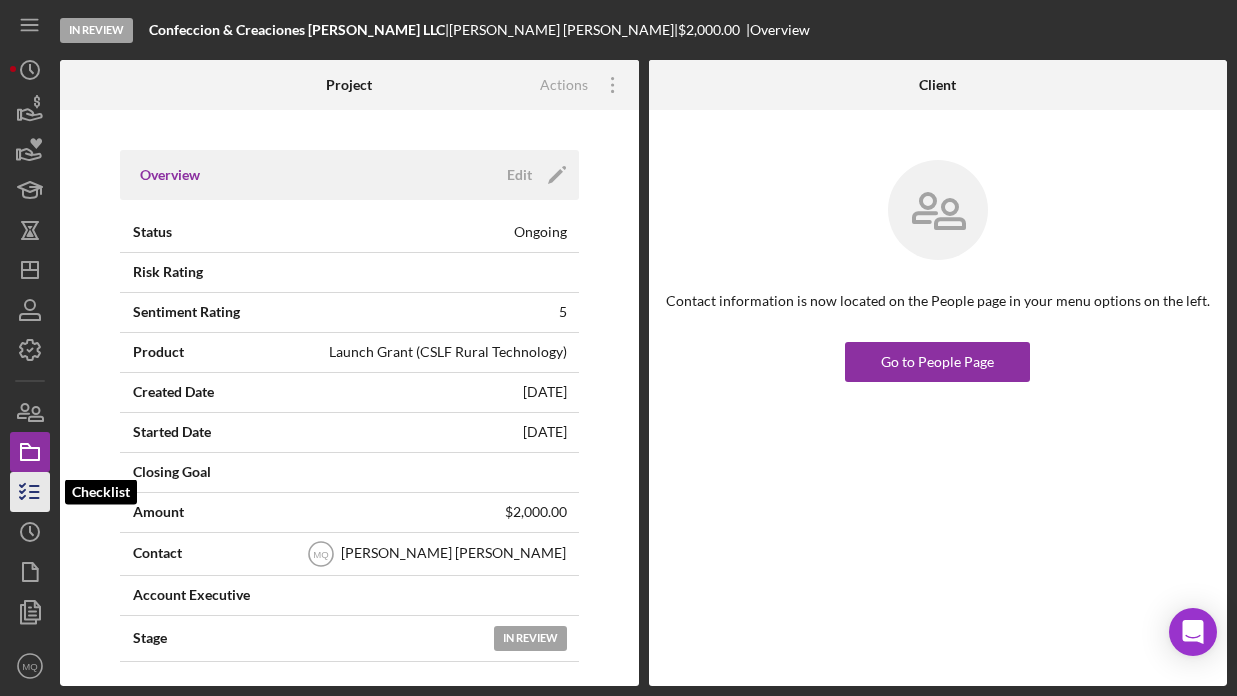 click 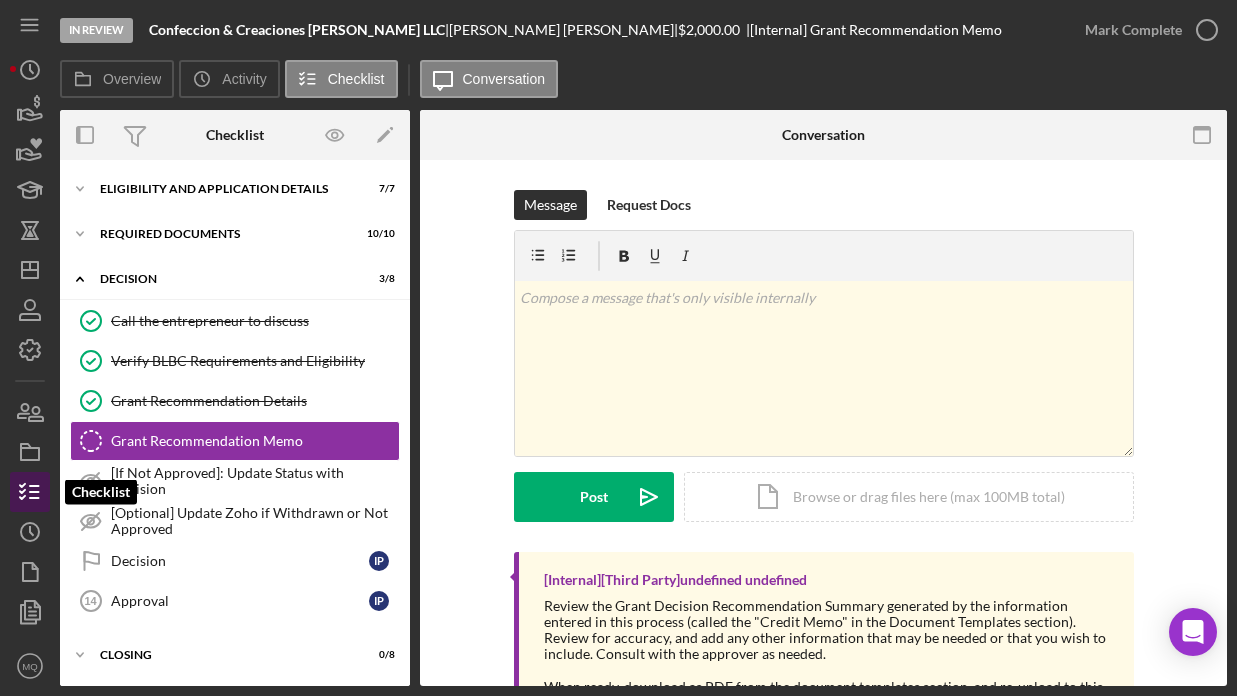scroll, scrollTop: 18, scrollLeft: 0, axis: vertical 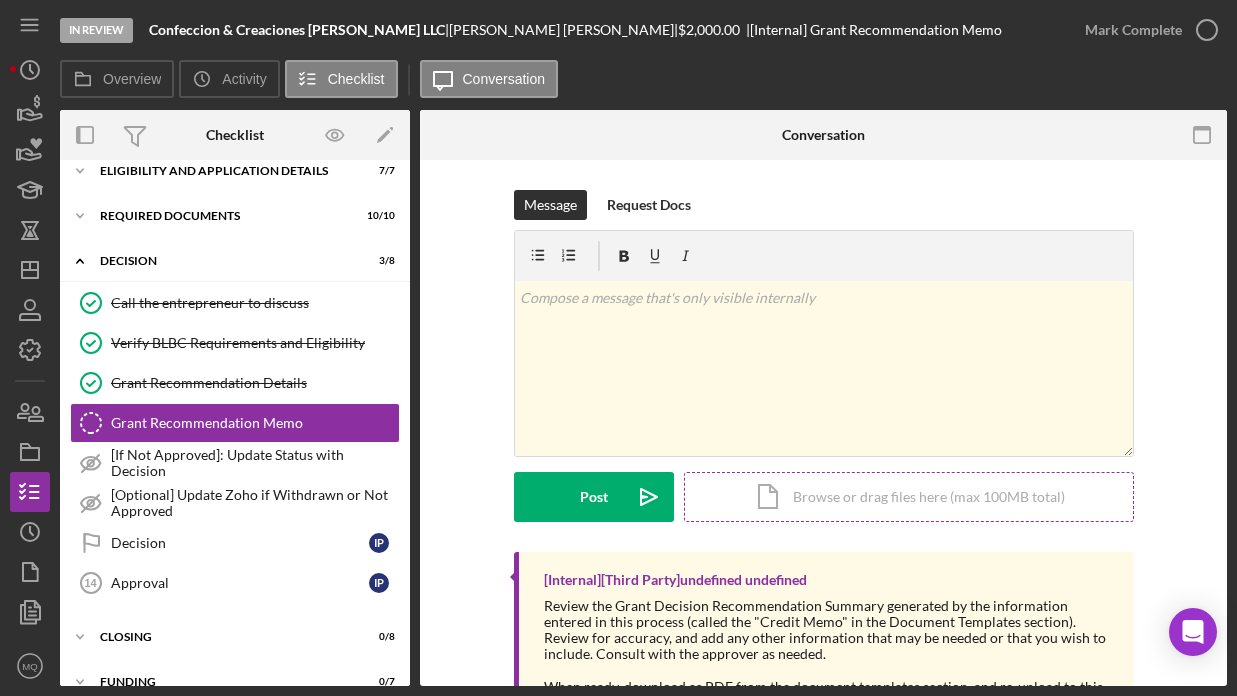 click on "Icon/Document Browse or drag files here (max 100MB total) Tap to choose files or take a photo" at bounding box center [909, 497] 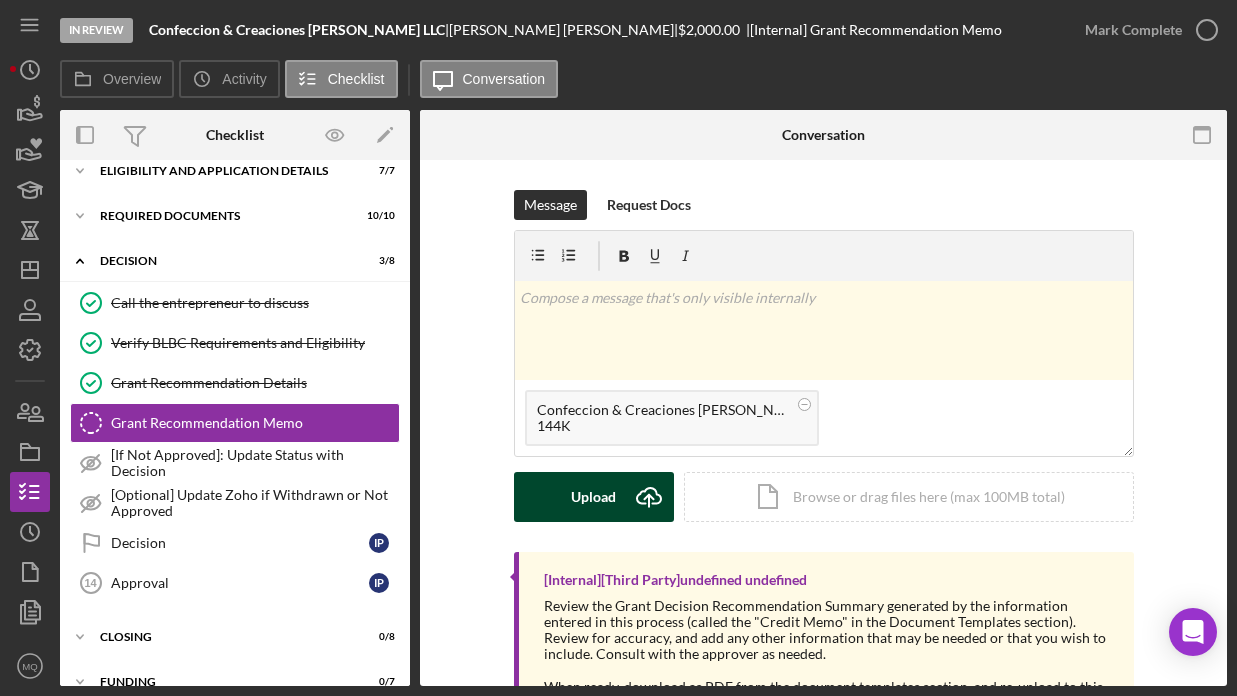click on "Upload" at bounding box center (593, 497) 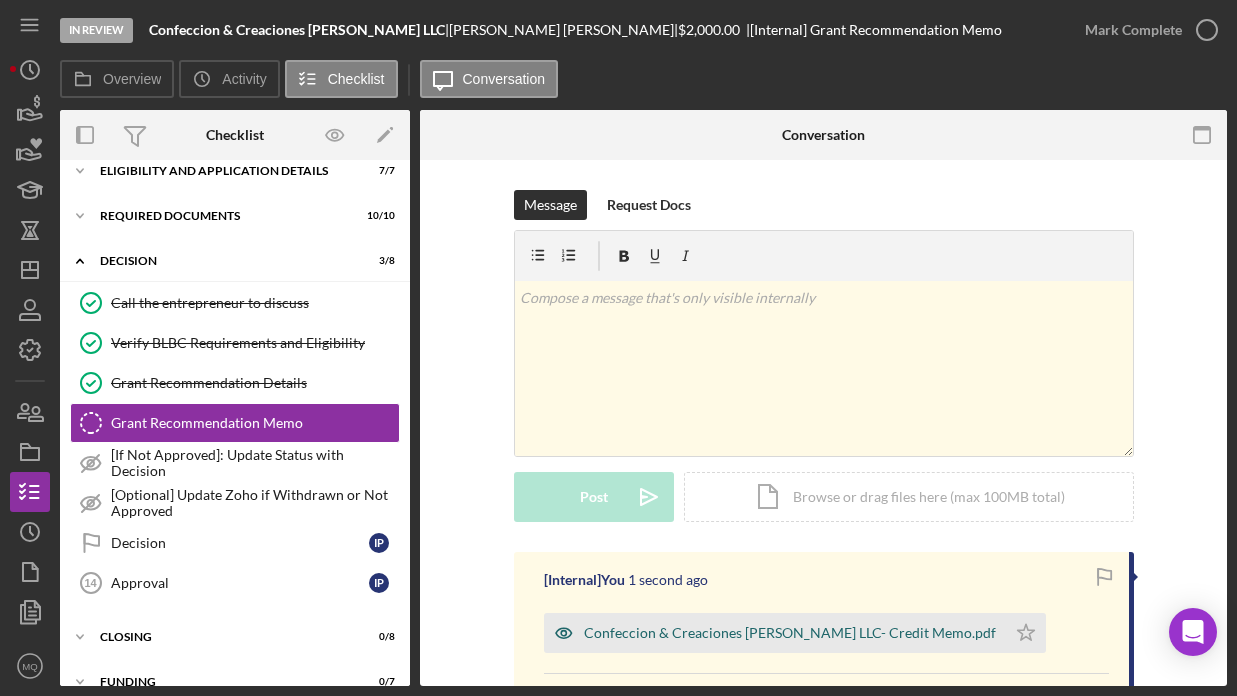 click on "Confeccion & Creaciones [PERSON_NAME] LLC- Credit Memo.pdf" at bounding box center (790, 633) 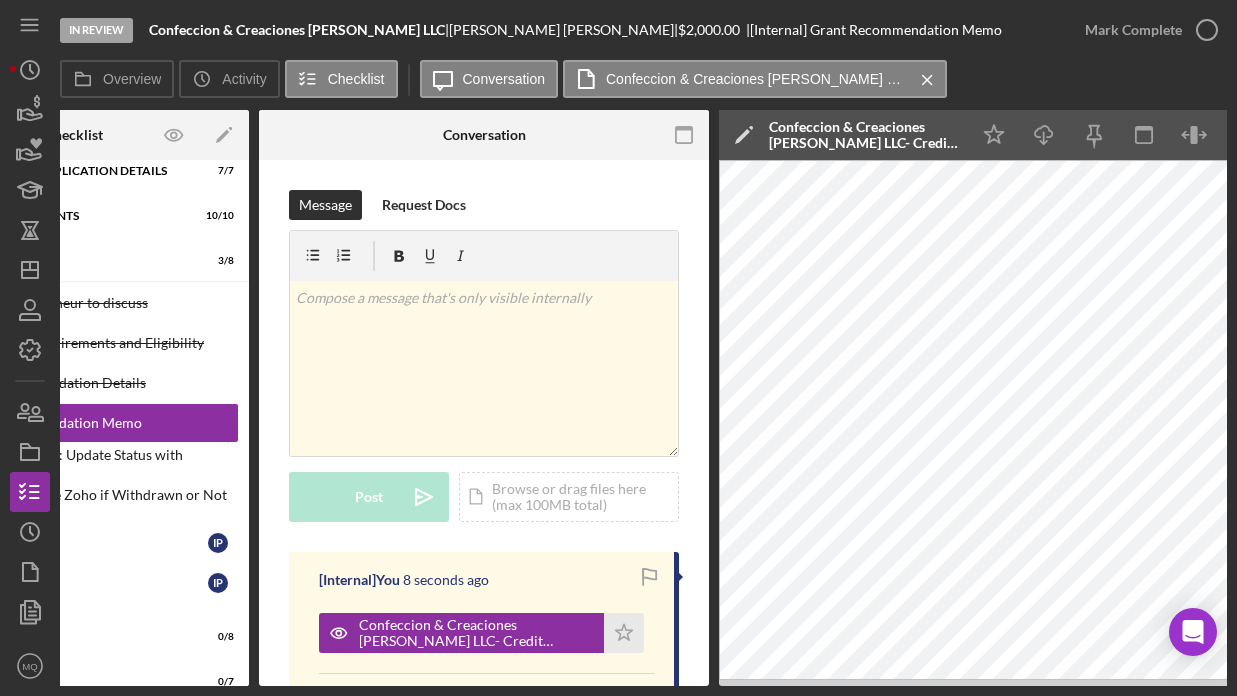 scroll, scrollTop: 0, scrollLeft: 187, axis: horizontal 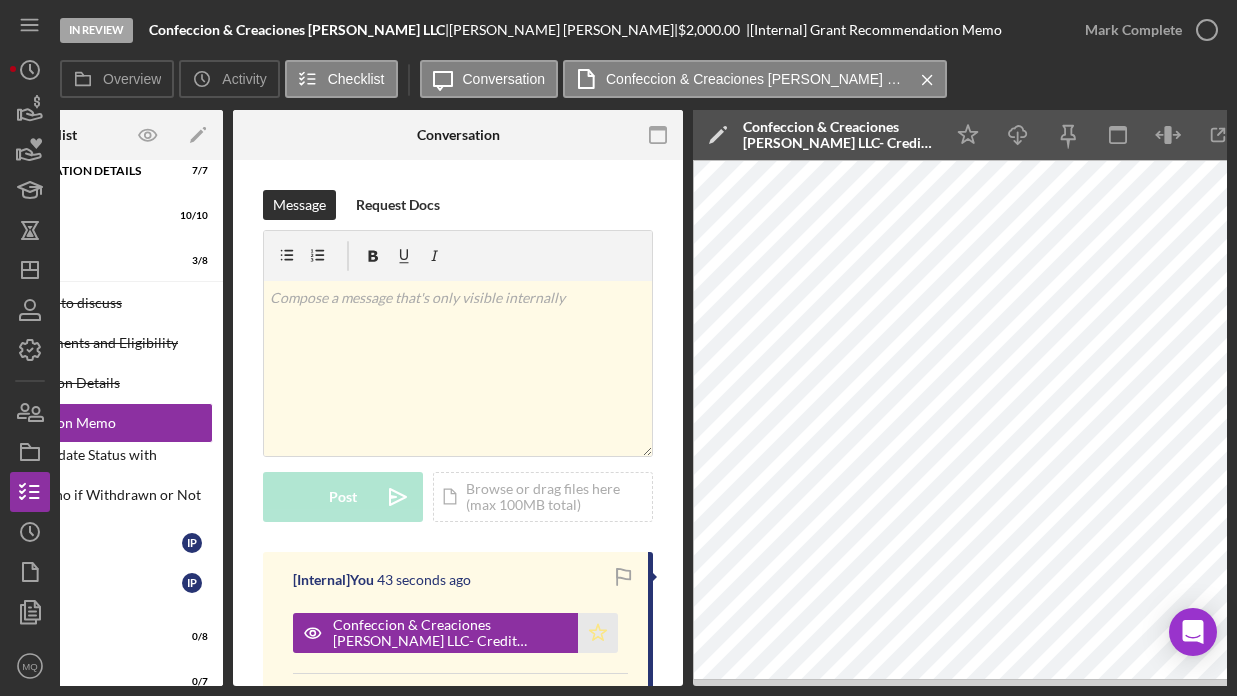click on "Icon/Star" 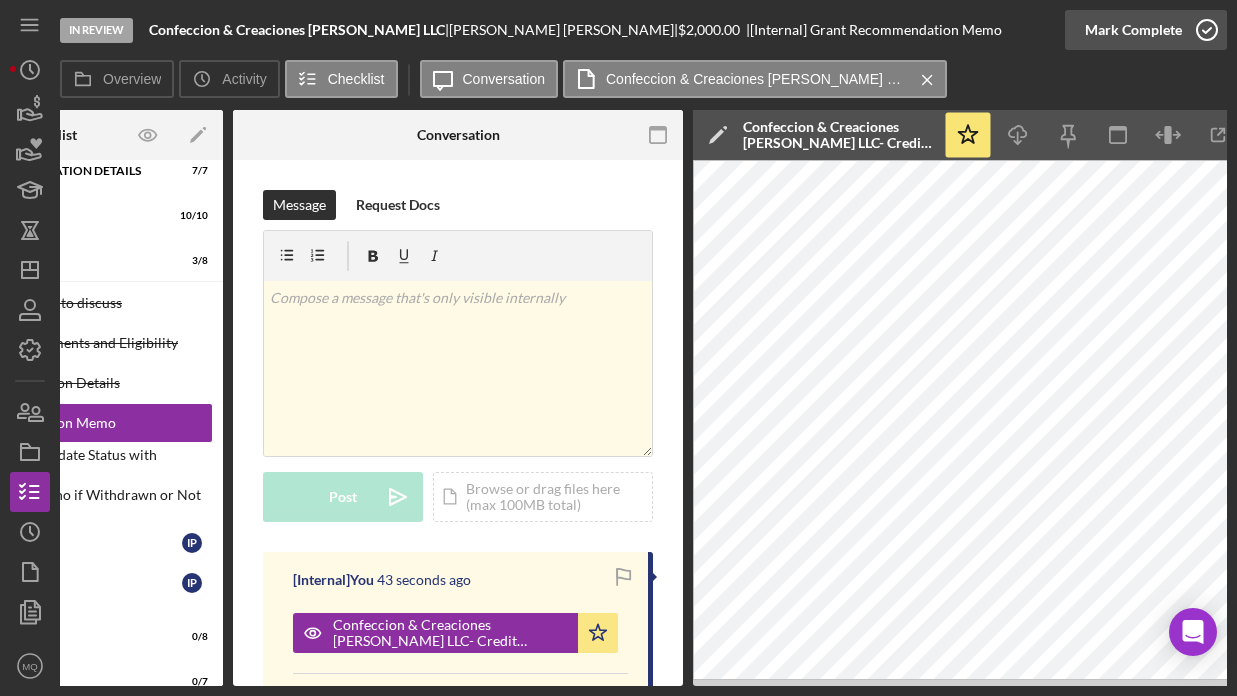 click 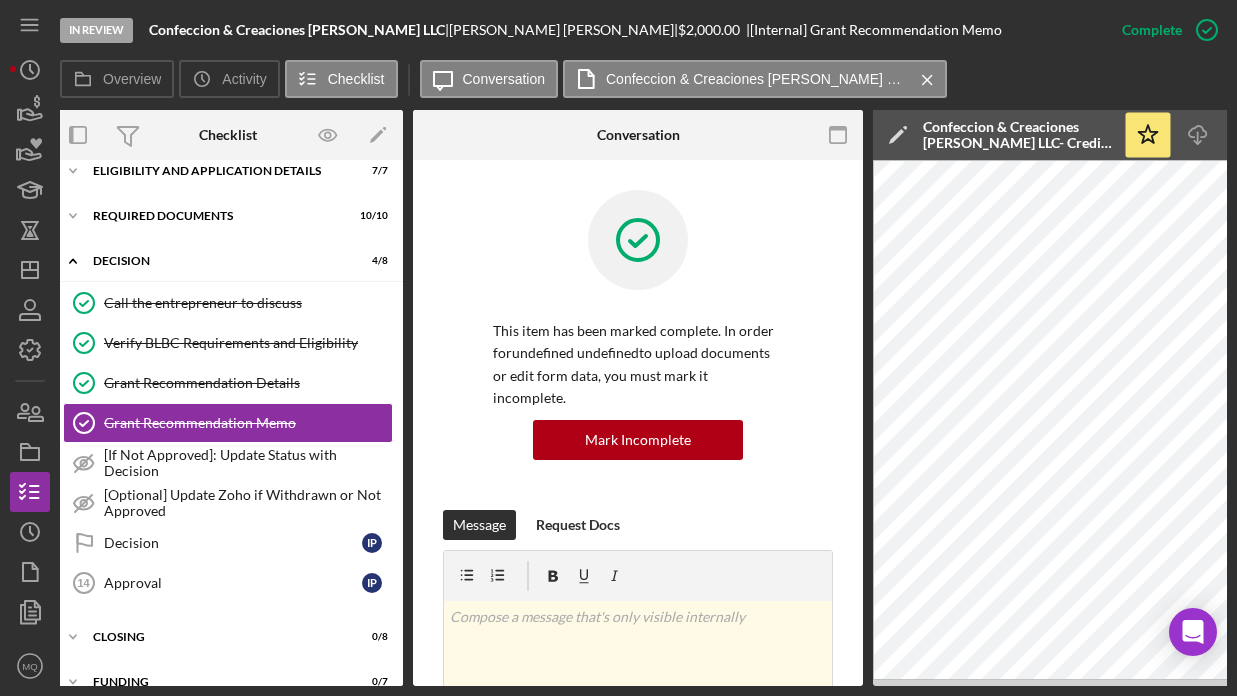 scroll, scrollTop: 0, scrollLeft: 0, axis: both 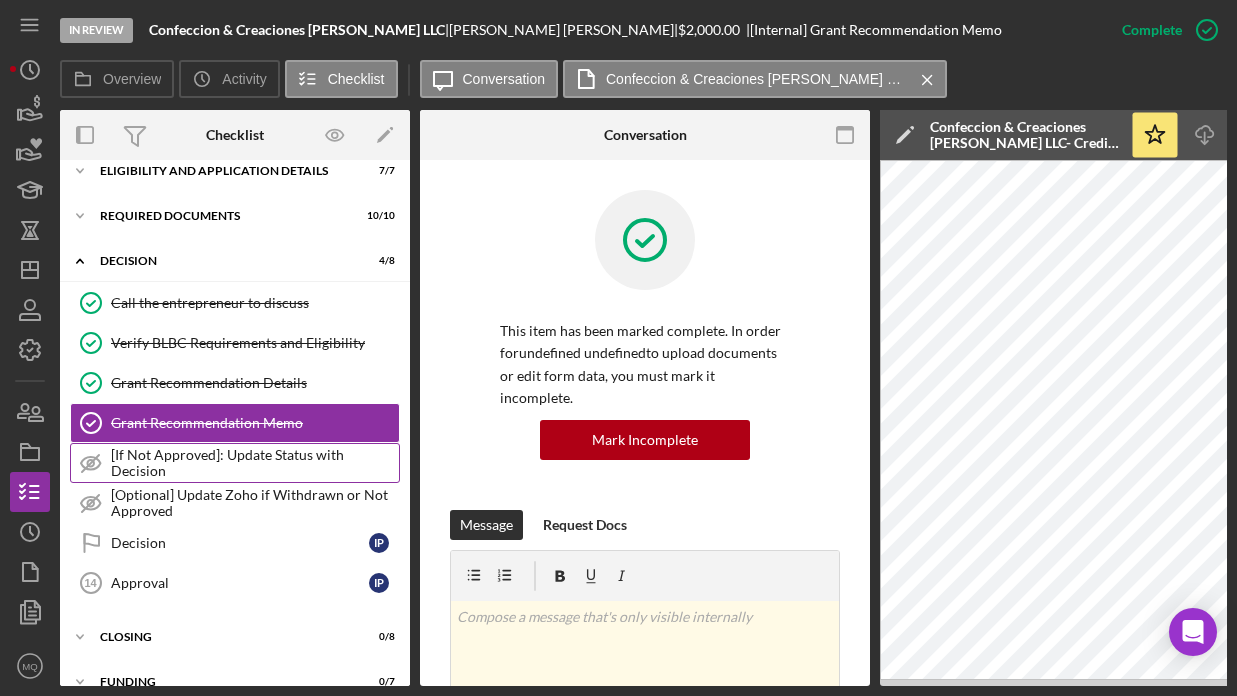 click on "[If Not Approved]: Update Status with Decision" at bounding box center [255, 463] 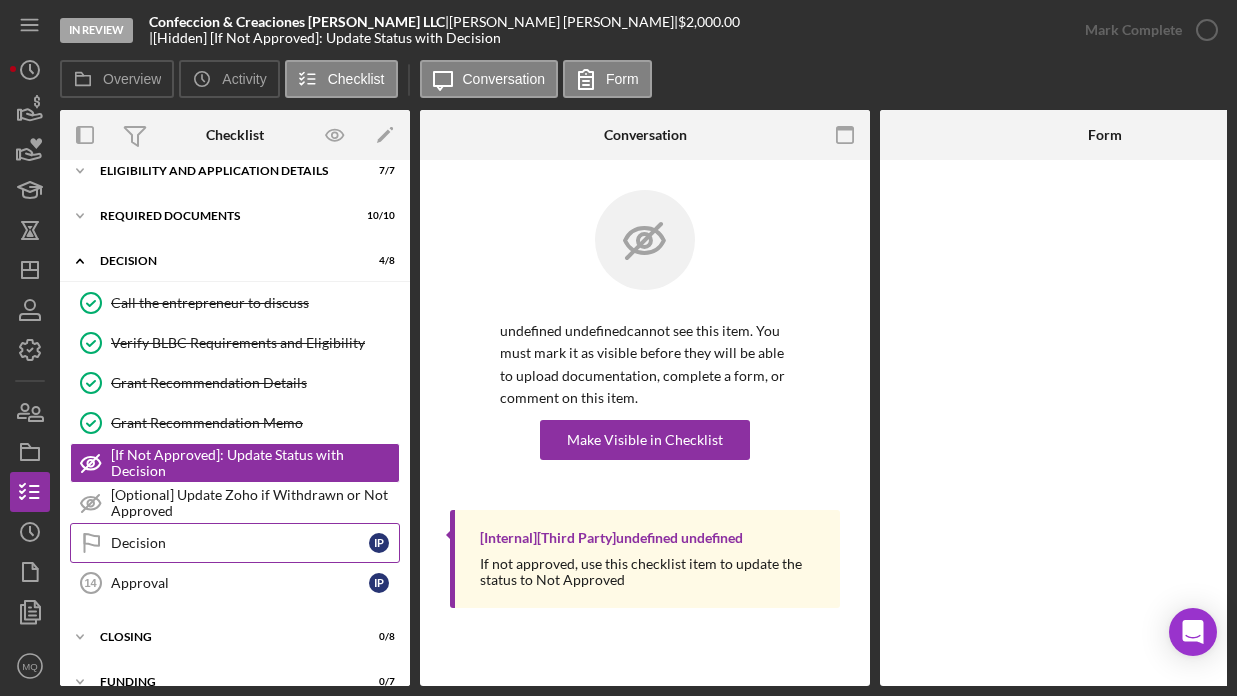 click on "Decision Decision I P" at bounding box center [235, 543] 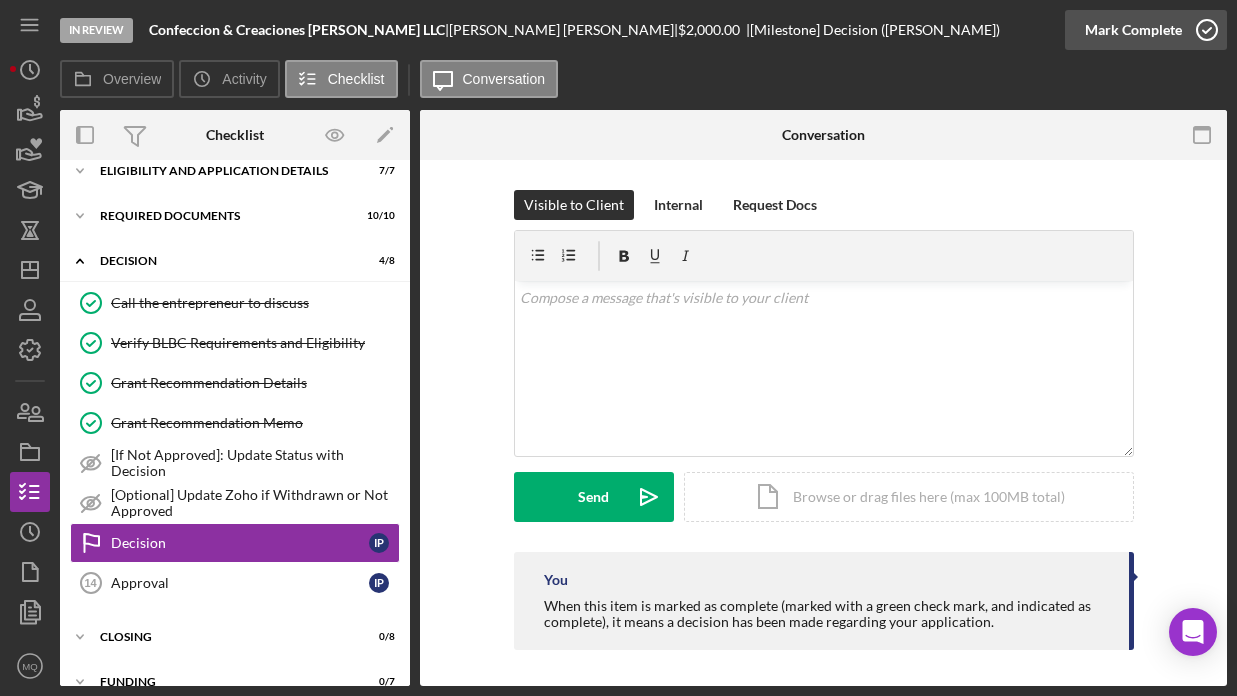 click 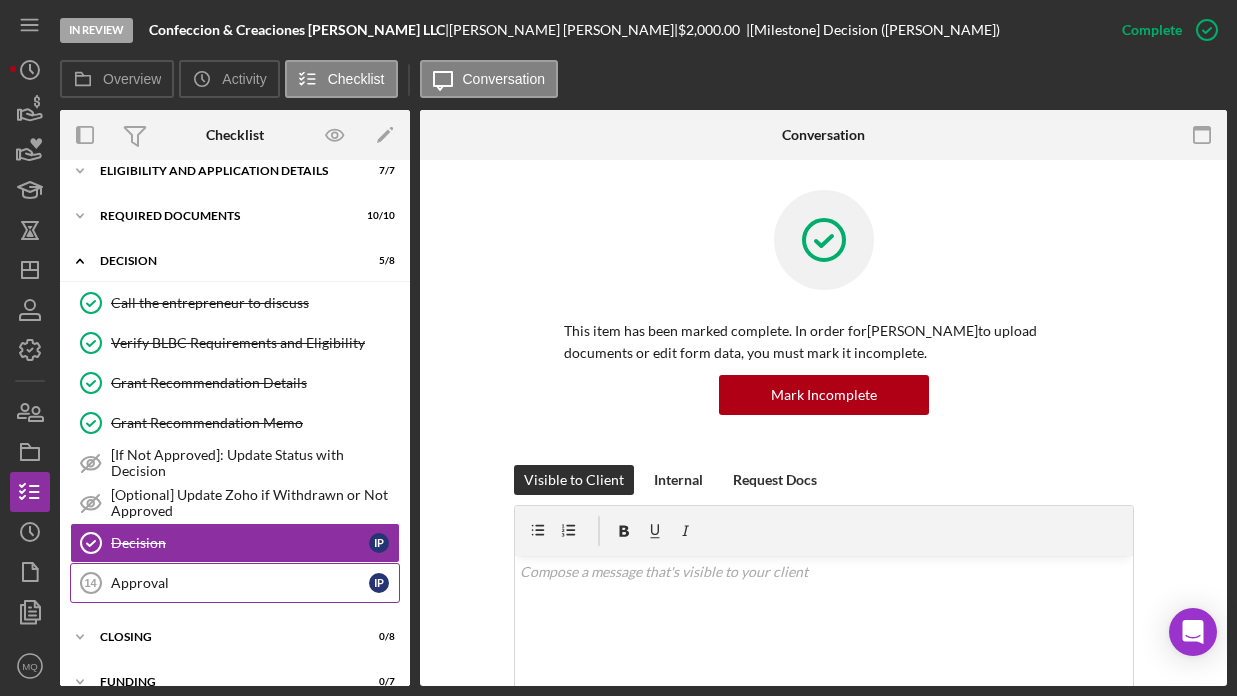 click on "Approval 14 Approval I P" at bounding box center [235, 583] 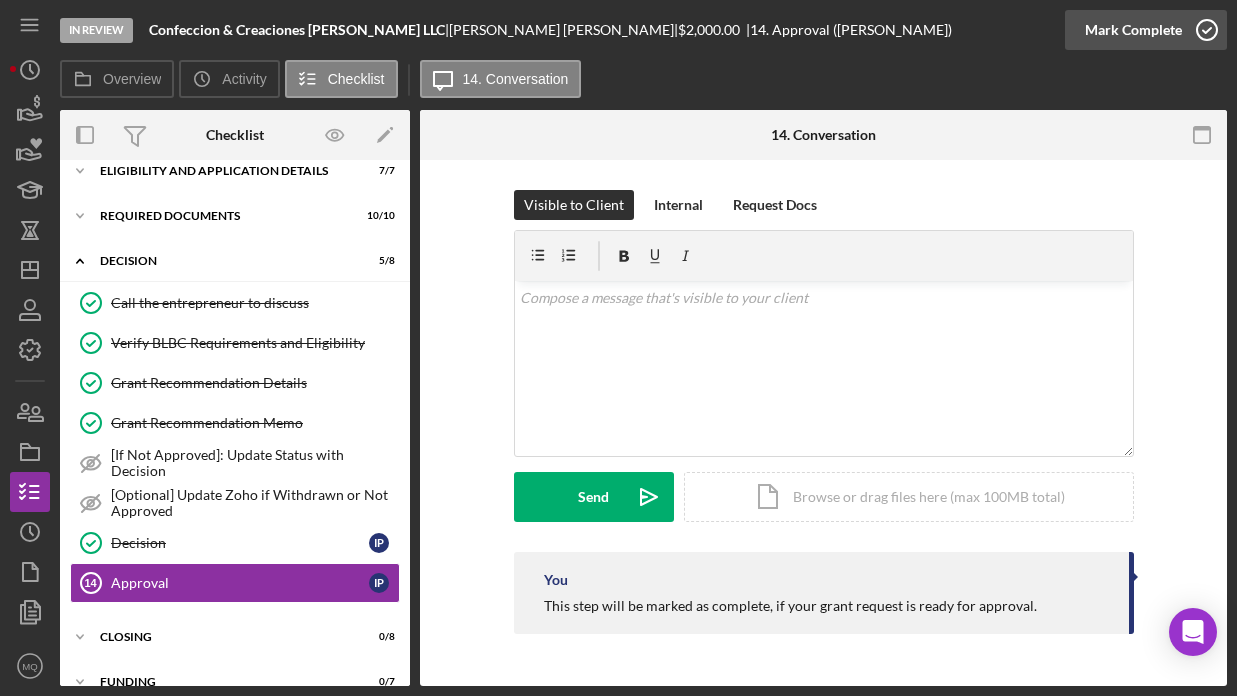 click 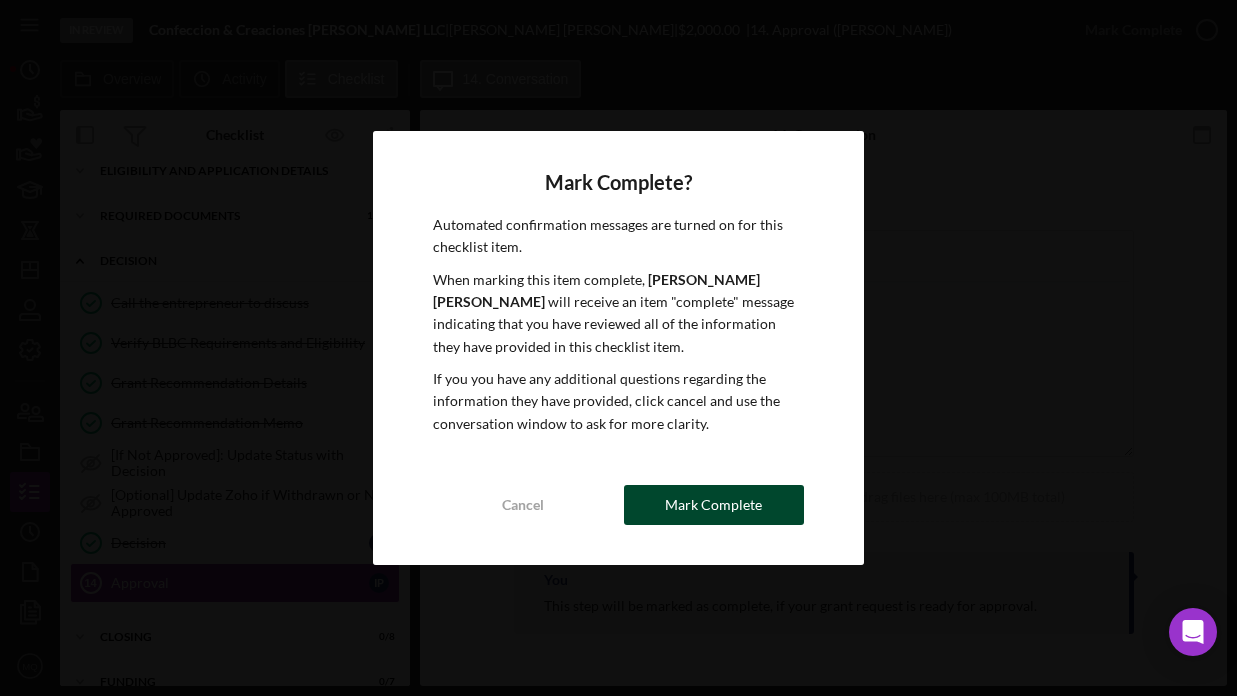 click on "Mark Complete" at bounding box center (713, 505) 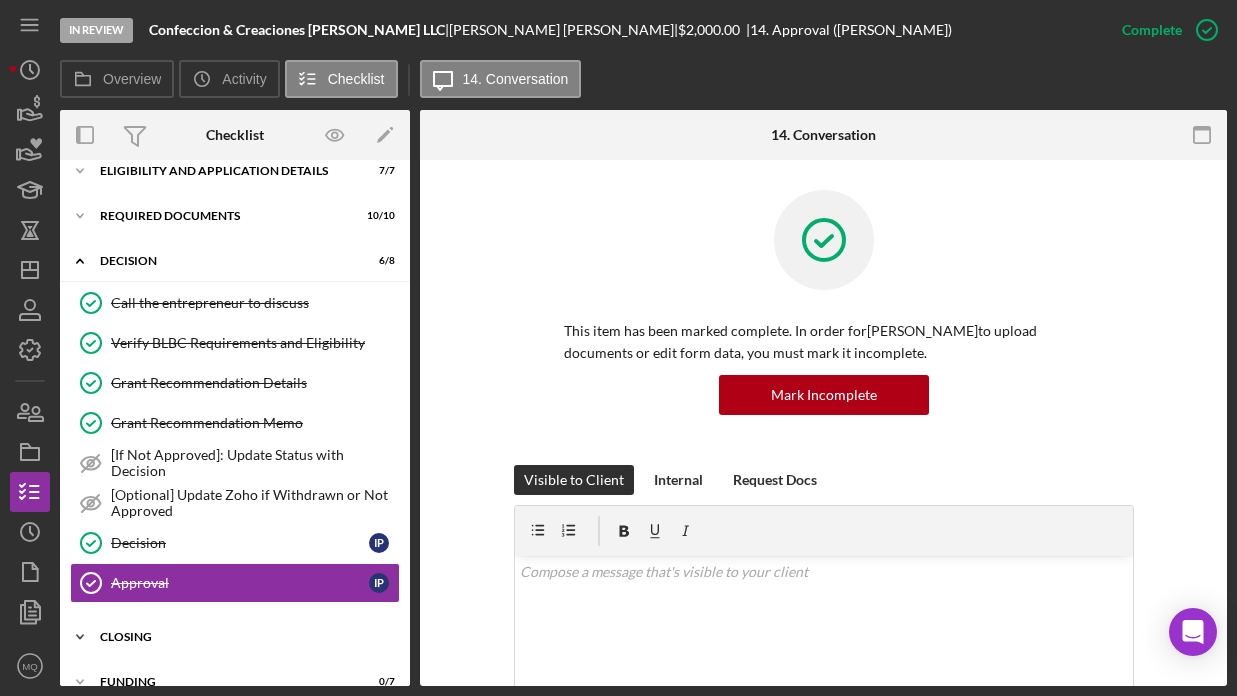 click on "Closing" at bounding box center (242, 637) 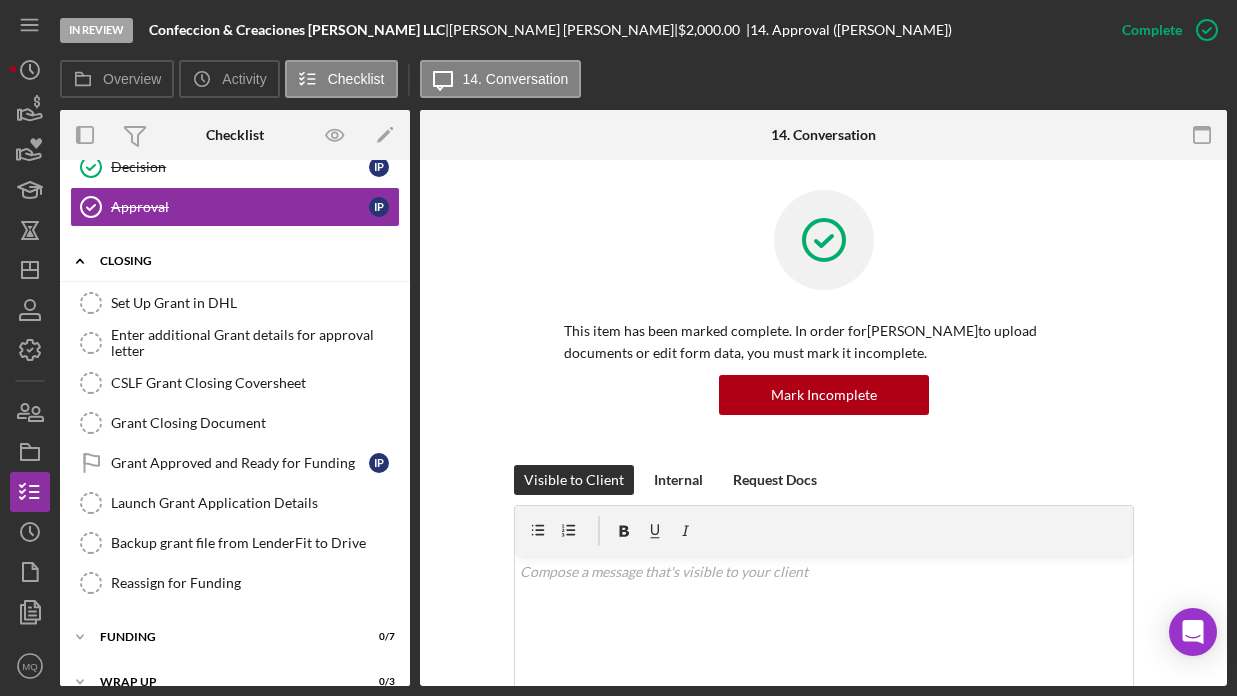 scroll, scrollTop: 421, scrollLeft: 0, axis: vertical 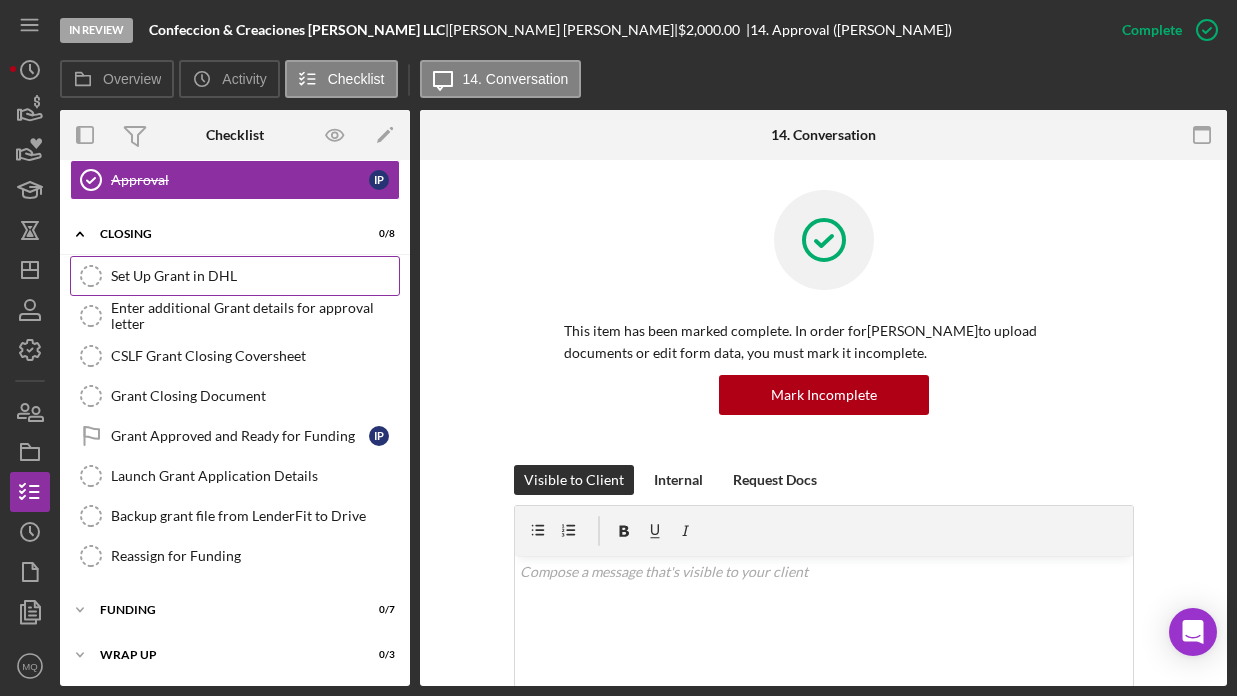 click on "Set Up Grant in DHL" at bounding box center [255, 276] 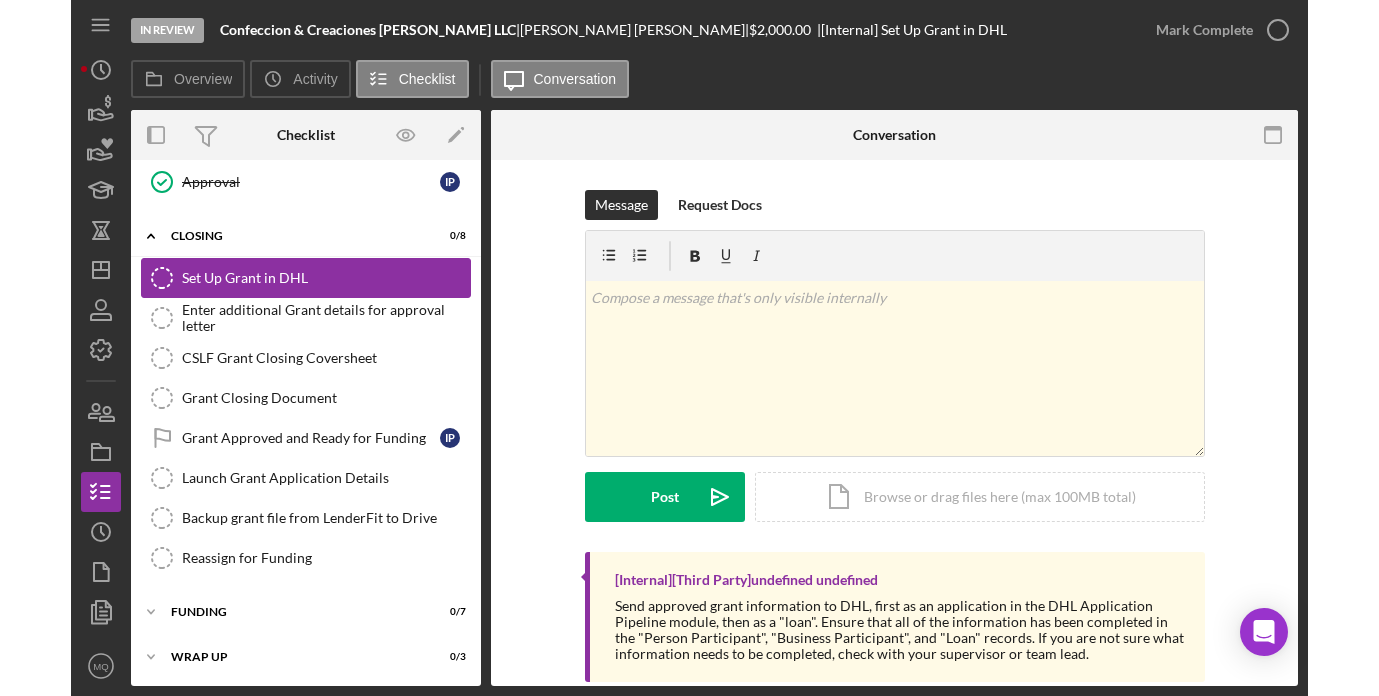 scroll, scrollTop: 421, scrollLeft: 0, axis: vertical 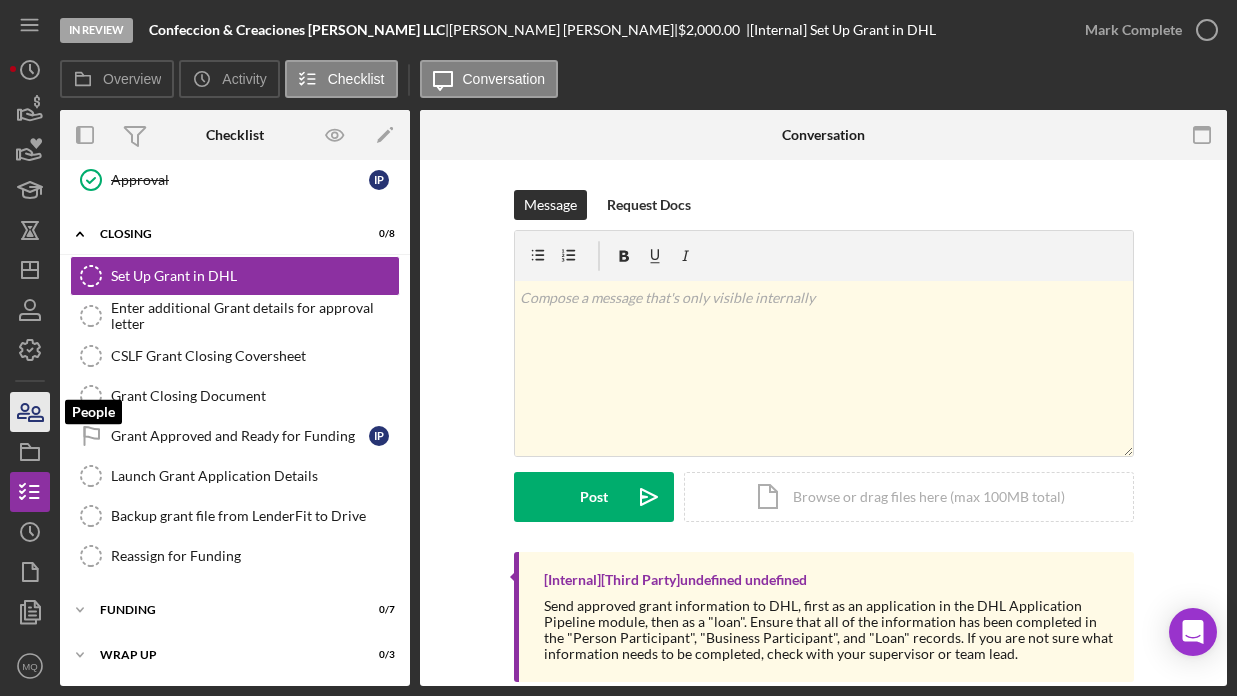 click 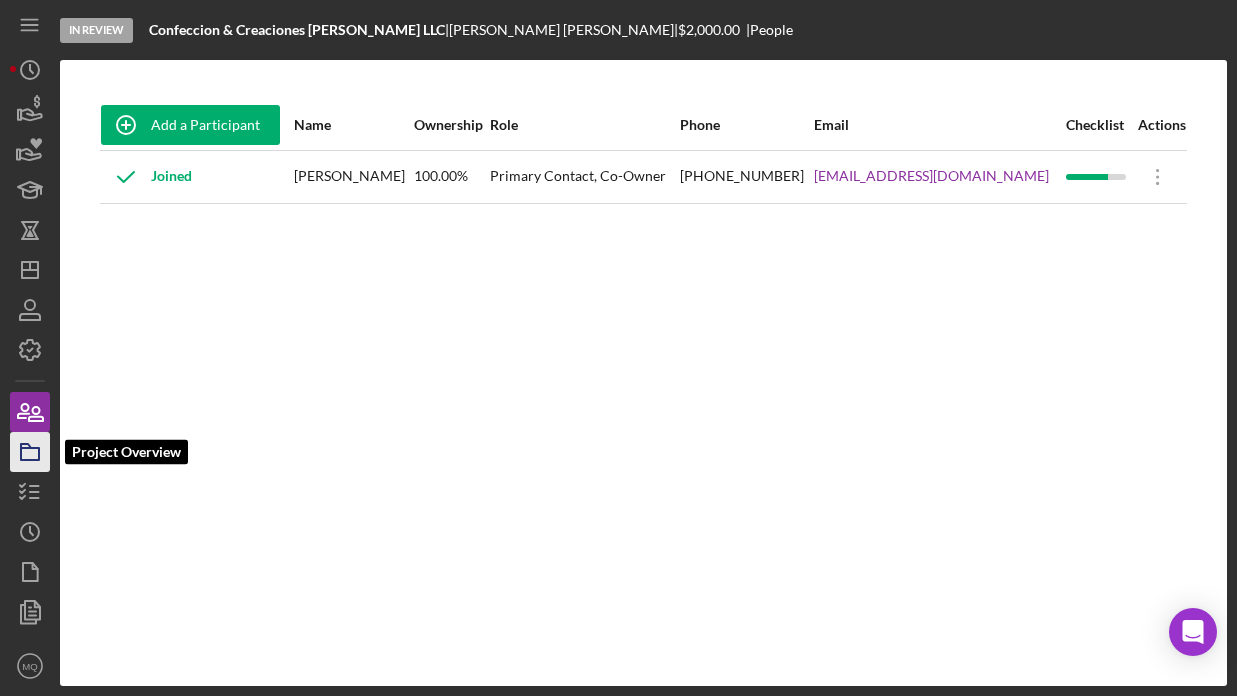 click 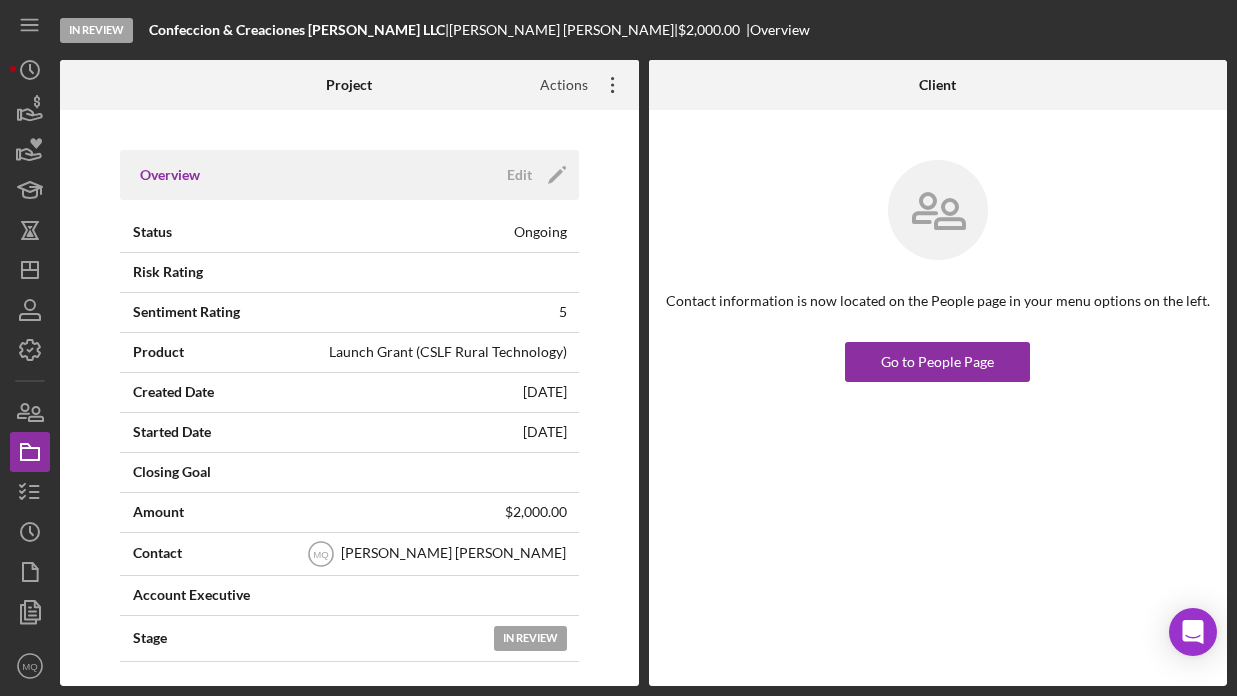 click on "Icon/Overflow" 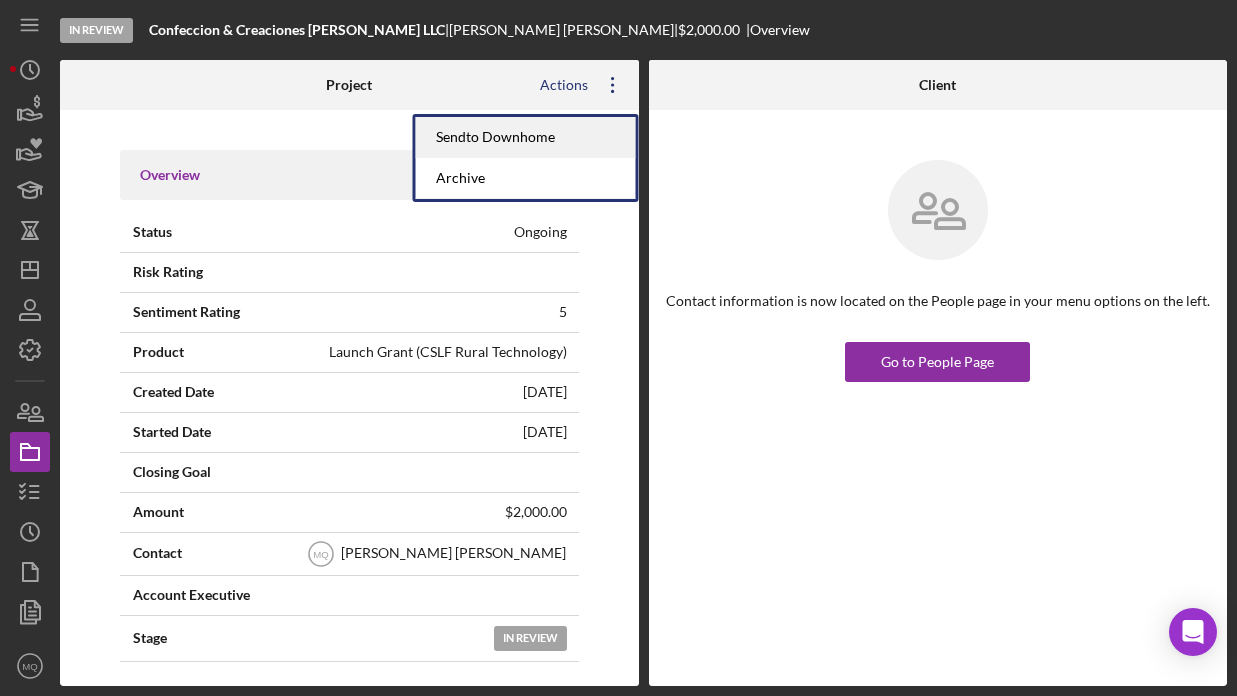 click on "Send  to Downhome" at bounding box center [526, 137] 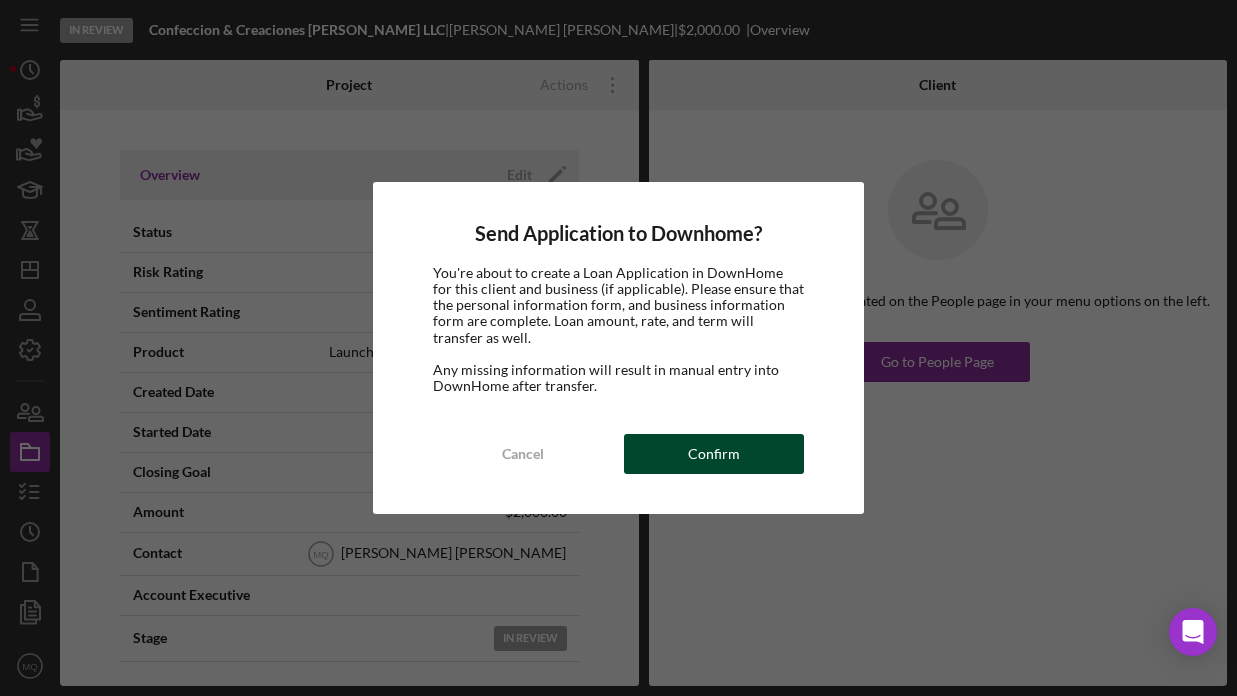 click on "Confirm" at bounding box center (714, 454) 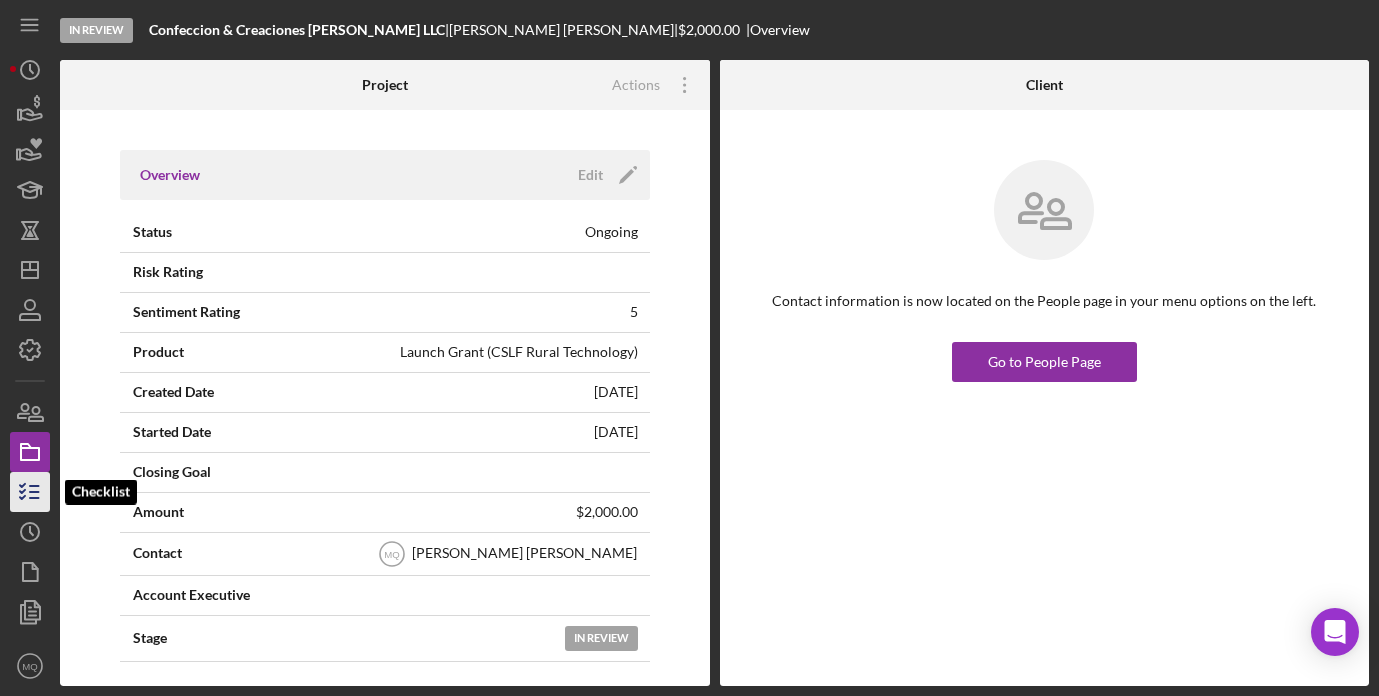 click 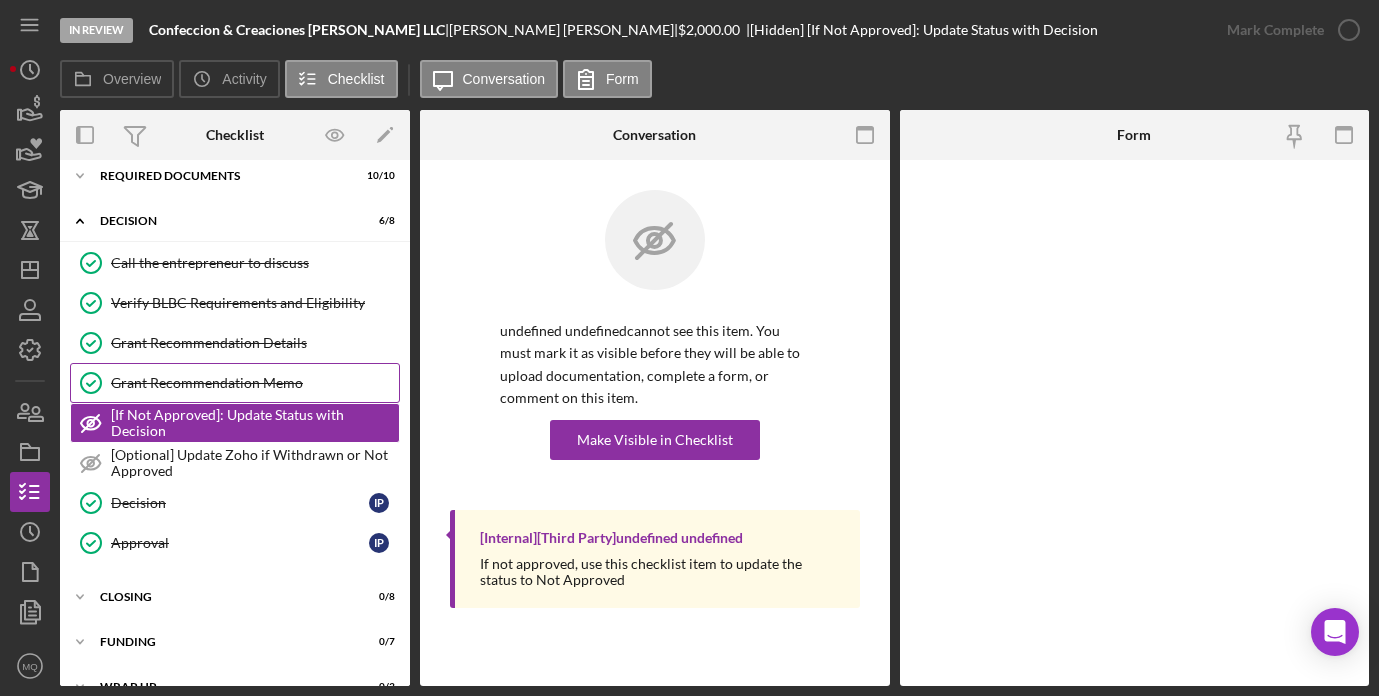 scroll, scrollTop: 0, scrollLeft: 0, axis: both 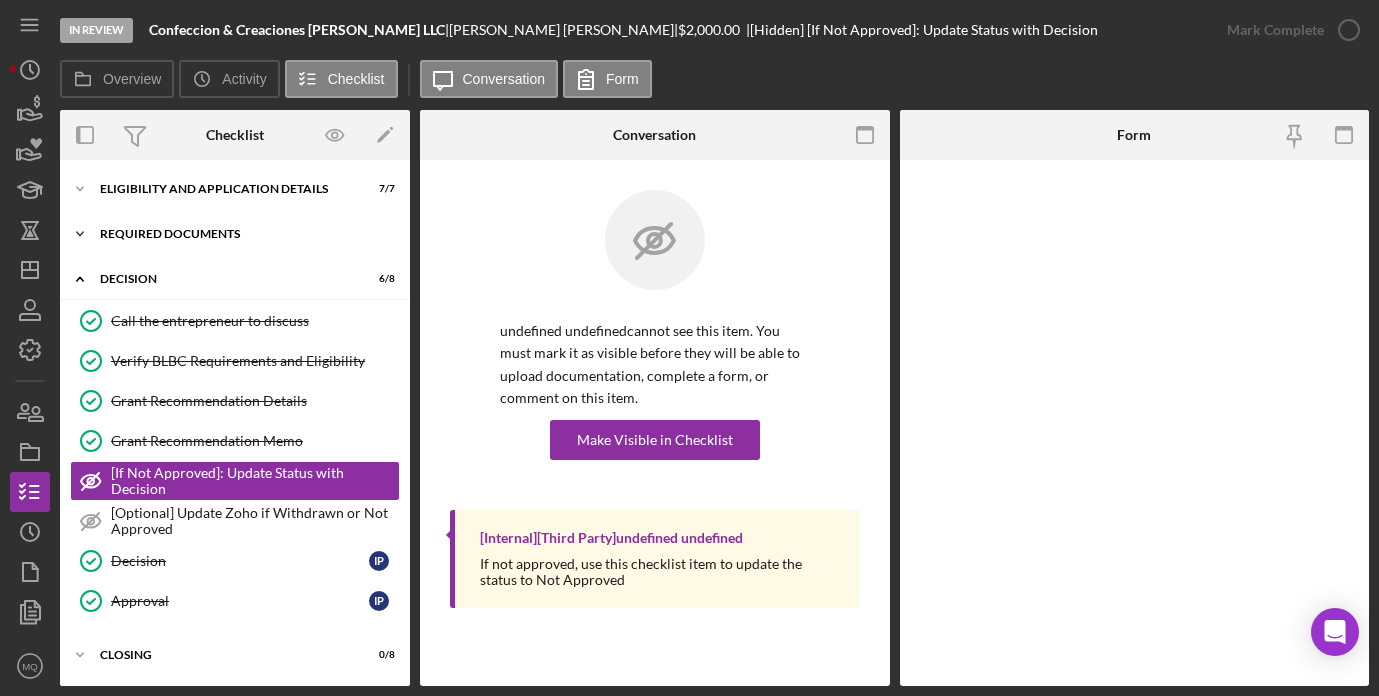 click on "Icon/Expander Required Documents 10 / 10" at bounding box center (235, 234) 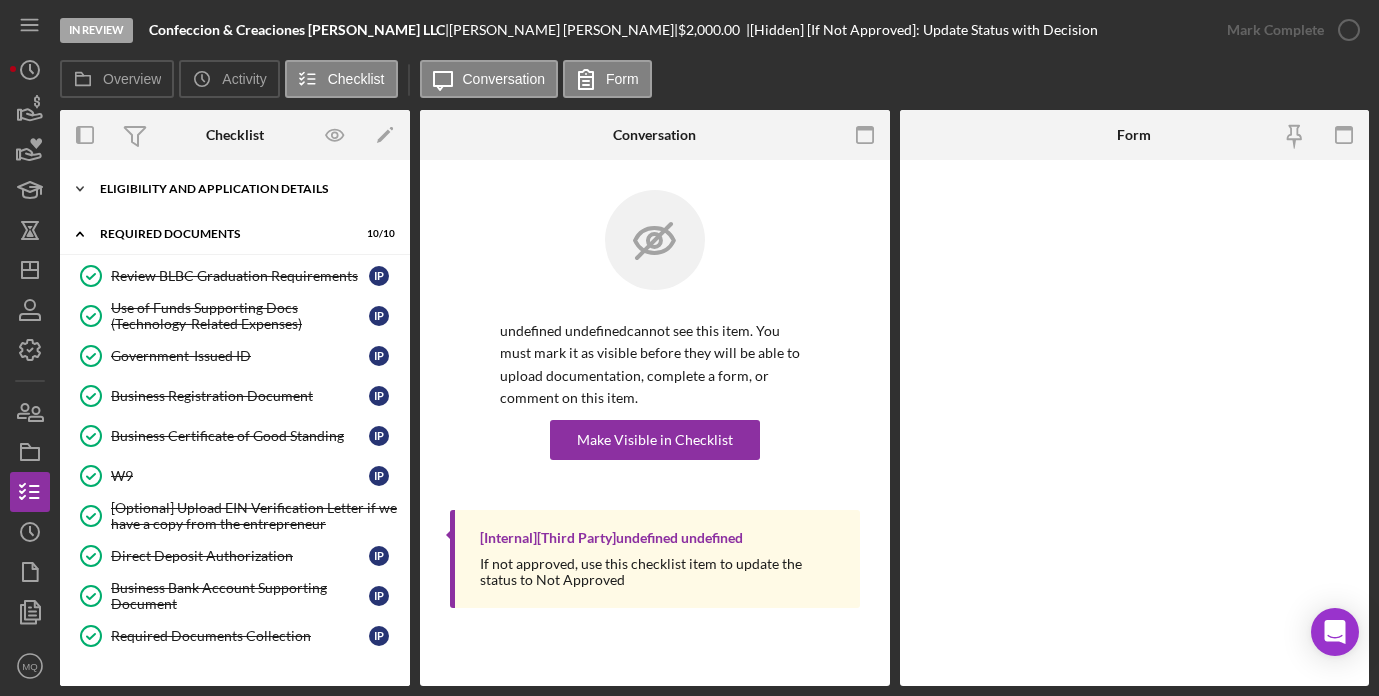 click on "Icon/Expander Eligibility and Application Details 7 / 7" at bounding box center (235, 189) 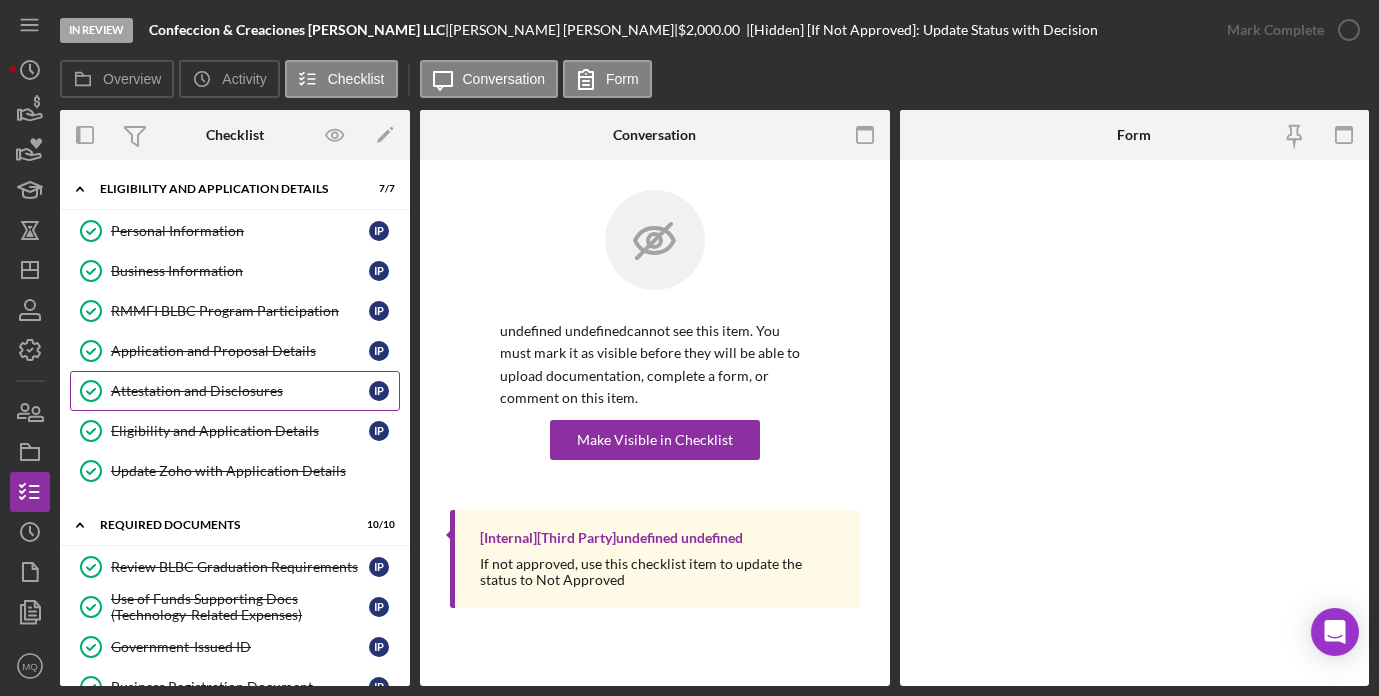 click on "Attestation and Disclosures" at bounding box center [240, 391] 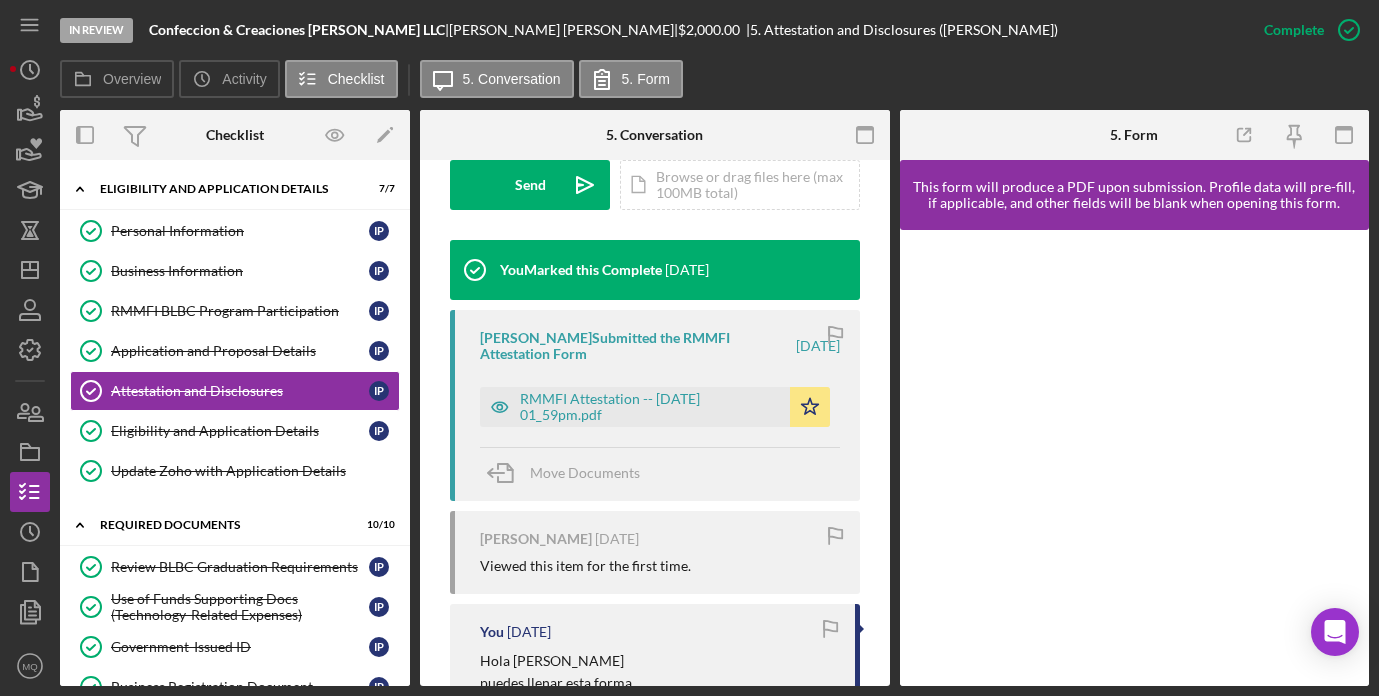 scroll, scrollTop: 615, scrollLeft: 0, axis: vertical 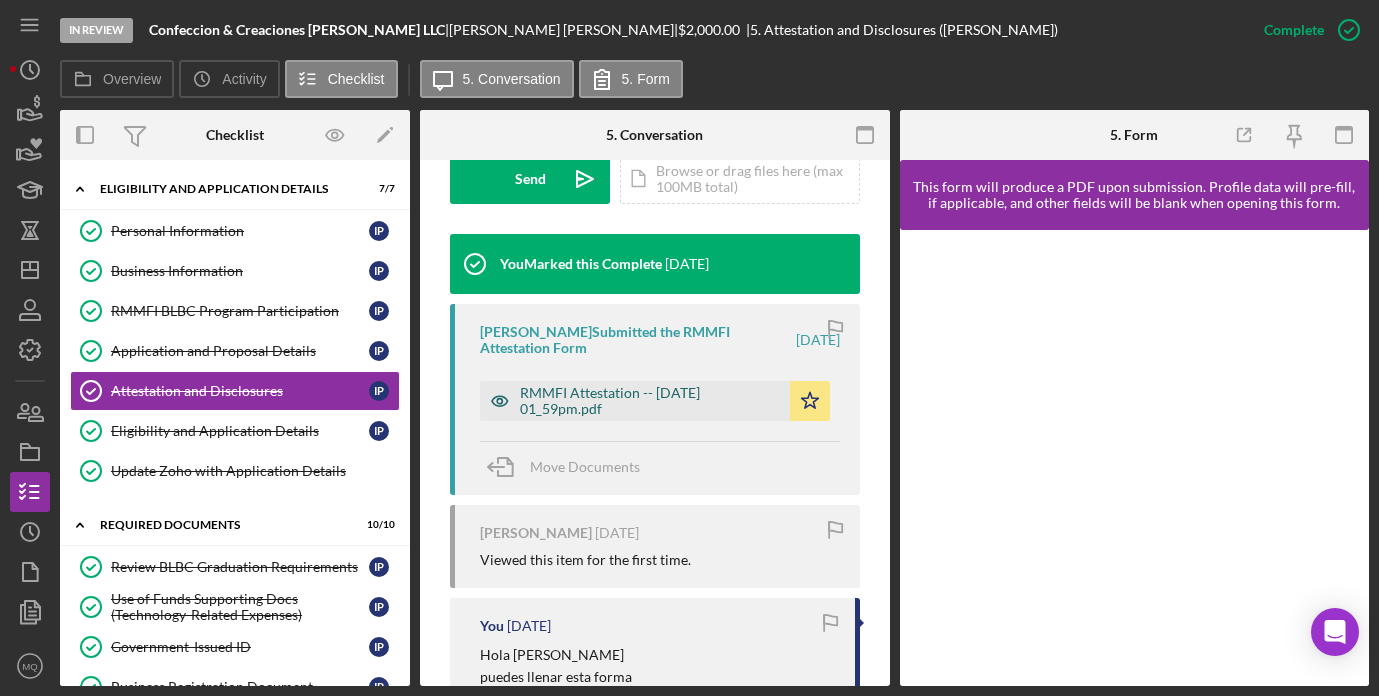 click on "RMMFI Attestation -- [DATE] 01_59pm.pdf" at bounding box center (650, 401) 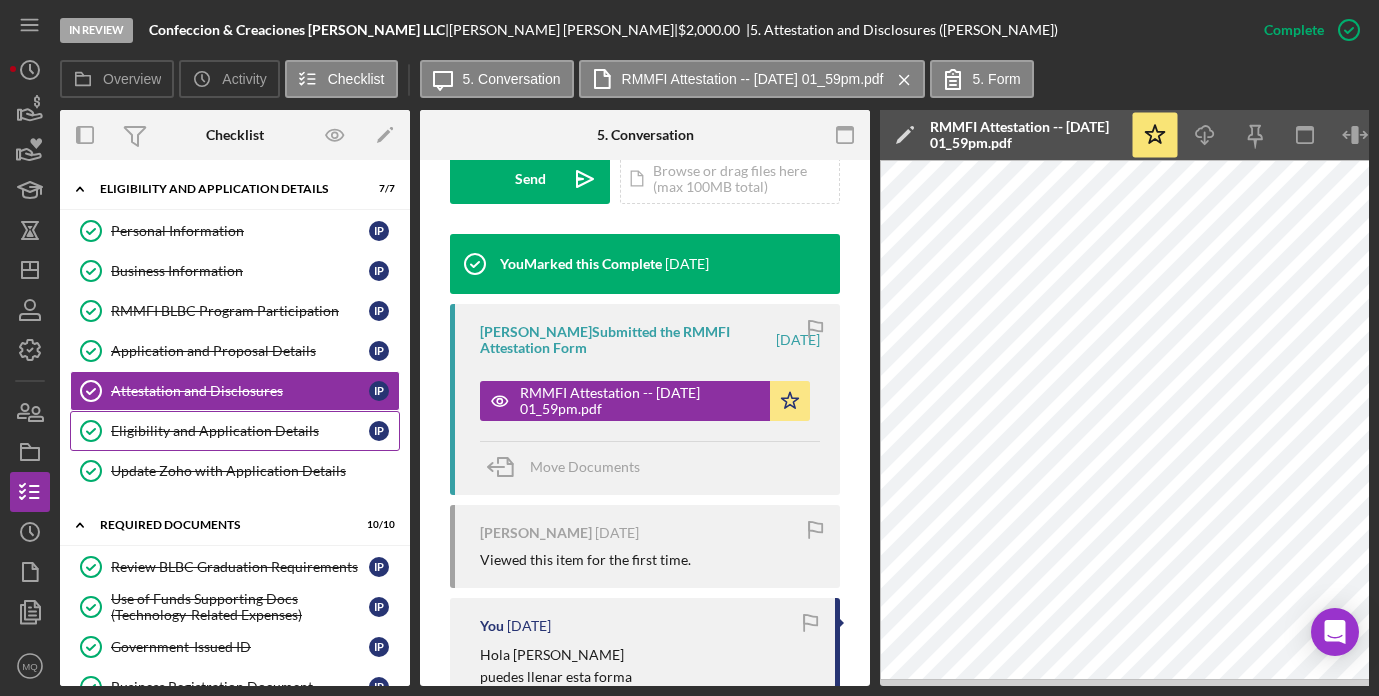 click on "Eligibility and Application Details" at bounding box center (240, 431) 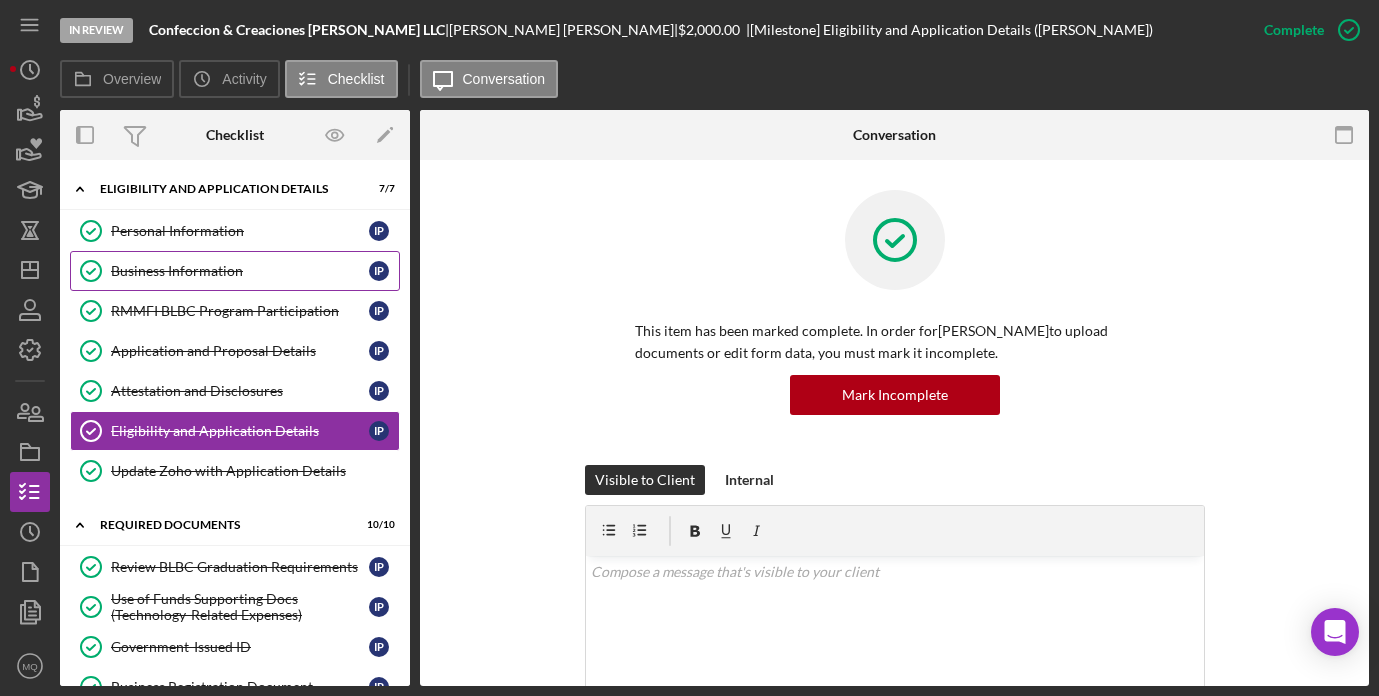 click on "Business Information" at bounding box center (240, 271) 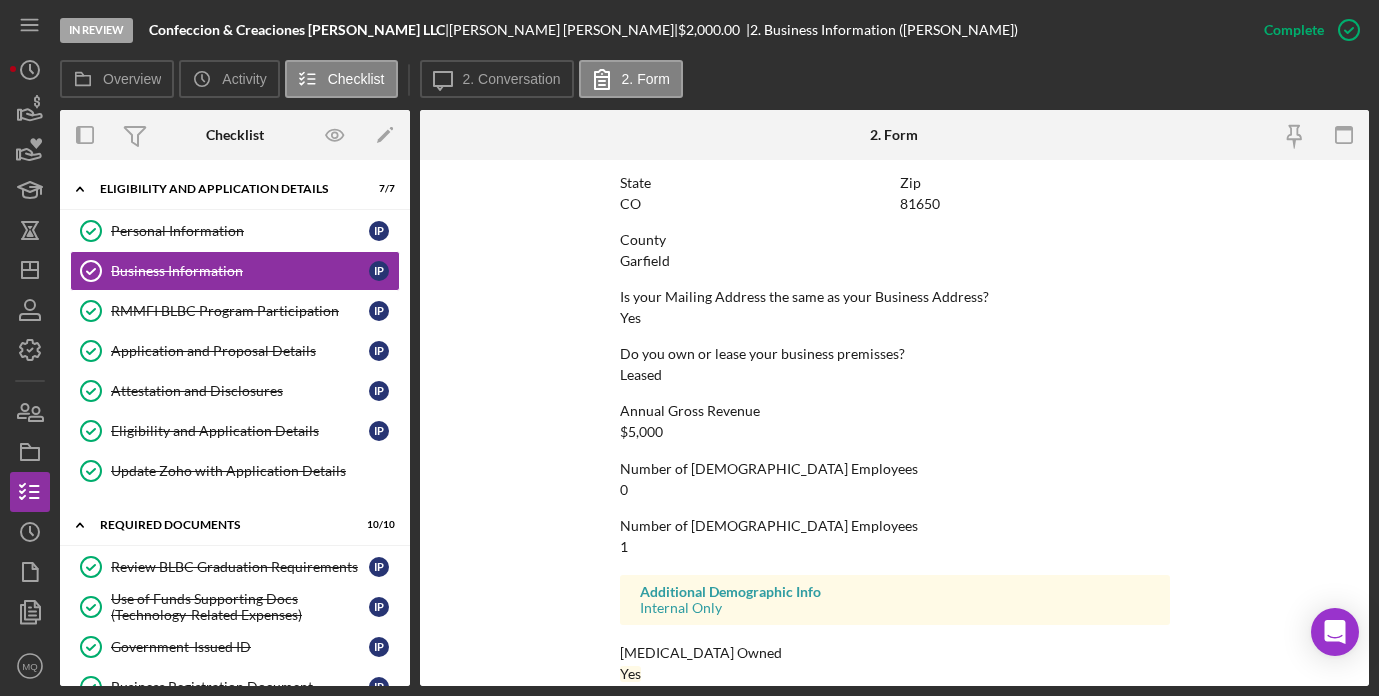scroll, scrollTop: 982, scrollLeft: 0, axis: vertical 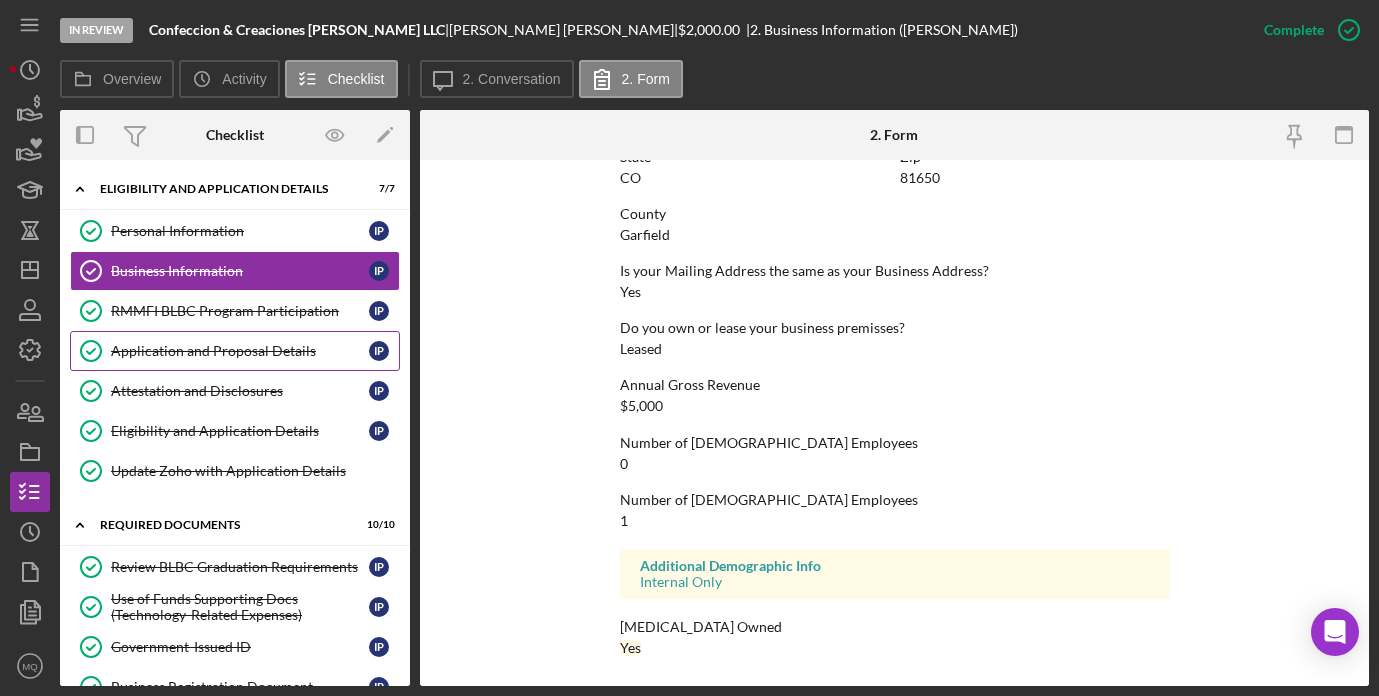 click on "Application and Proposal Details" at bounding box center [240, 351] 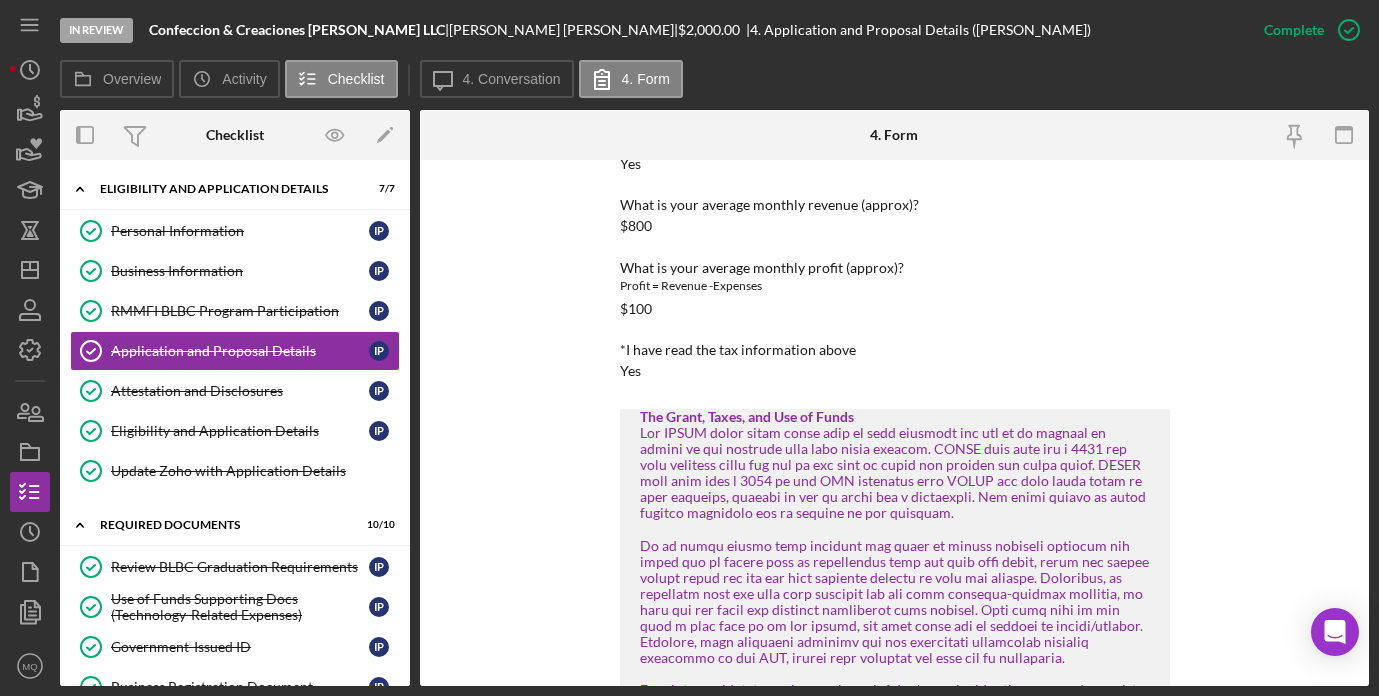 scroll, scrollTop: 482, scrollLeft: 0, axis: vertical 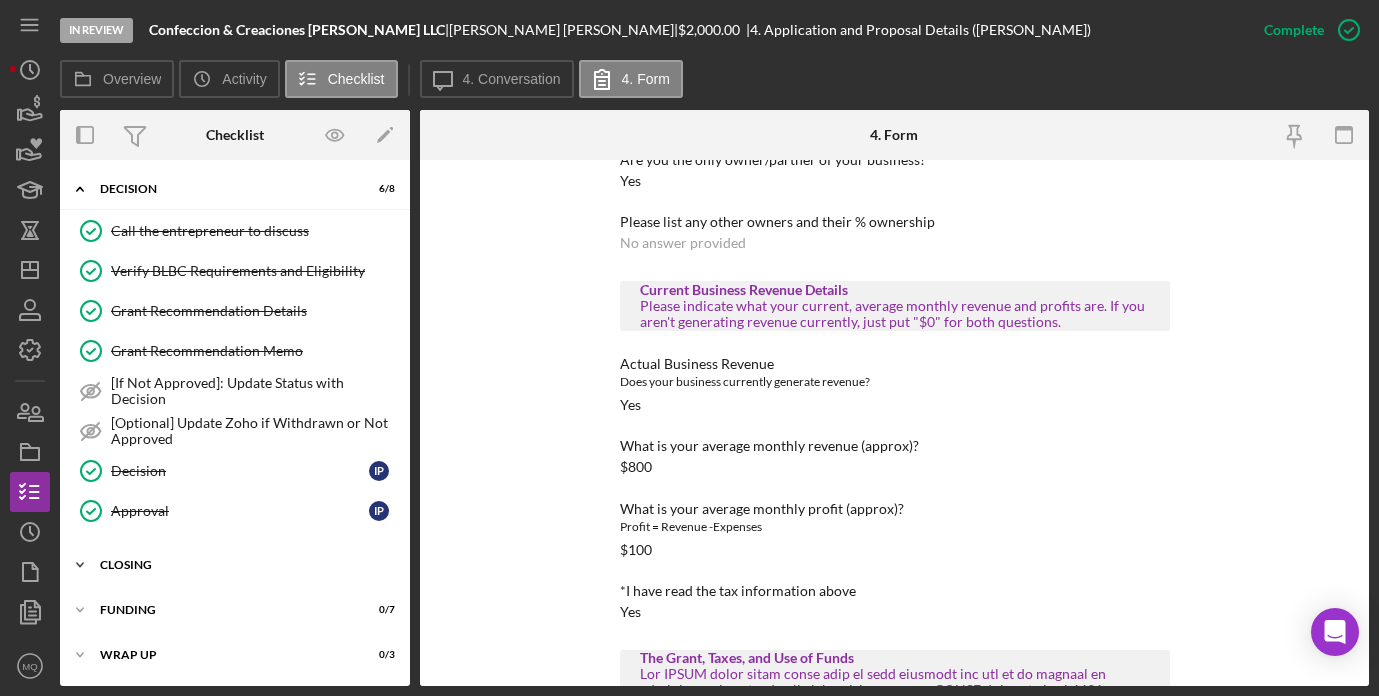 click on "Icon/Expander Closing 0 / 8" at bounding box center [235, 565] 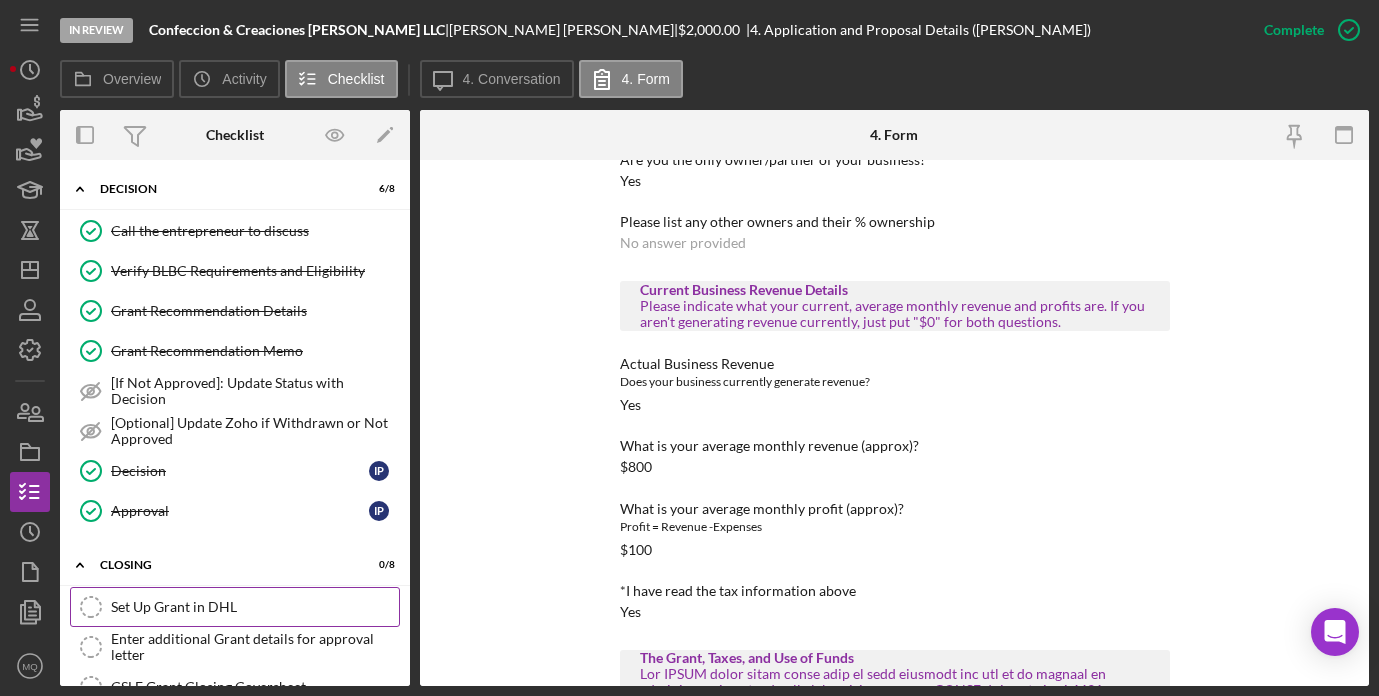 click on "Set Up Grant in DHL" at bounding box center [255, 607] 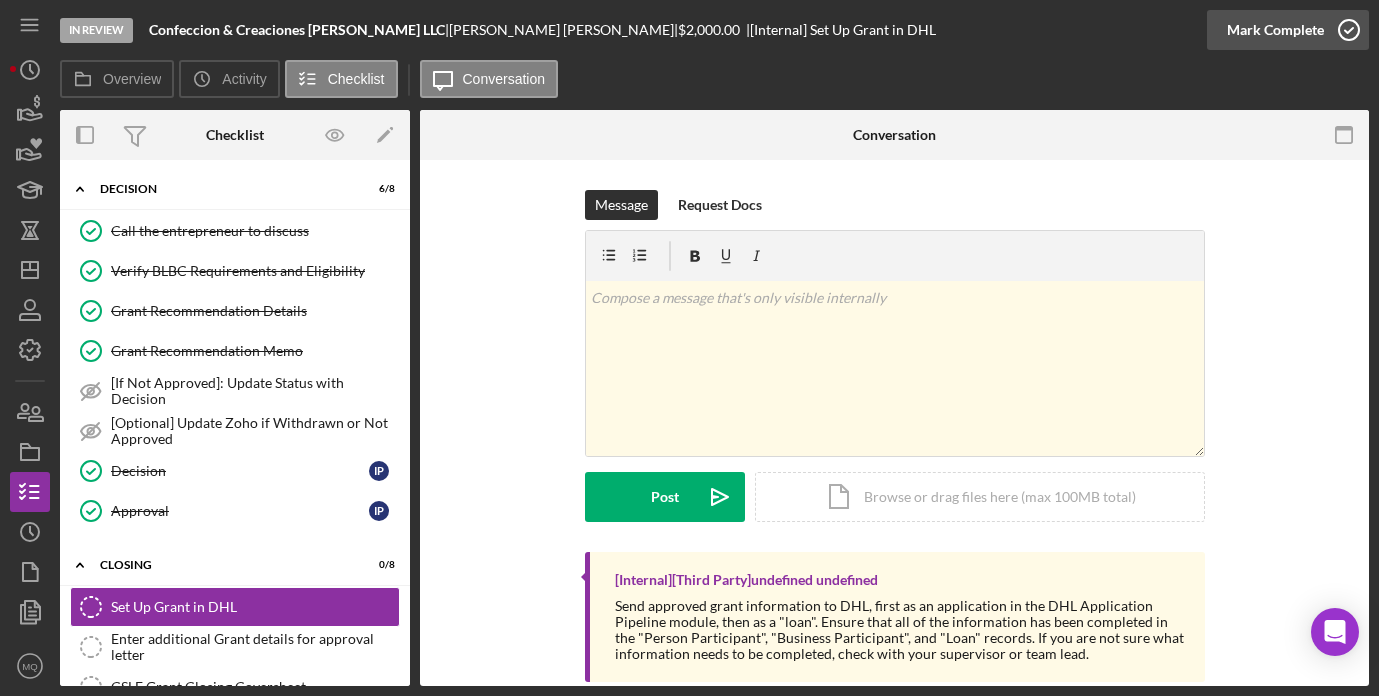 click 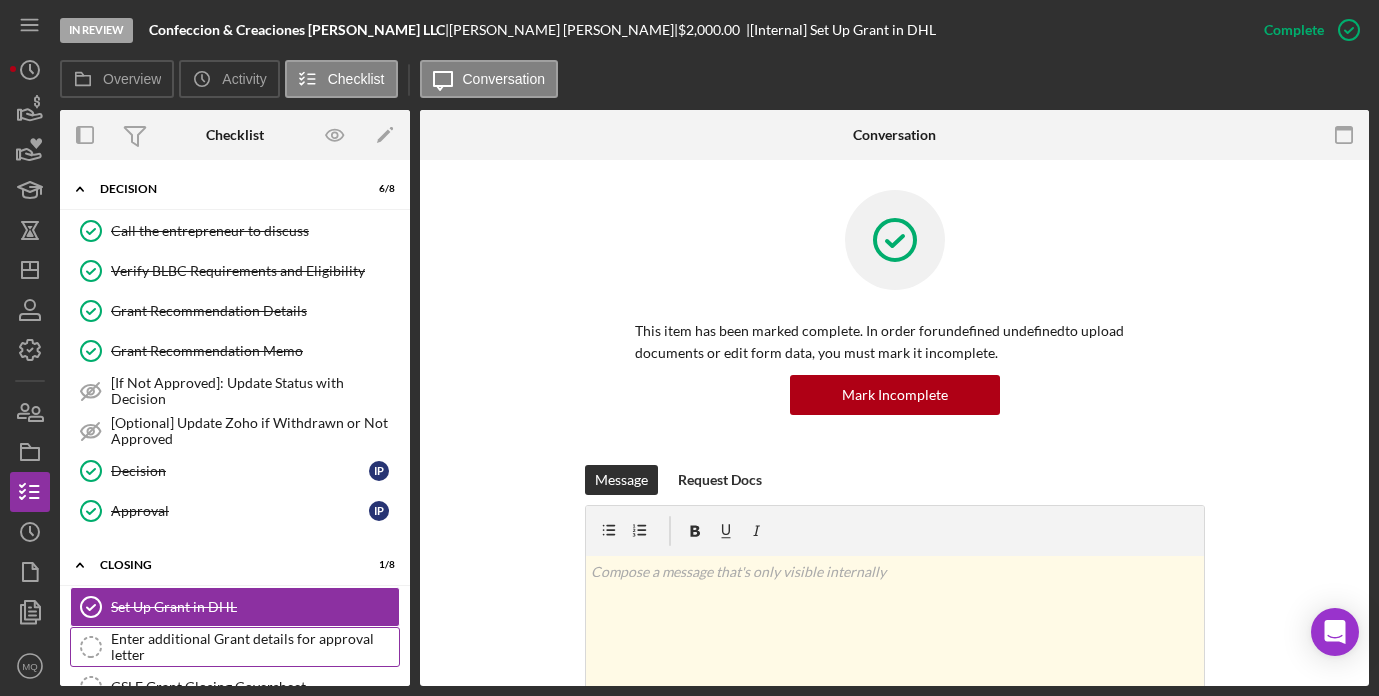 click on "Enter additional Grant details for approval letter" at bounding box center (255, 647) 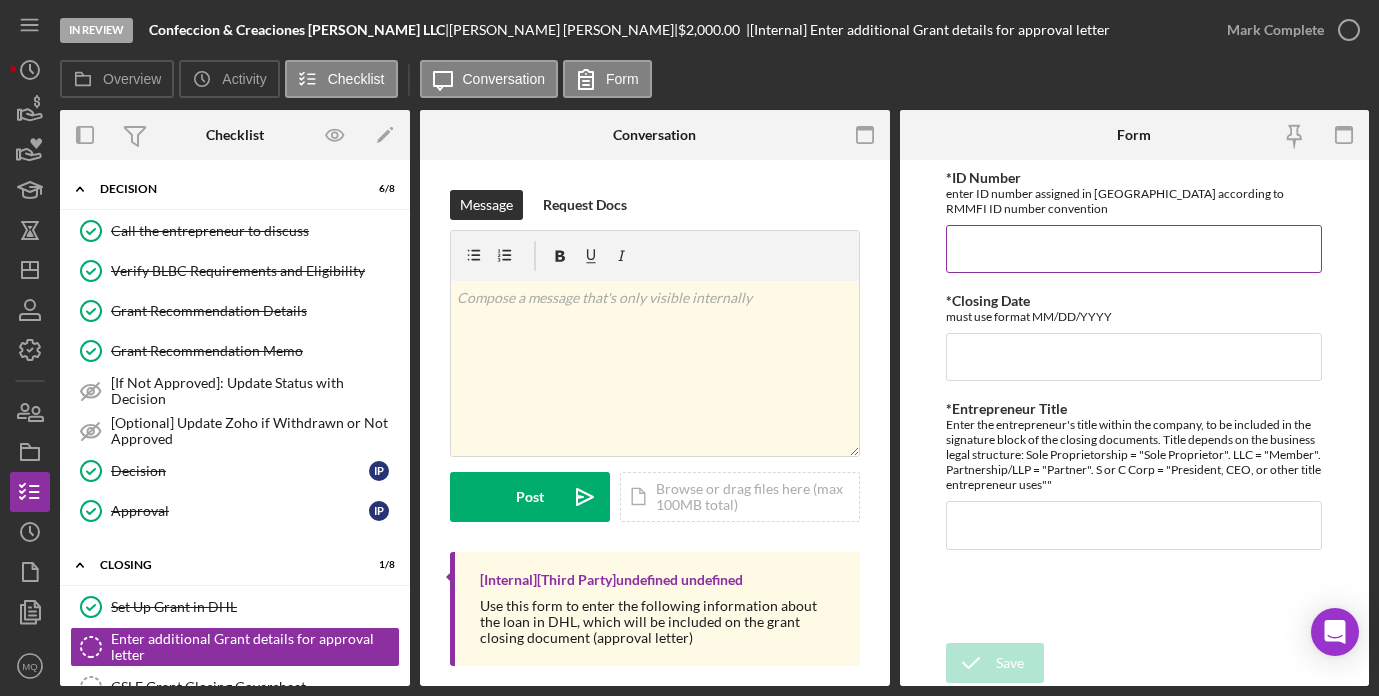 click on "*ID Number" at bounding box center (1134, 249) 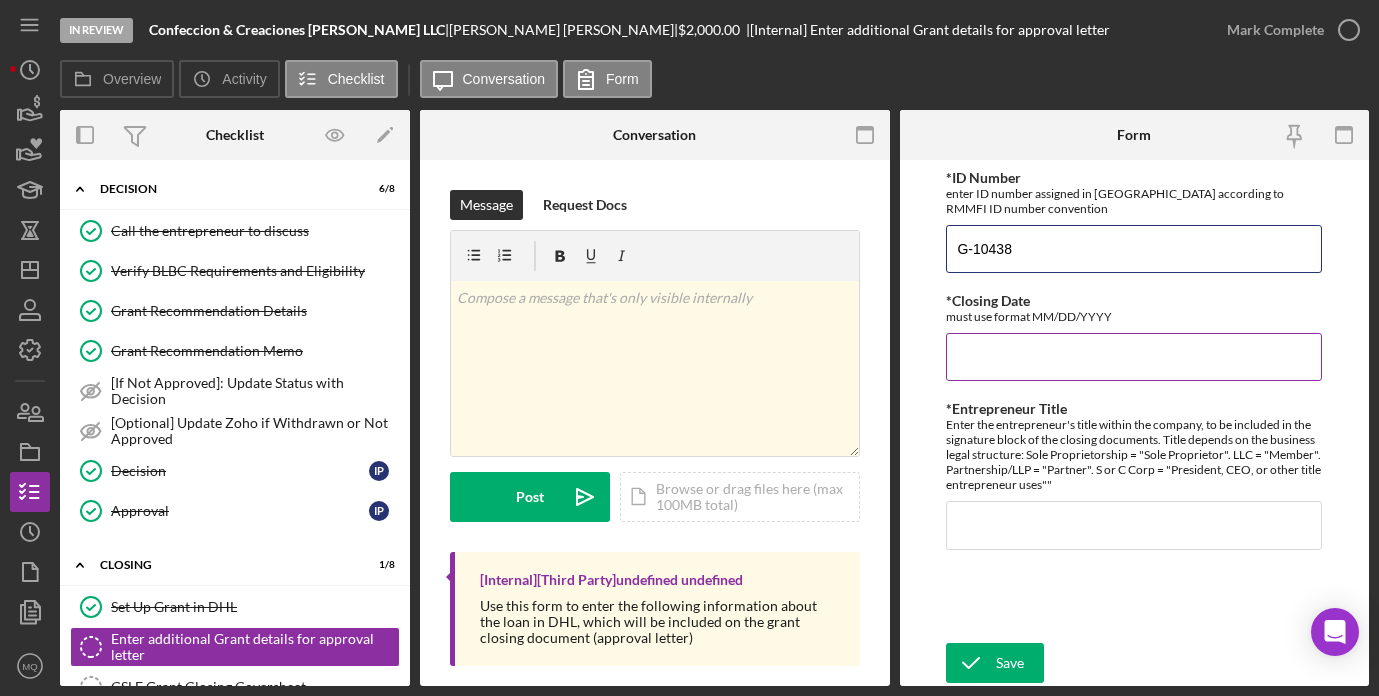 type on "G-10438" 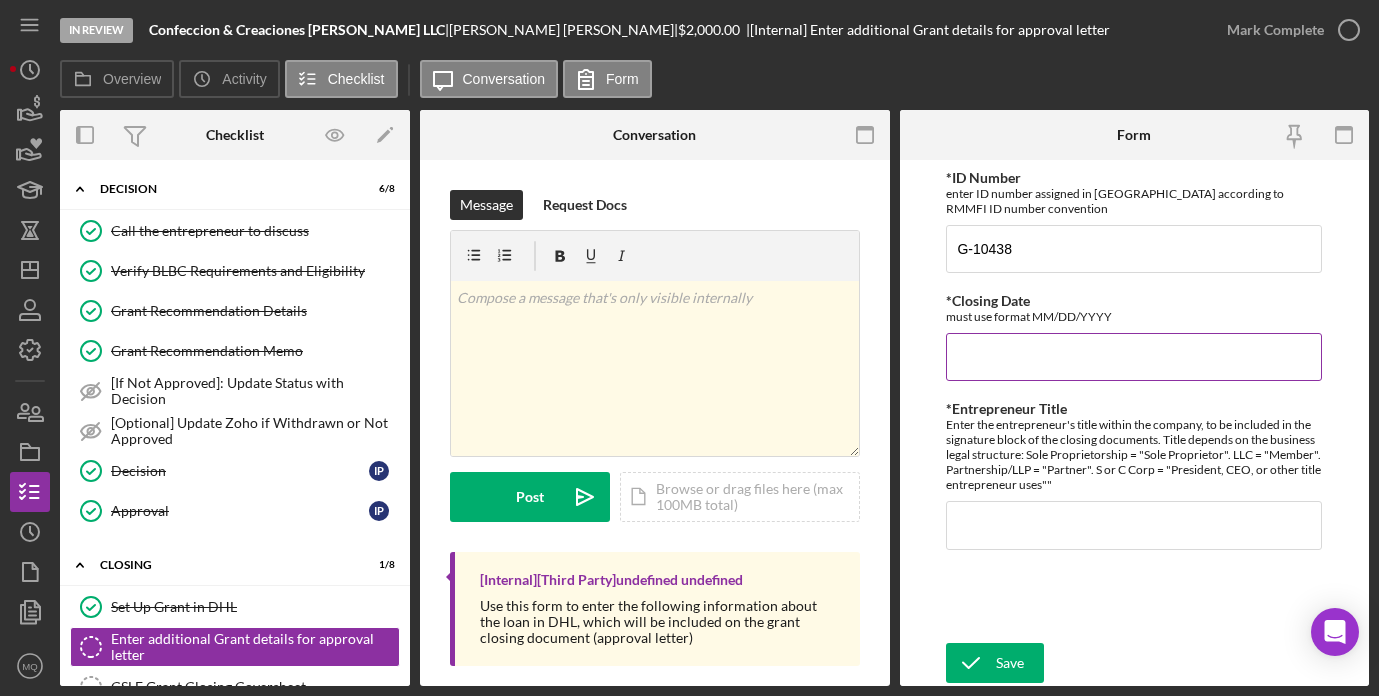 click on "*Closing Date" at bounding box center (1134, 357) 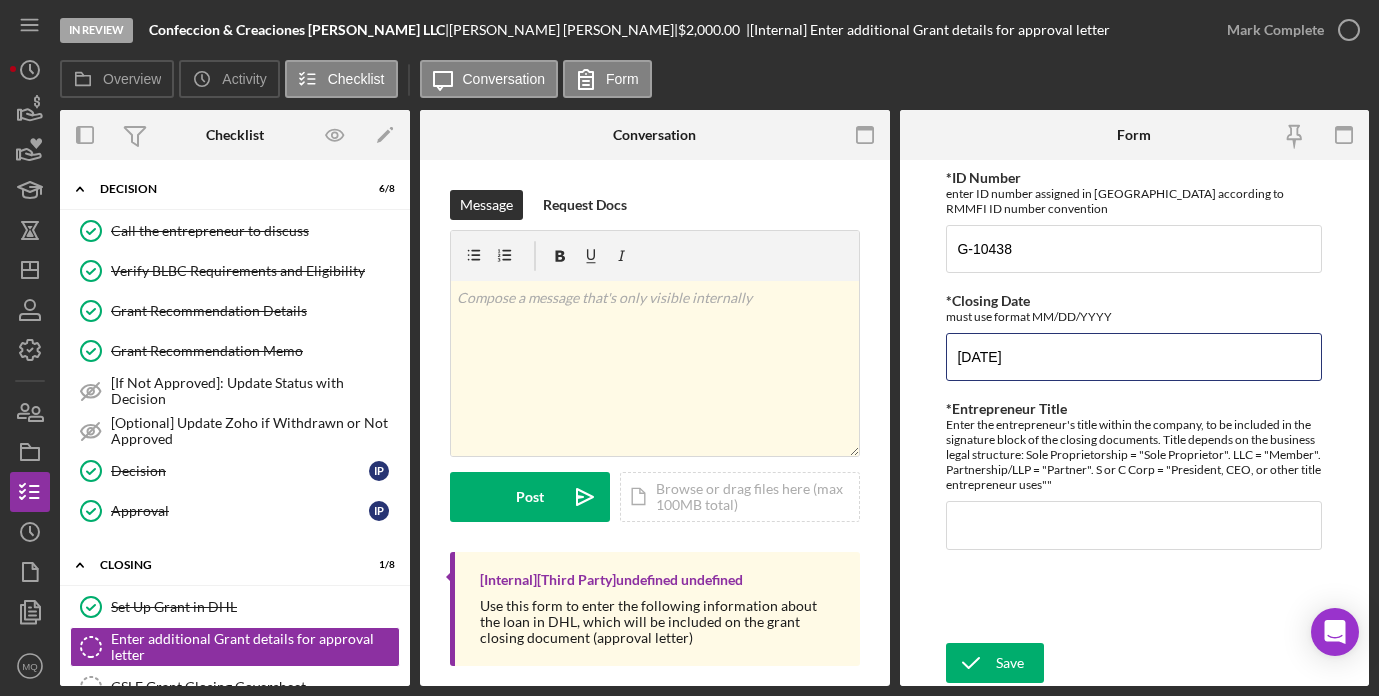 type on "[DATE]" 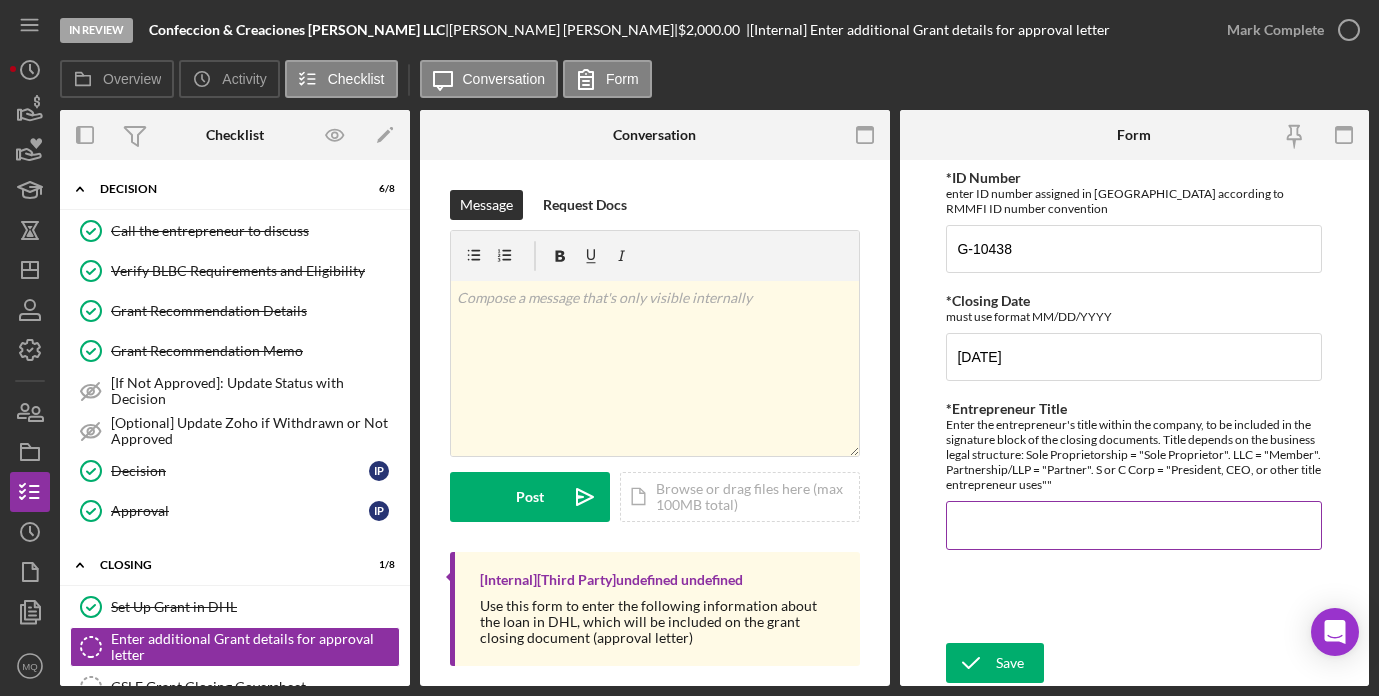 click on "*Entrepreneur Title" at bounding box center [1134, 525] 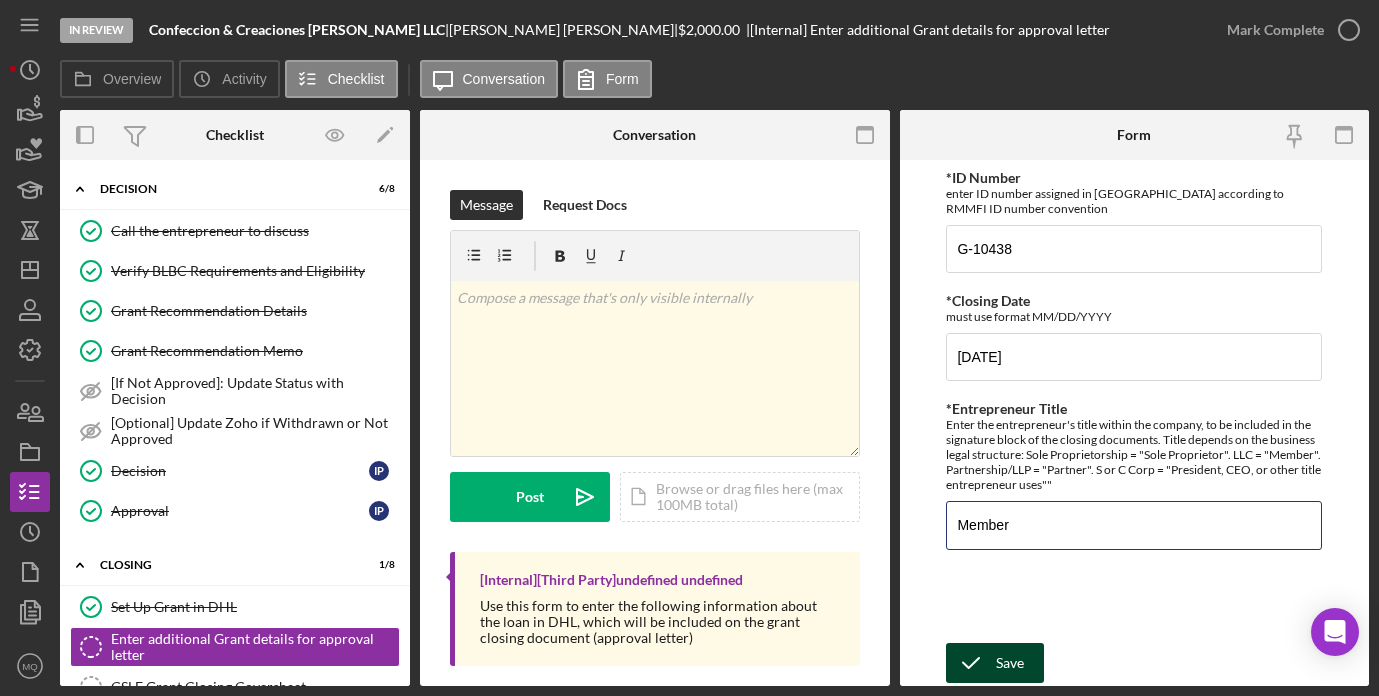 type on "Member" 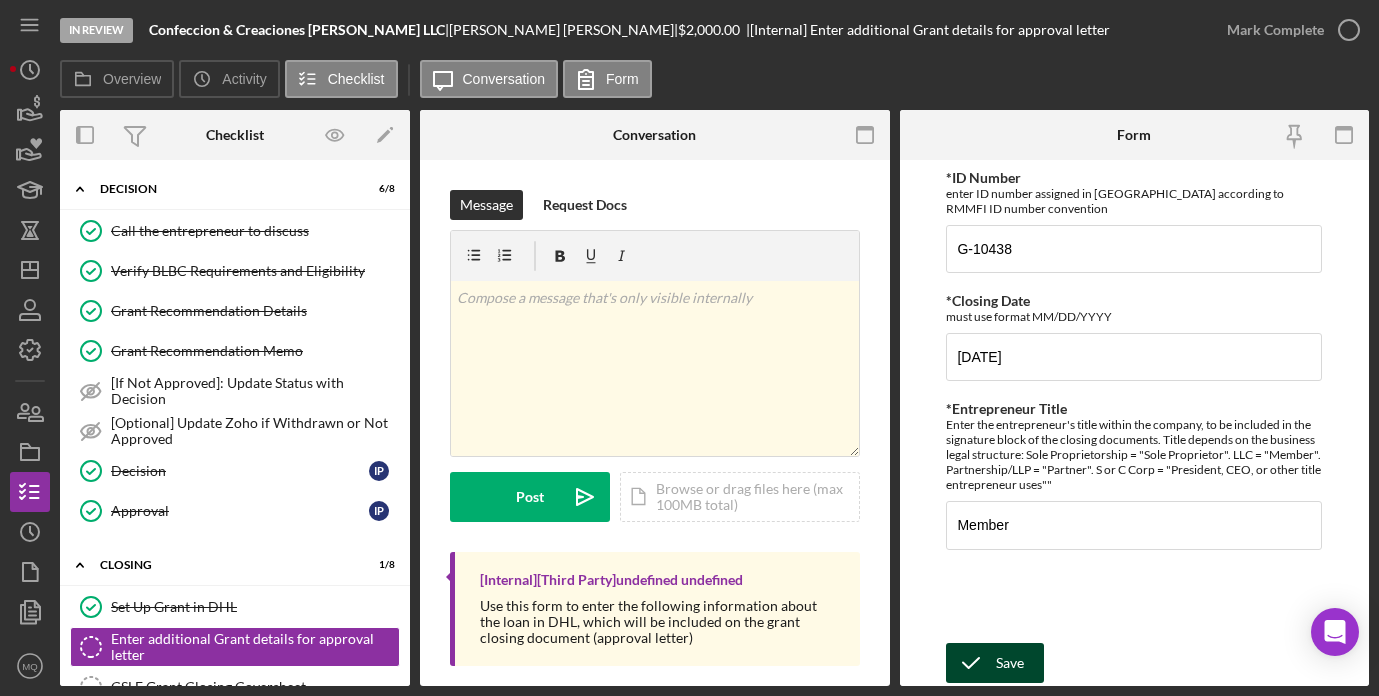 click on "Save" at bounding box center (1010, 663) 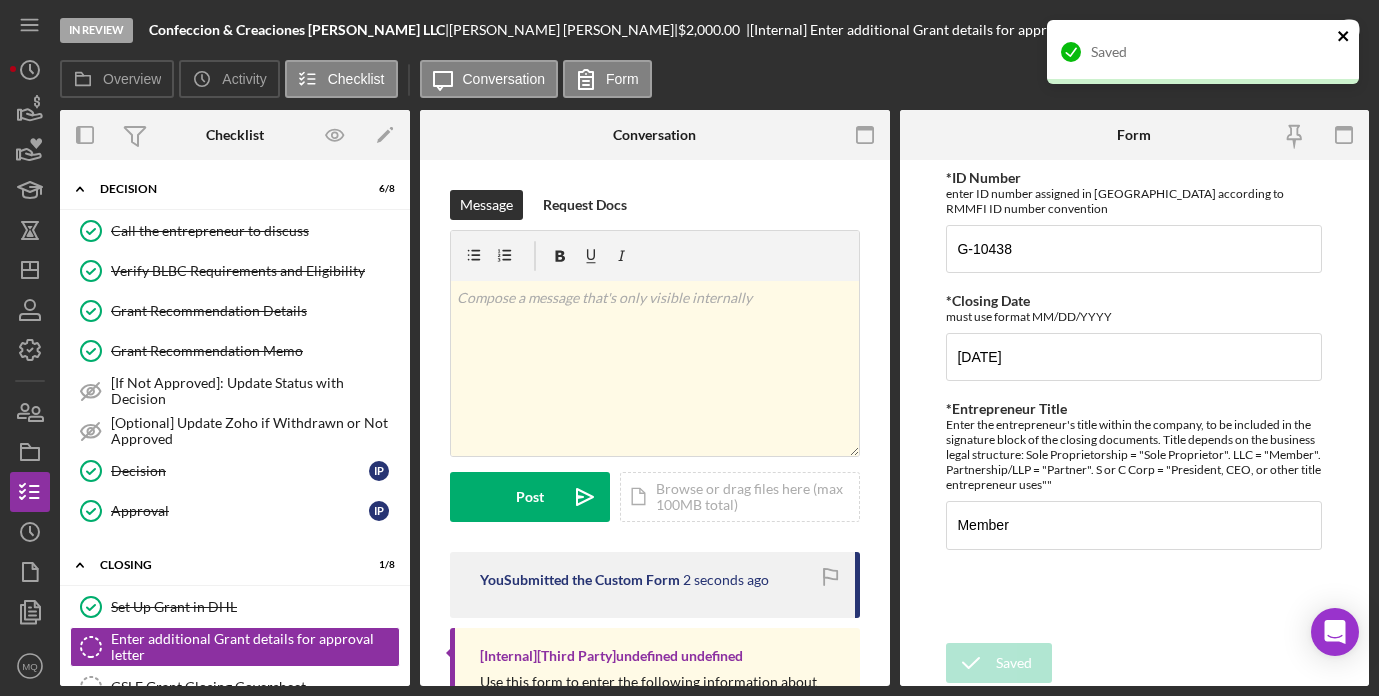 click 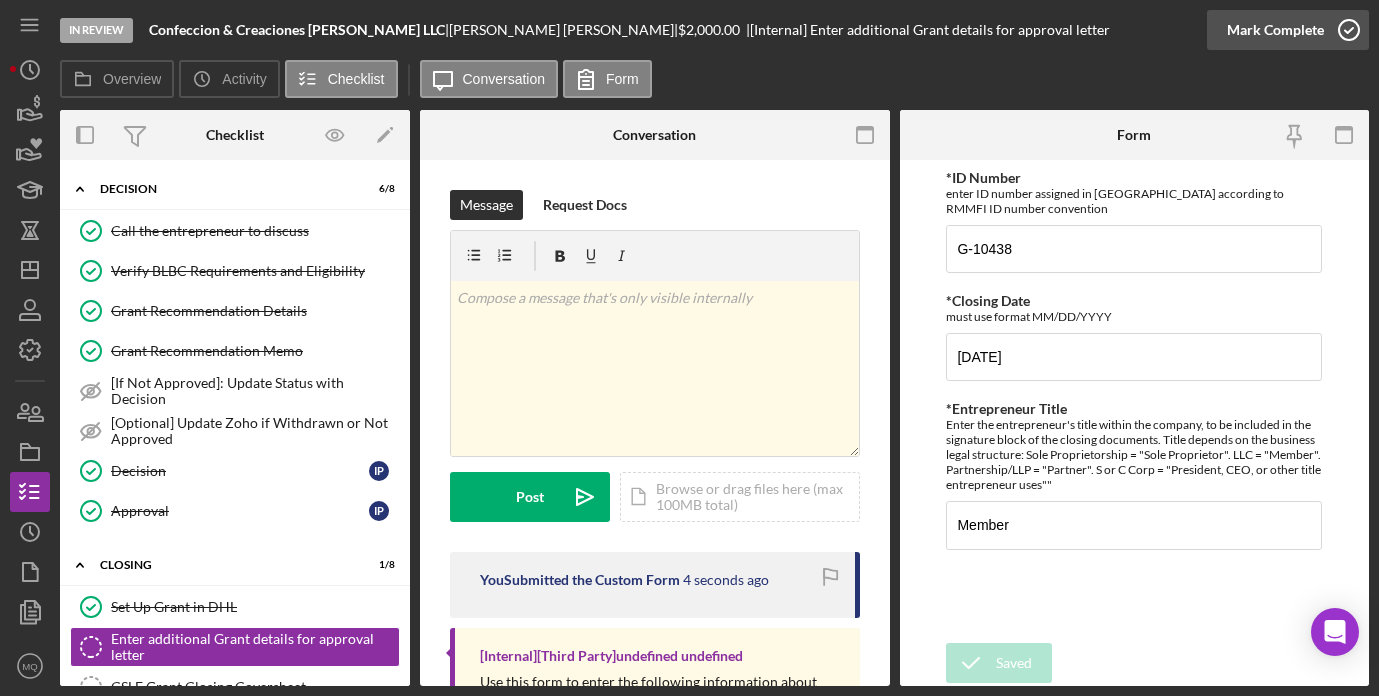 click 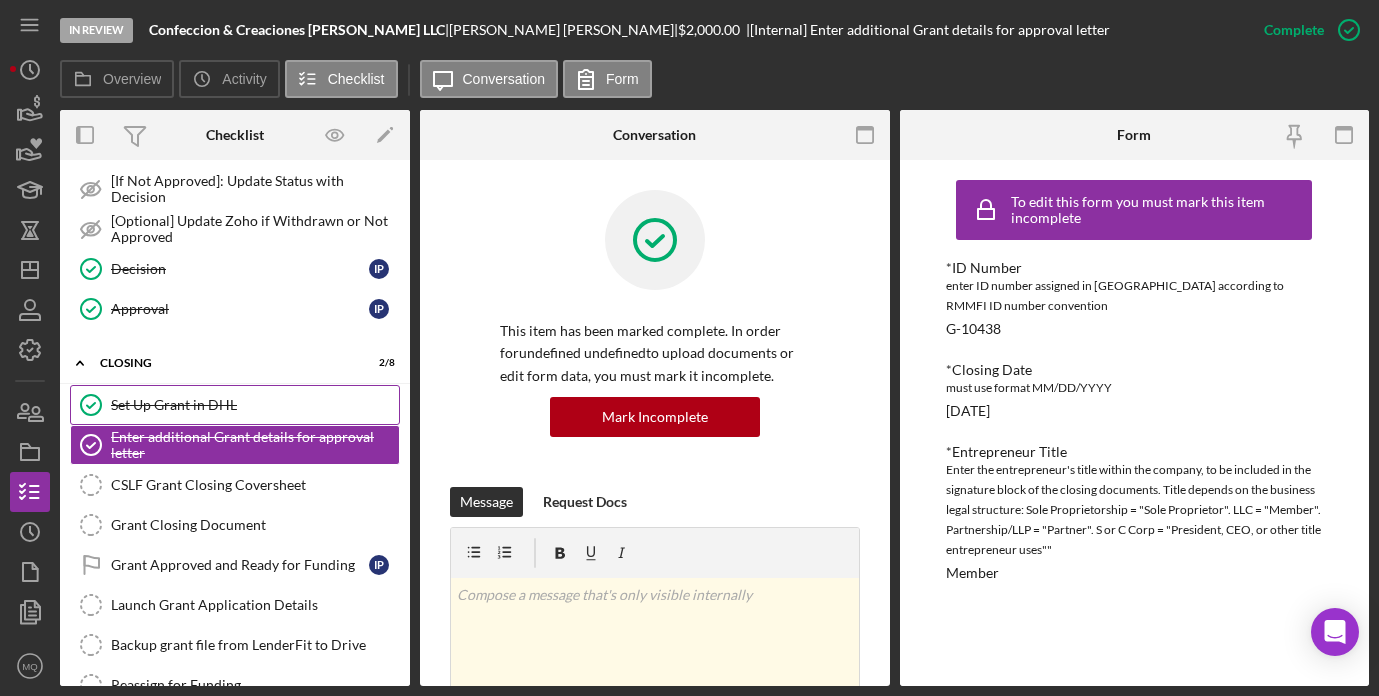 scroll, scrollTop: 1012, scrollLeft: 0, axis: vertical 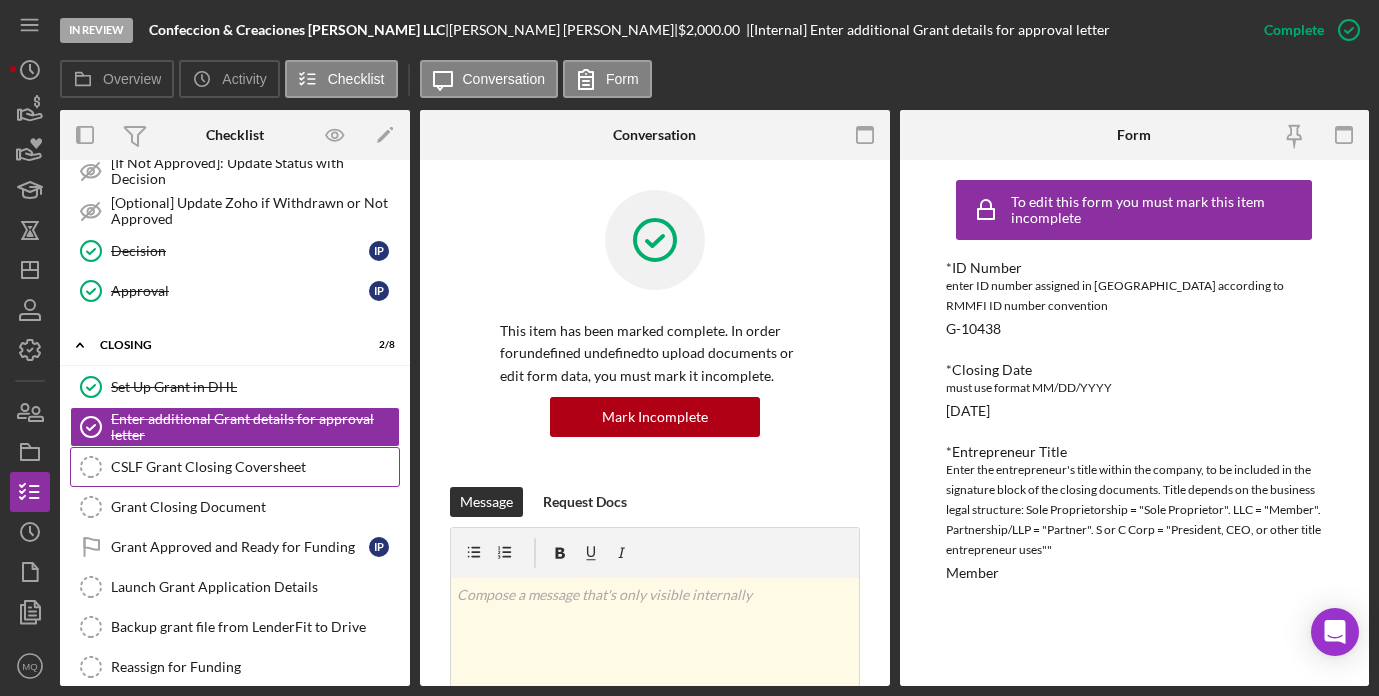click on "CSLF Grant Closing Coversheet" at bounding box center (255, 467) 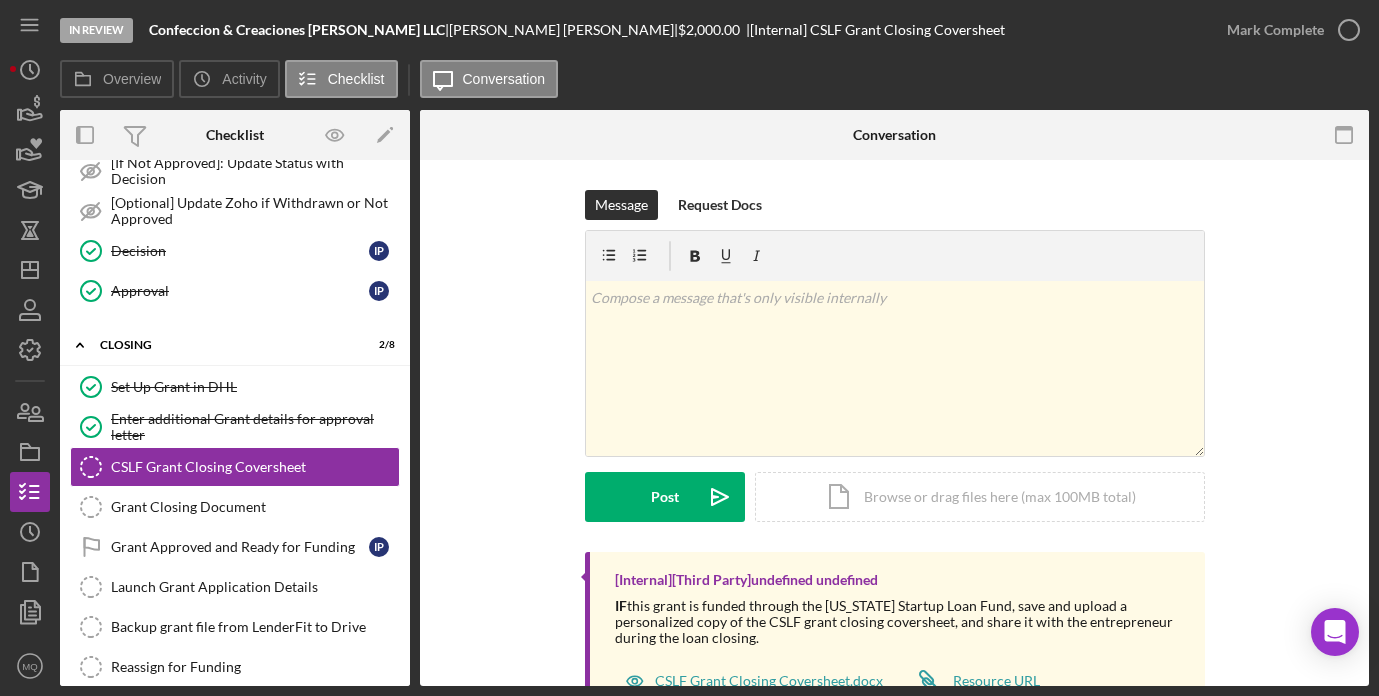 scroll, scrollTop: 58, scrollLeft: 0, axis: vertical 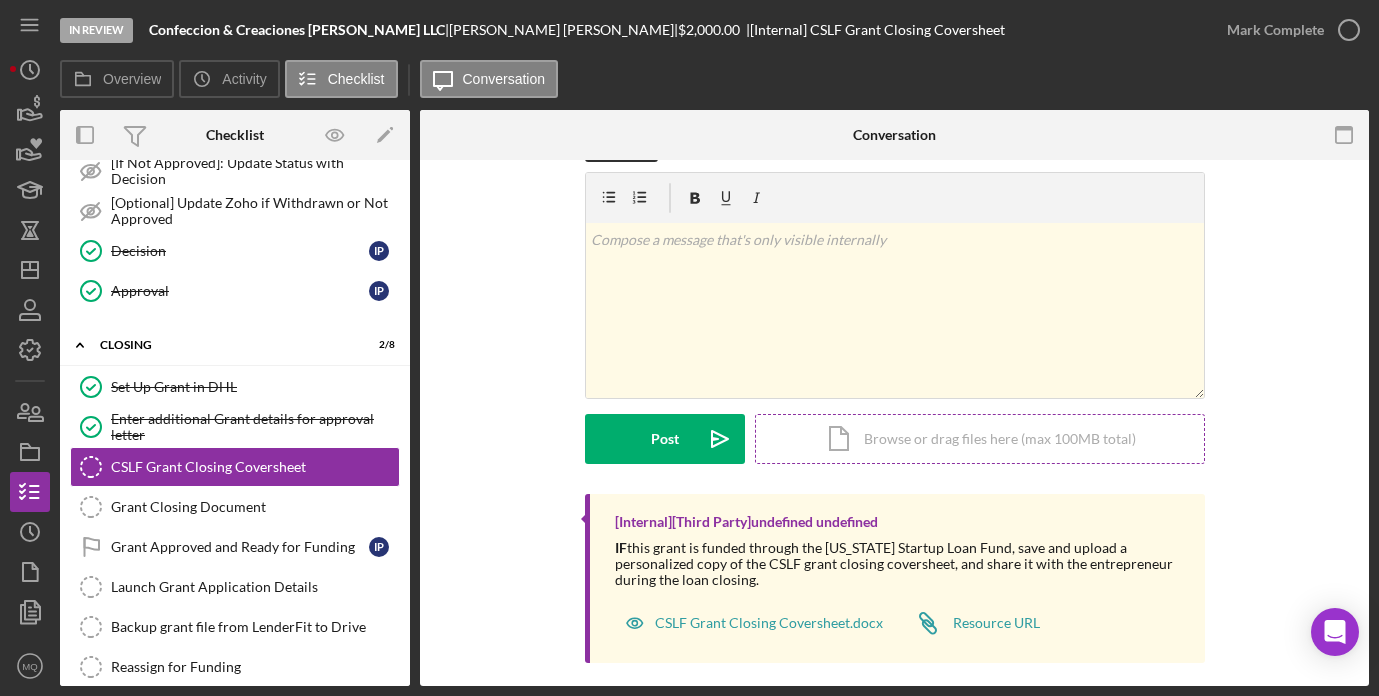 click on "Icon/Document Browse or drag files here (max 100MB total) Tap to choose files or take a photo" at bounding box center (980, 439) 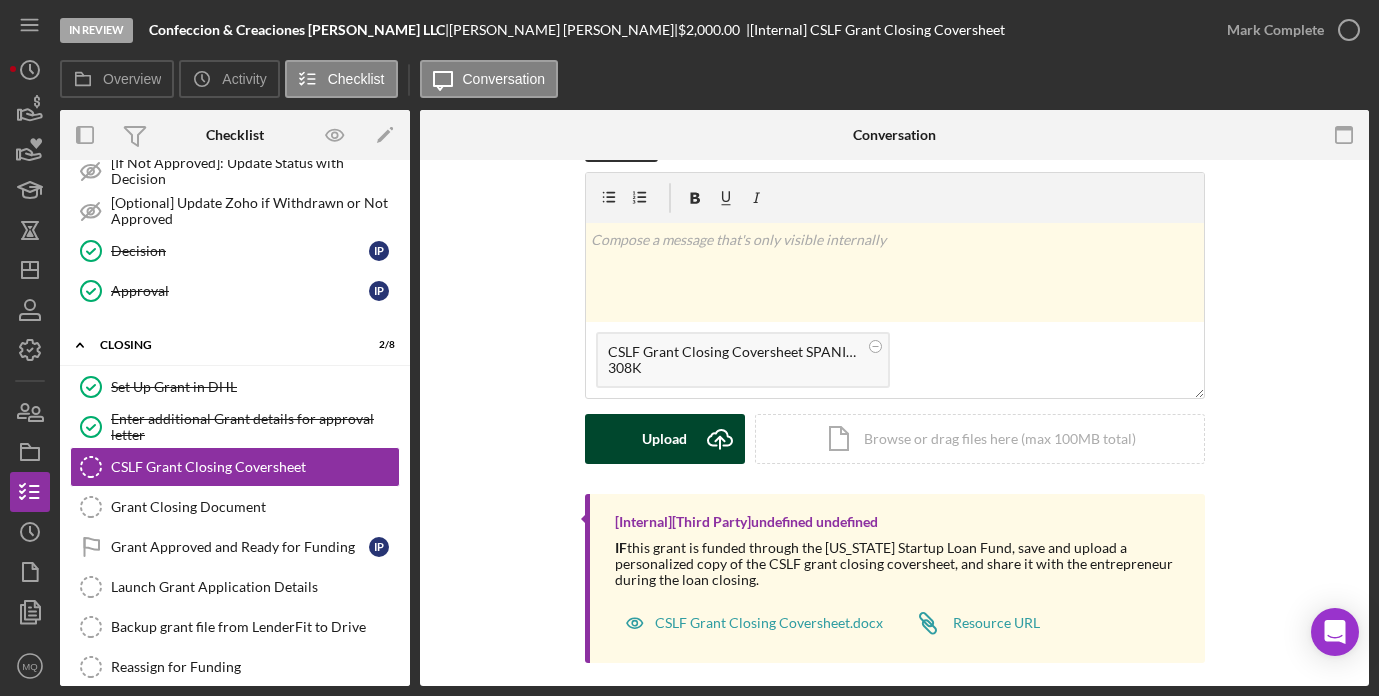 click on "Upload" at bounding box center (664, 439) 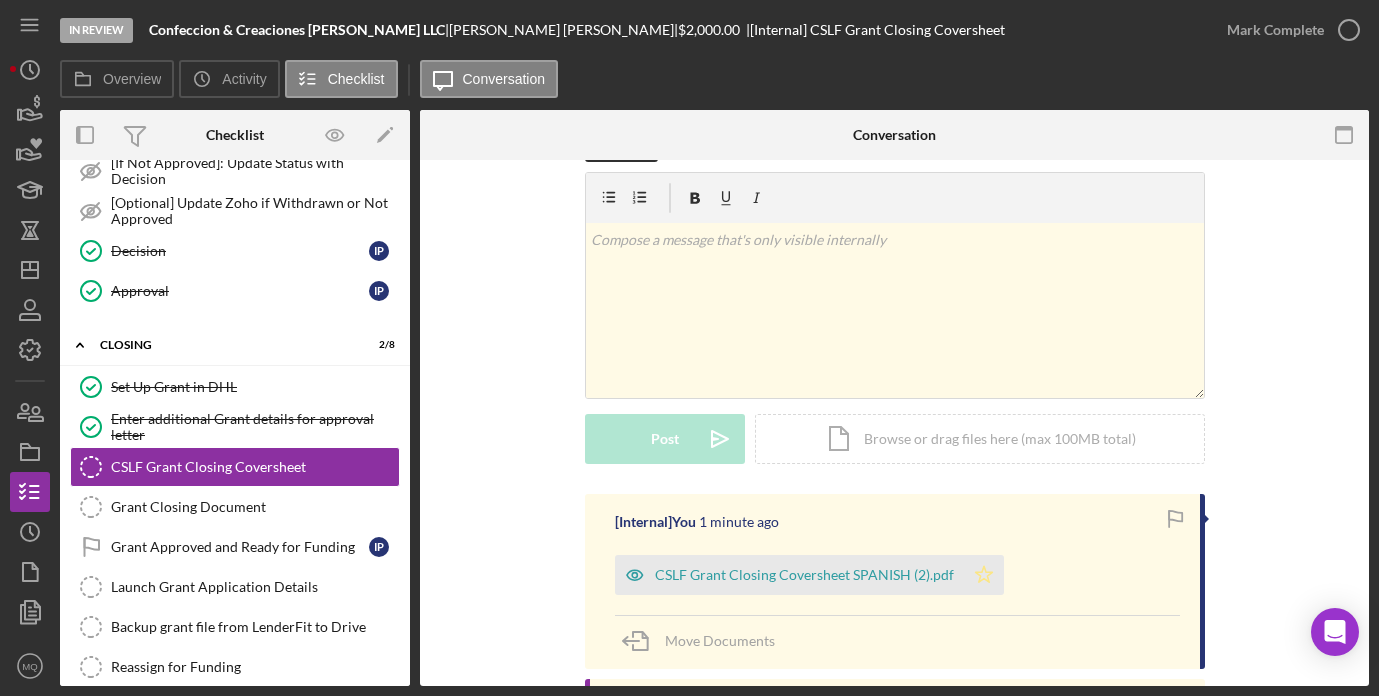 click on "Icon/Star" 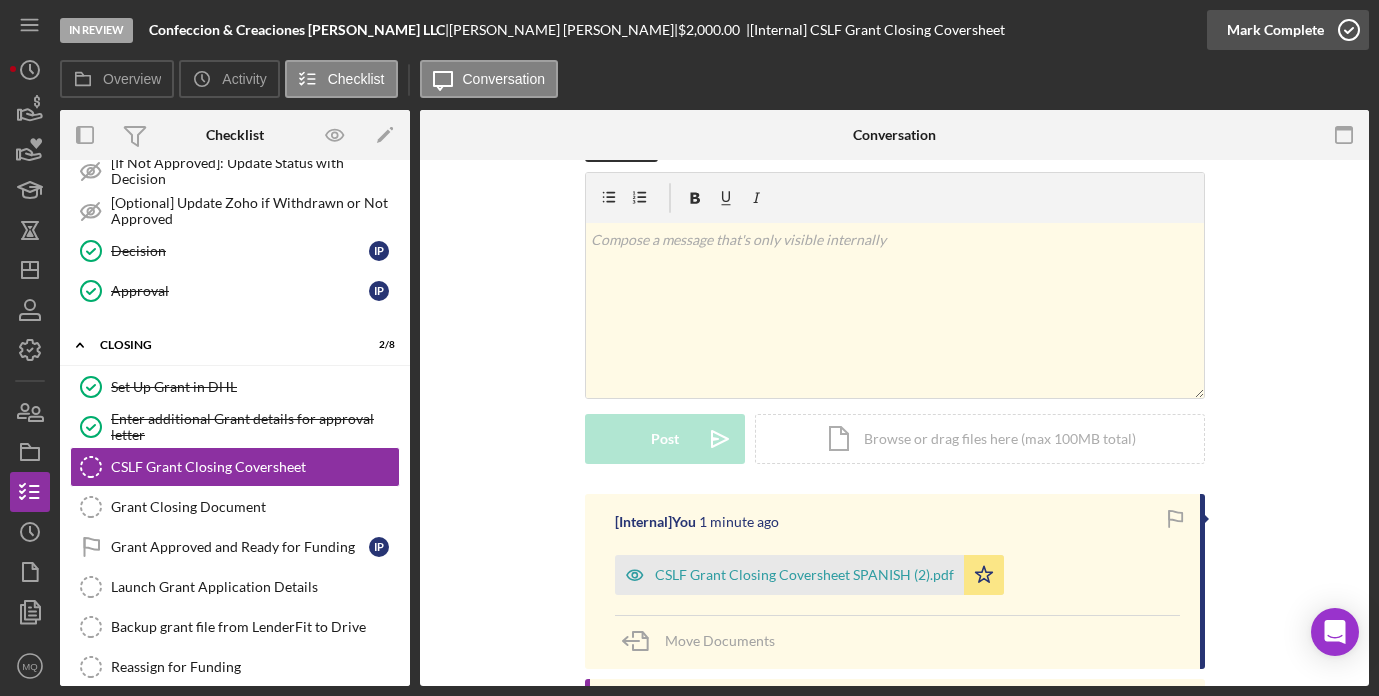 click 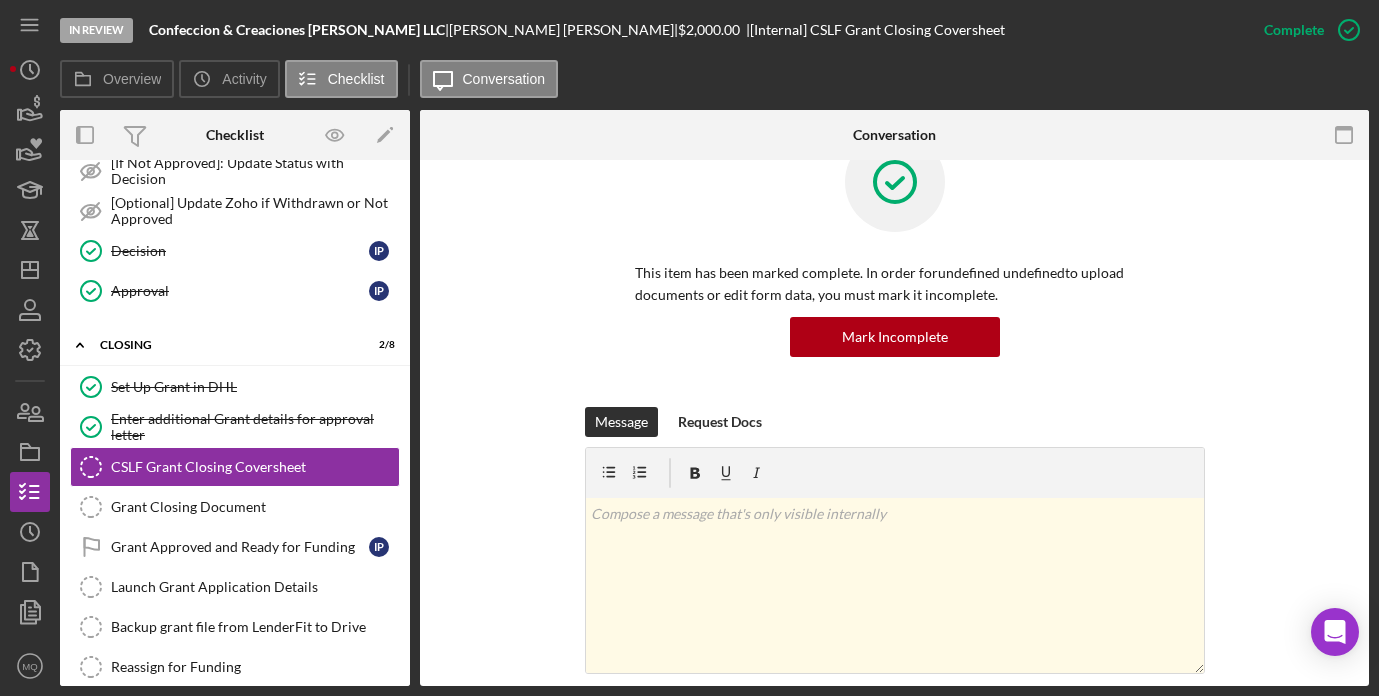 scroll, scrollTop: 333, scrollLeft: 0, axis: vertical 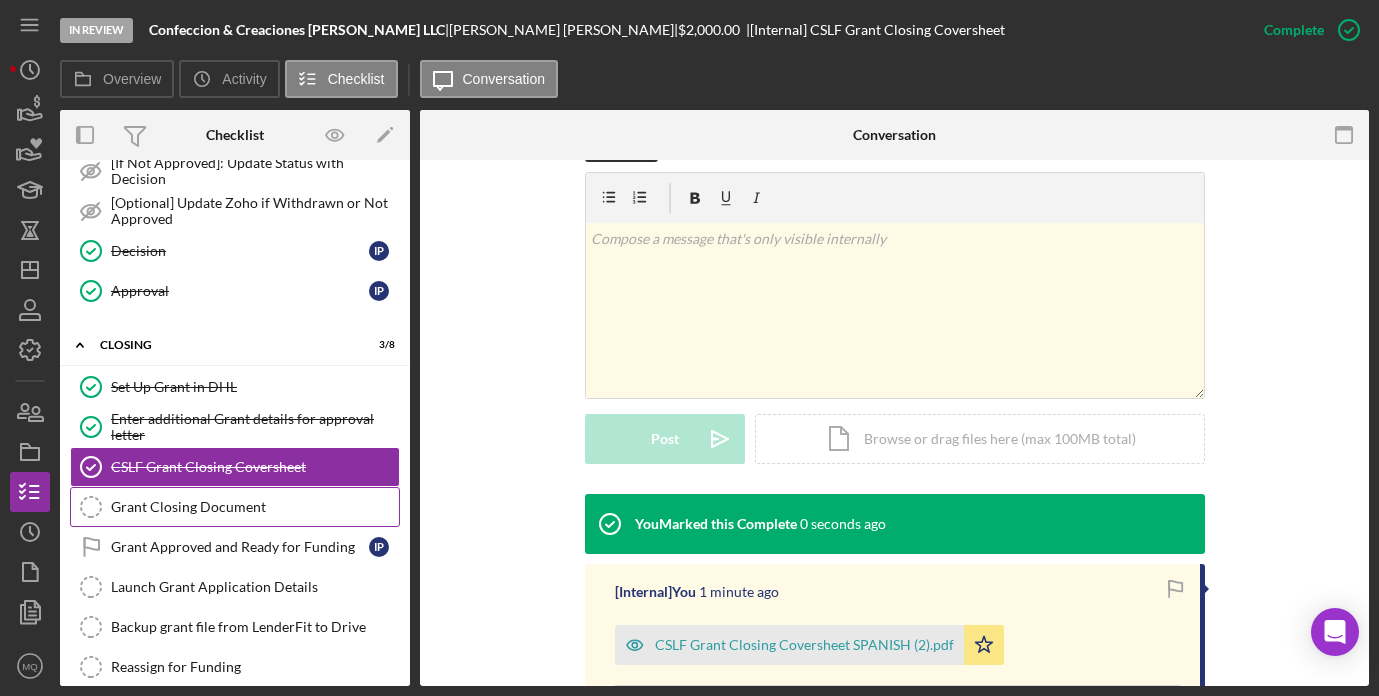 click on "Grant Closing Document" at bounding box center [255, 507] 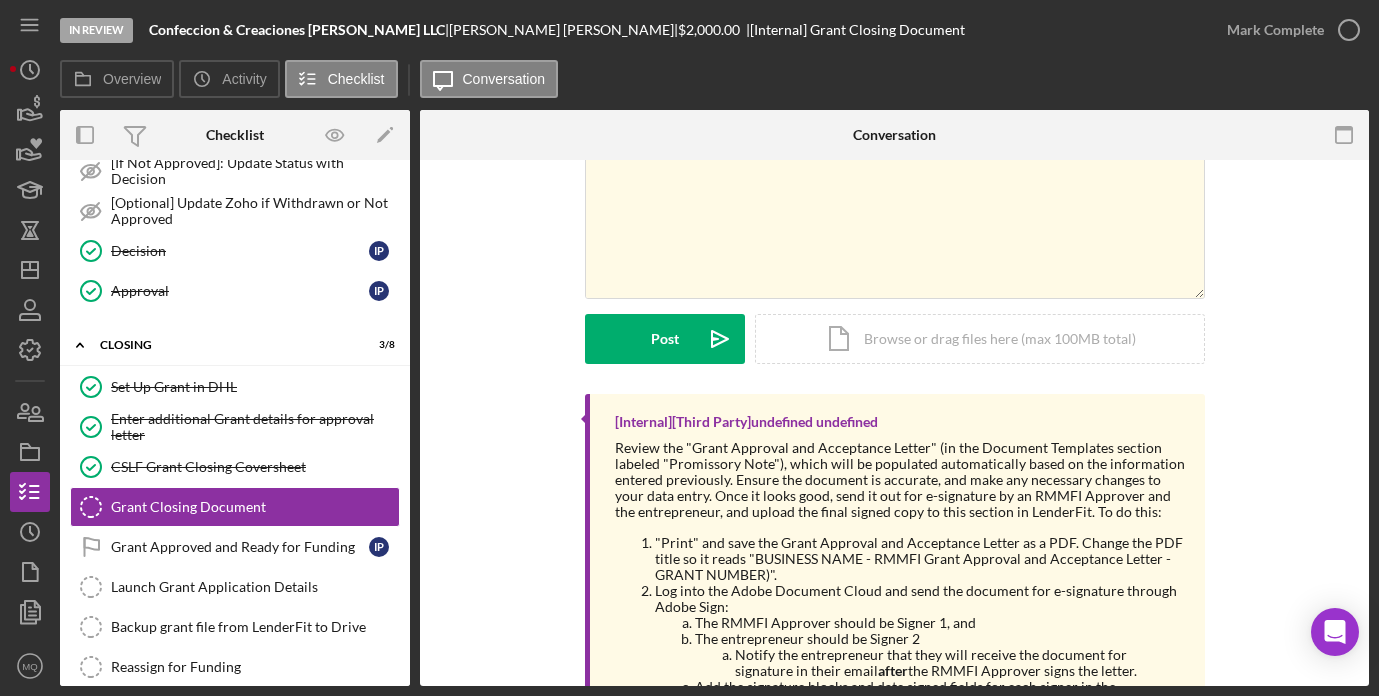 scroll, scrollTop: 123, scrollLeft: 0, axis: vertical 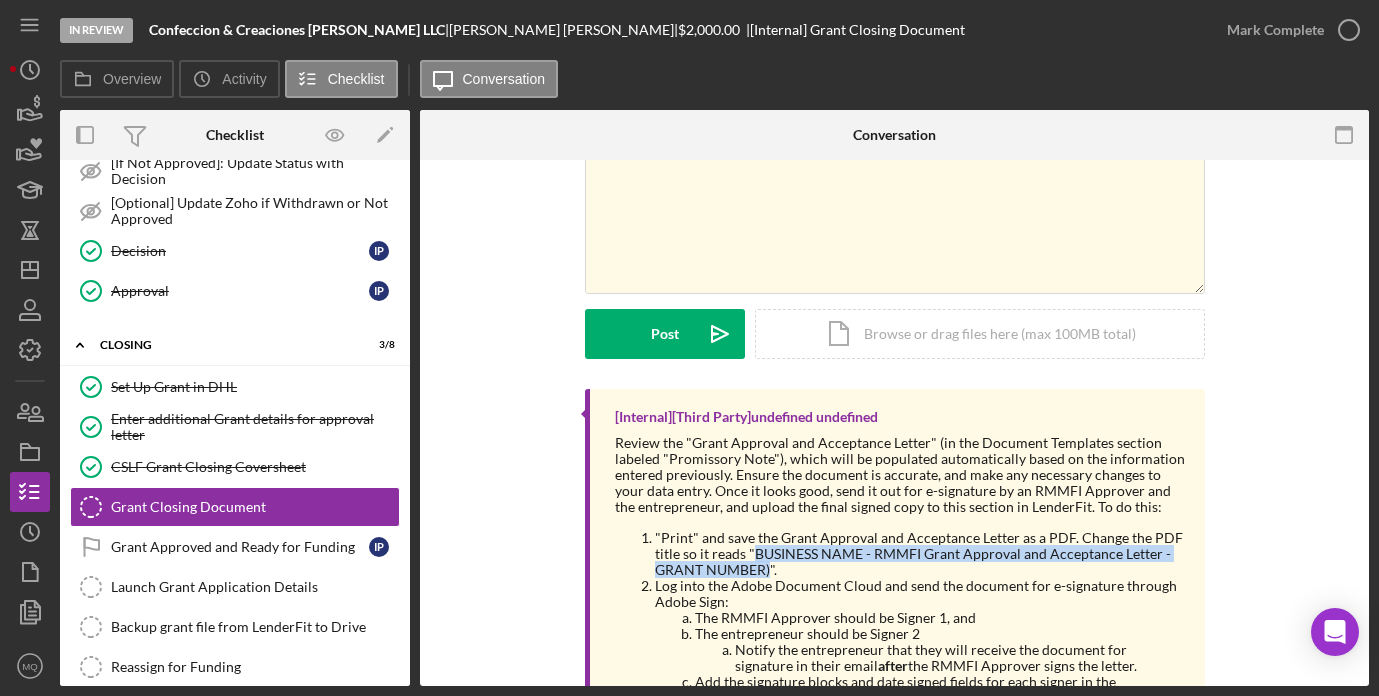 drag, startPoint x: 750, startPoint y: 557, endPoint x: 766, endPoint y: 571, distance: 21.260292 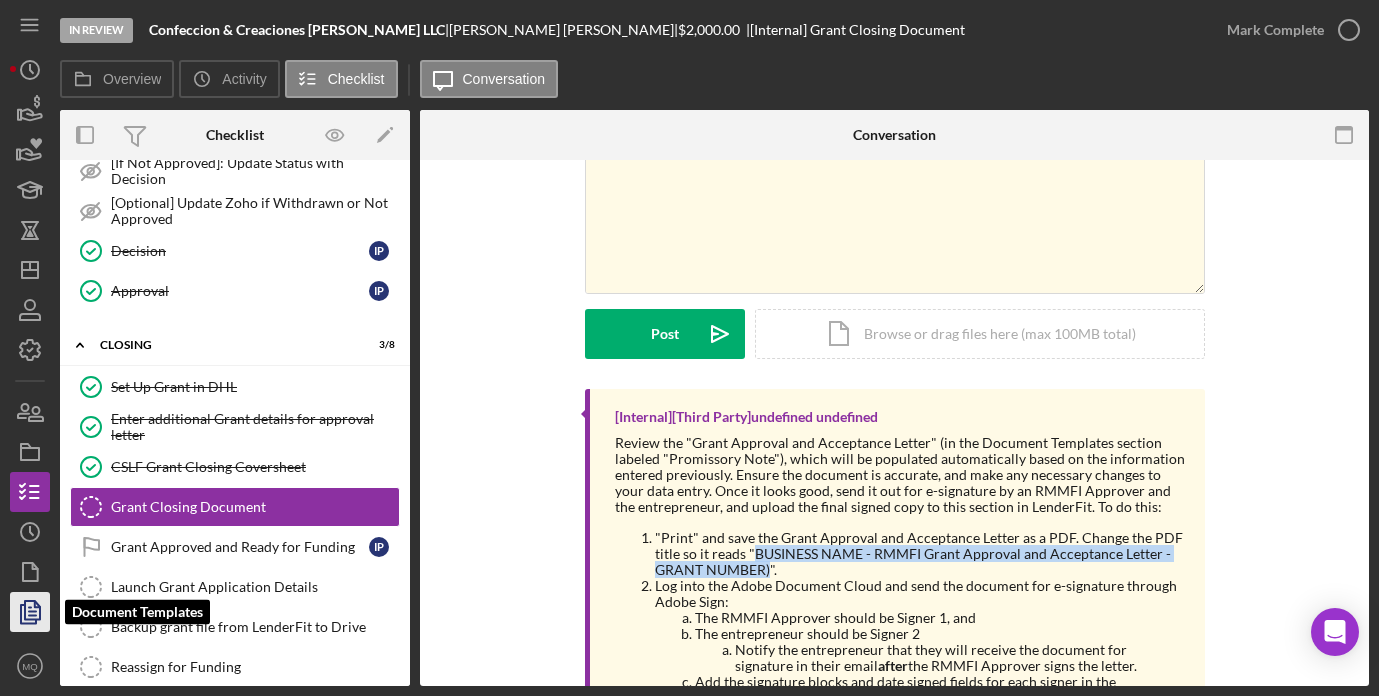click 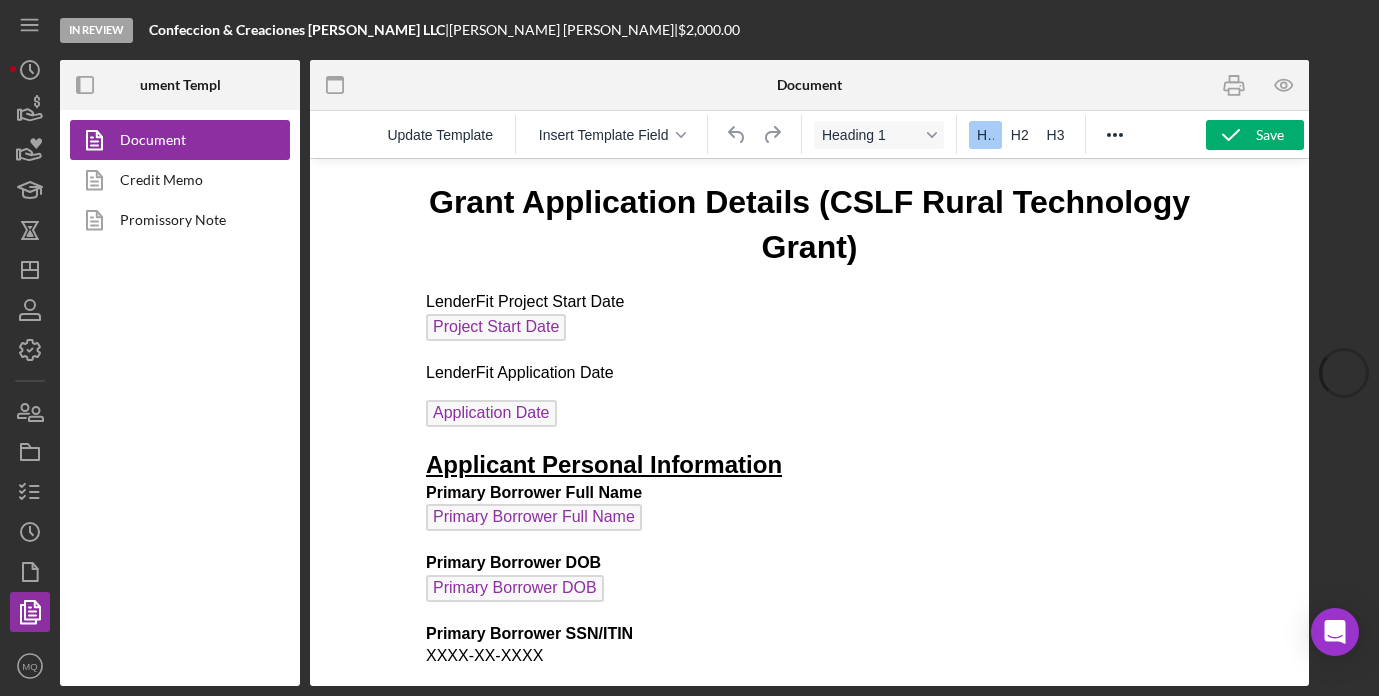 scroll, scrollTop: 0, scrollLeft: 0, axis: both 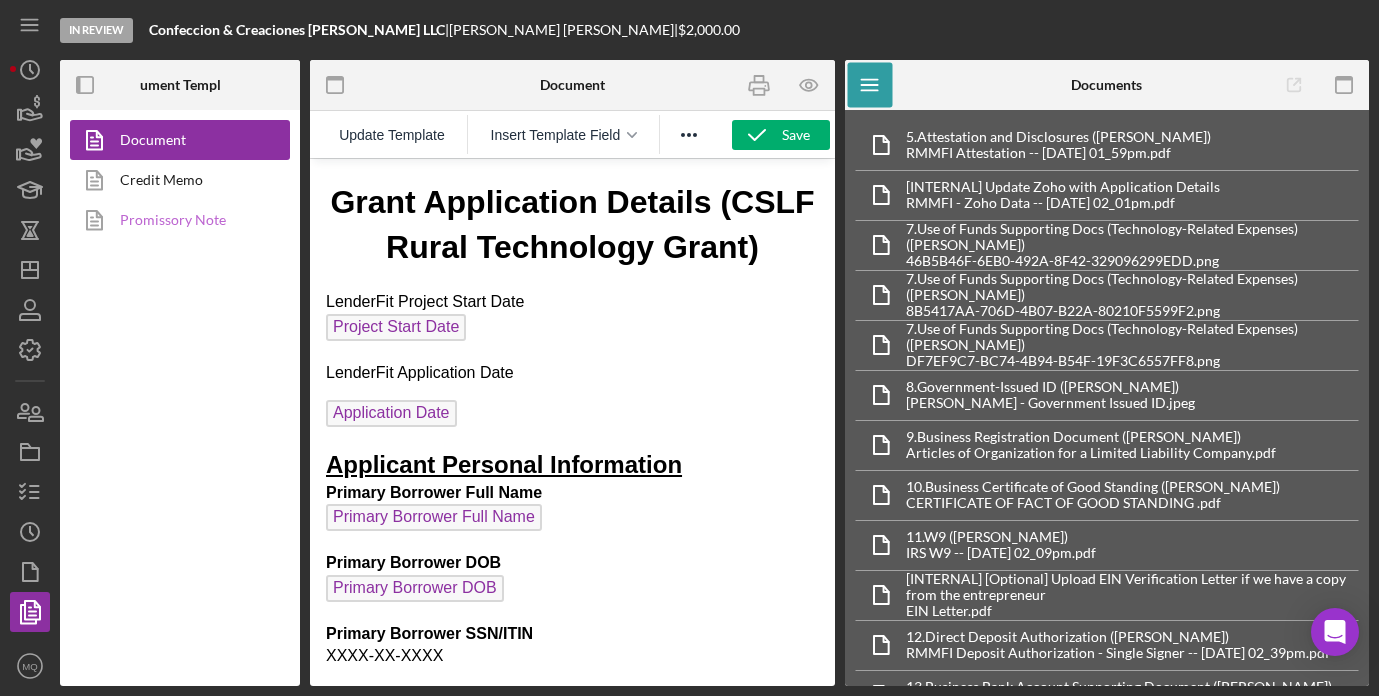 click on "Promissory Note" at bounding box center [175, 220] 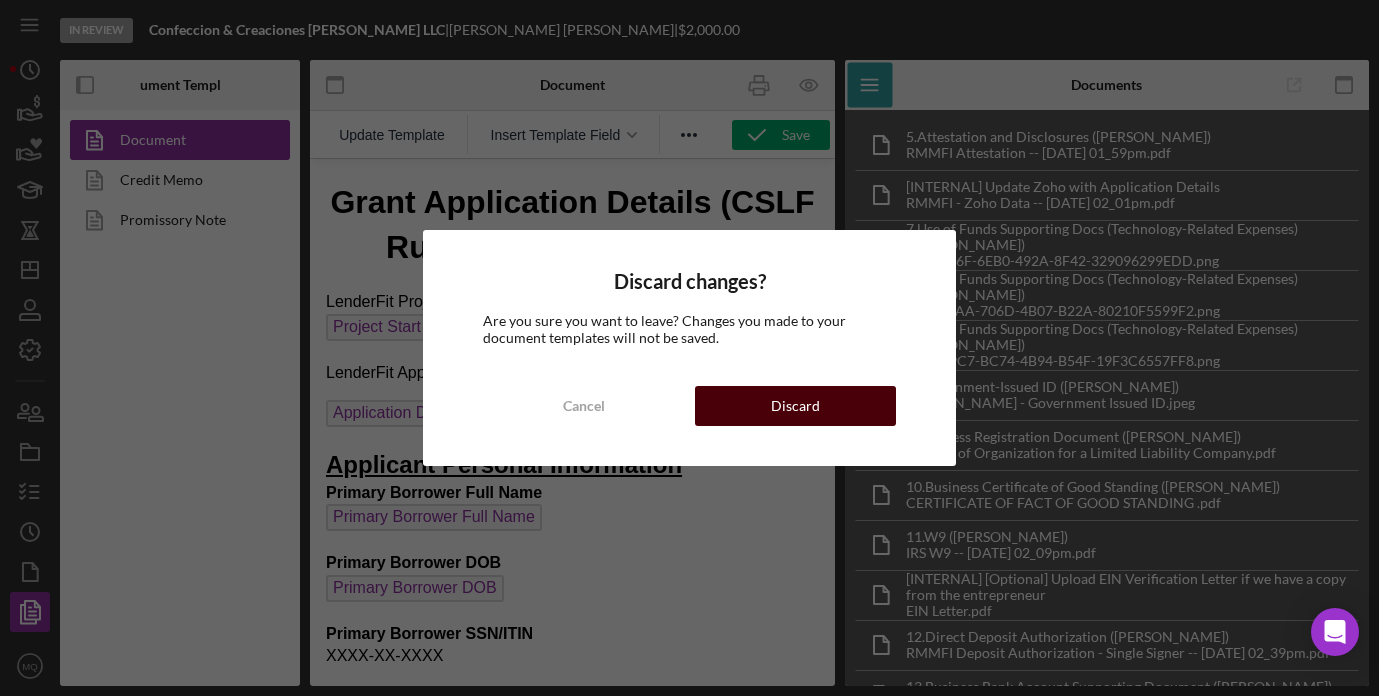 click on "Discard" at bounding box center (795, 406) 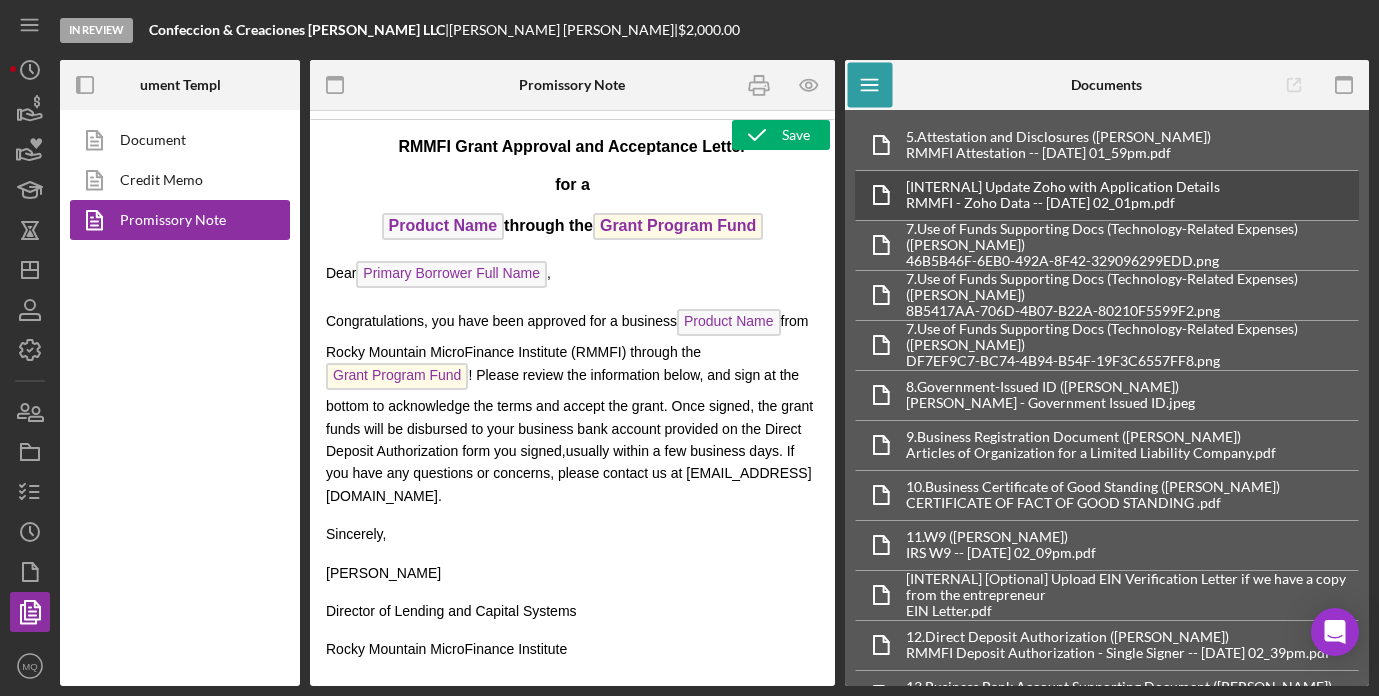 scroll, scrollTop: 0, scrollLeft: 0, axis: both 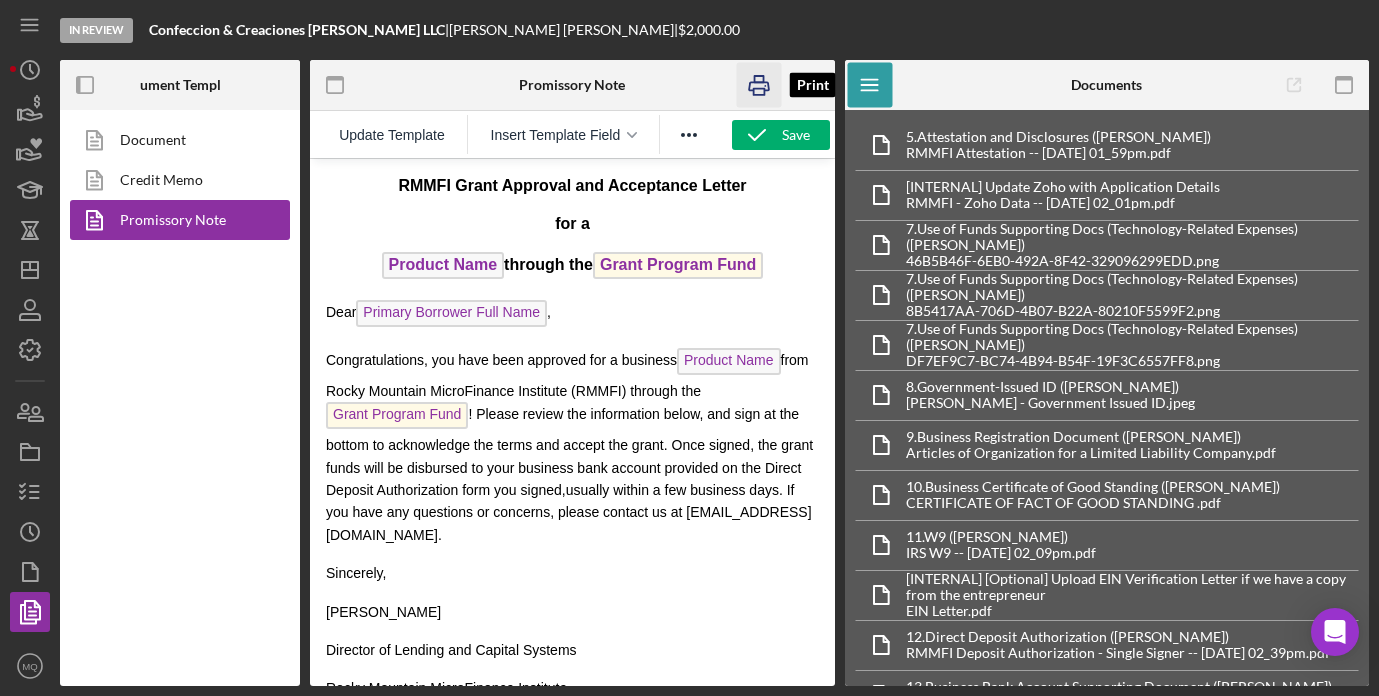 click 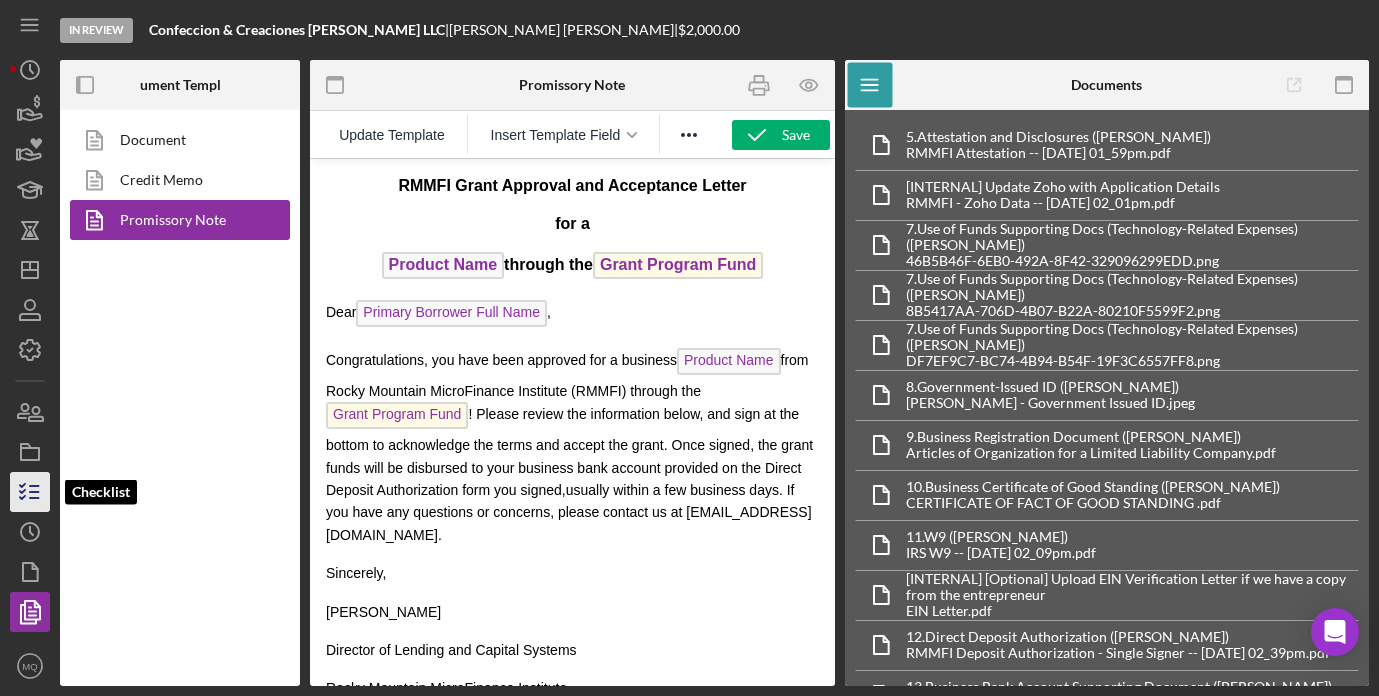 click 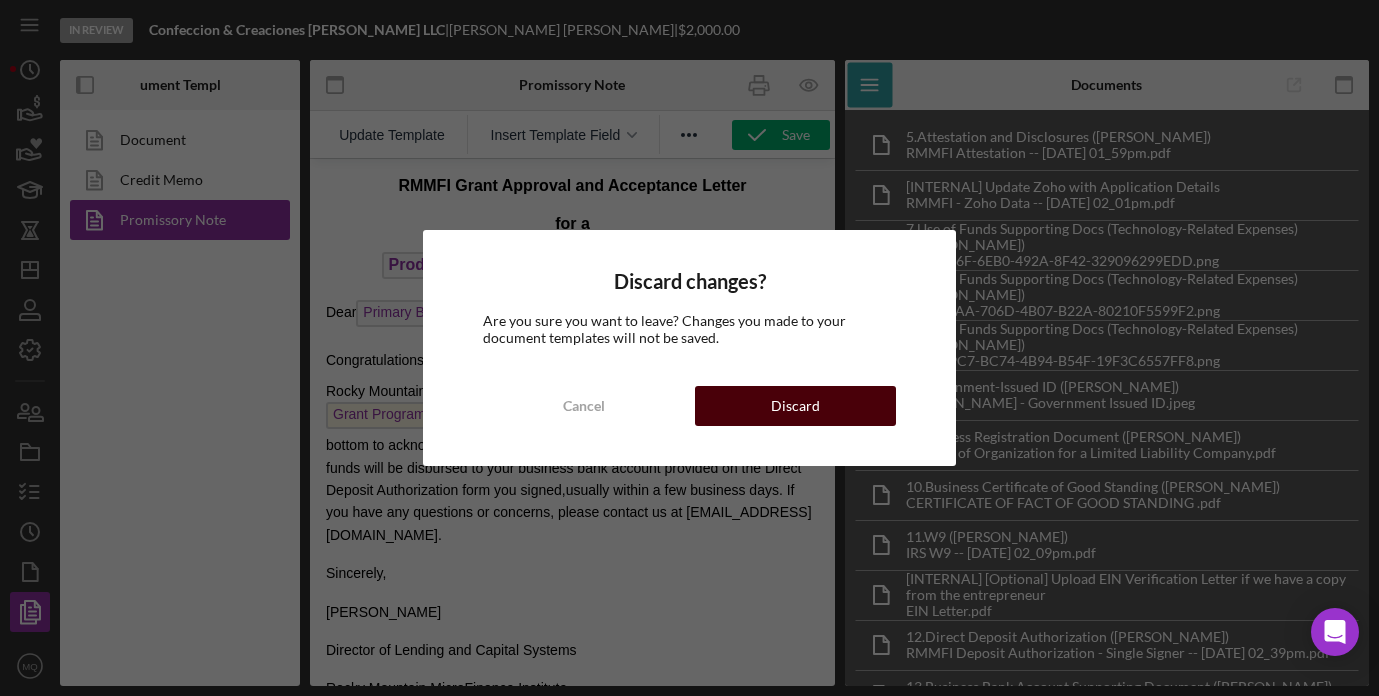 drag, startPoint x: 825, startPoint y: 417, endPoint x: 514, endPoint y: 258, distance: 349.28784 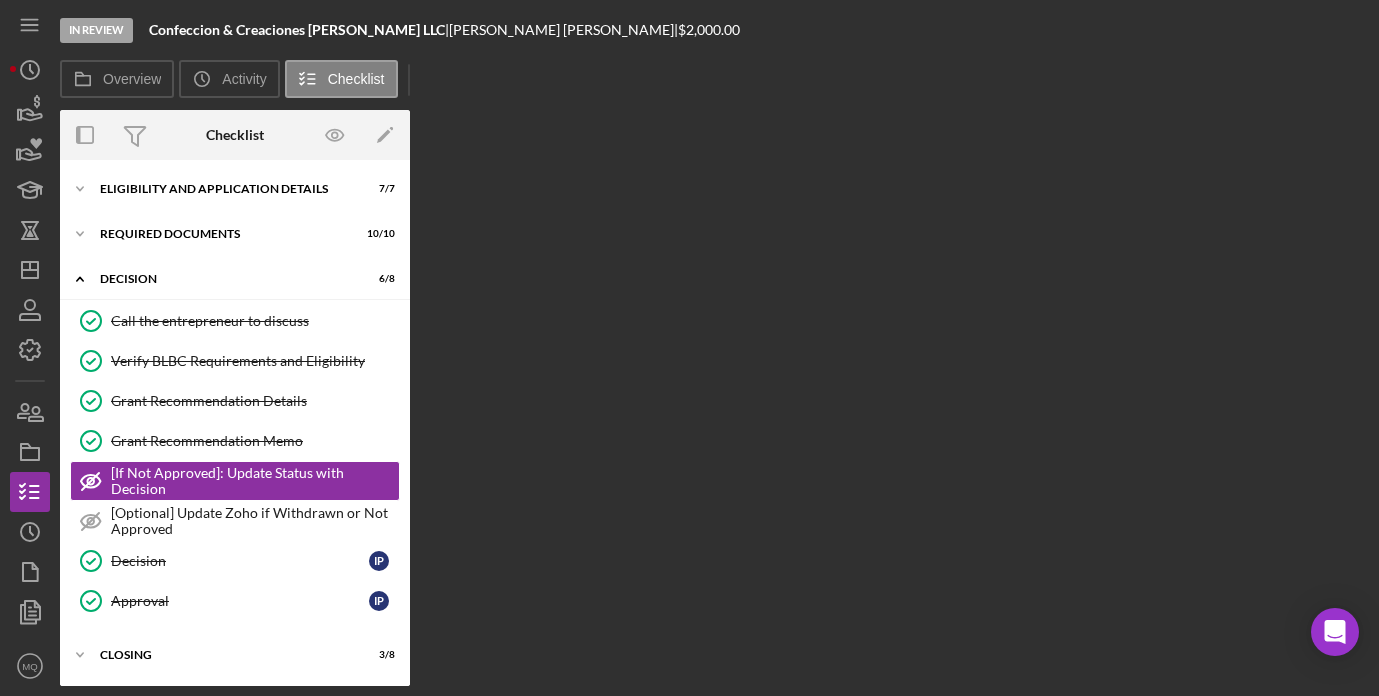 scroll, scrollTop: 58, scrollLeft: 0, axis: vertical 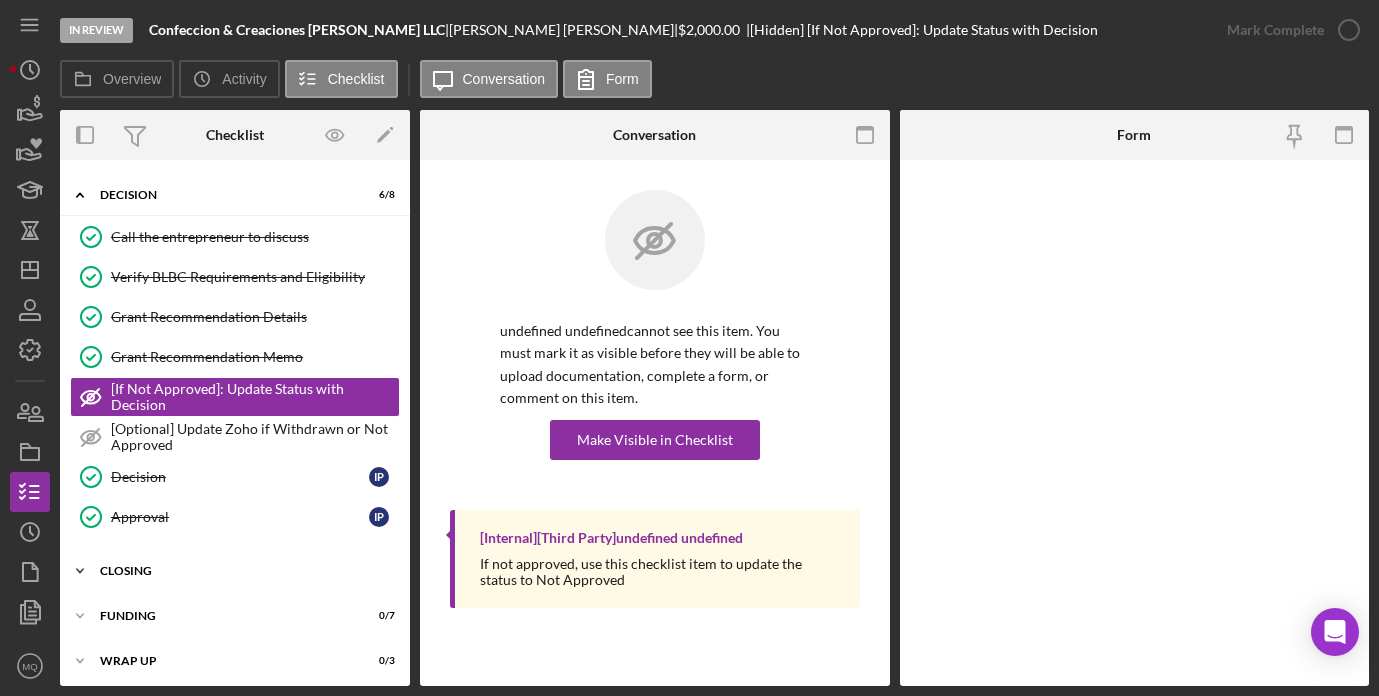 click on "Icon/Expander Closing 3 / 8" at bounding box center (235, 571) 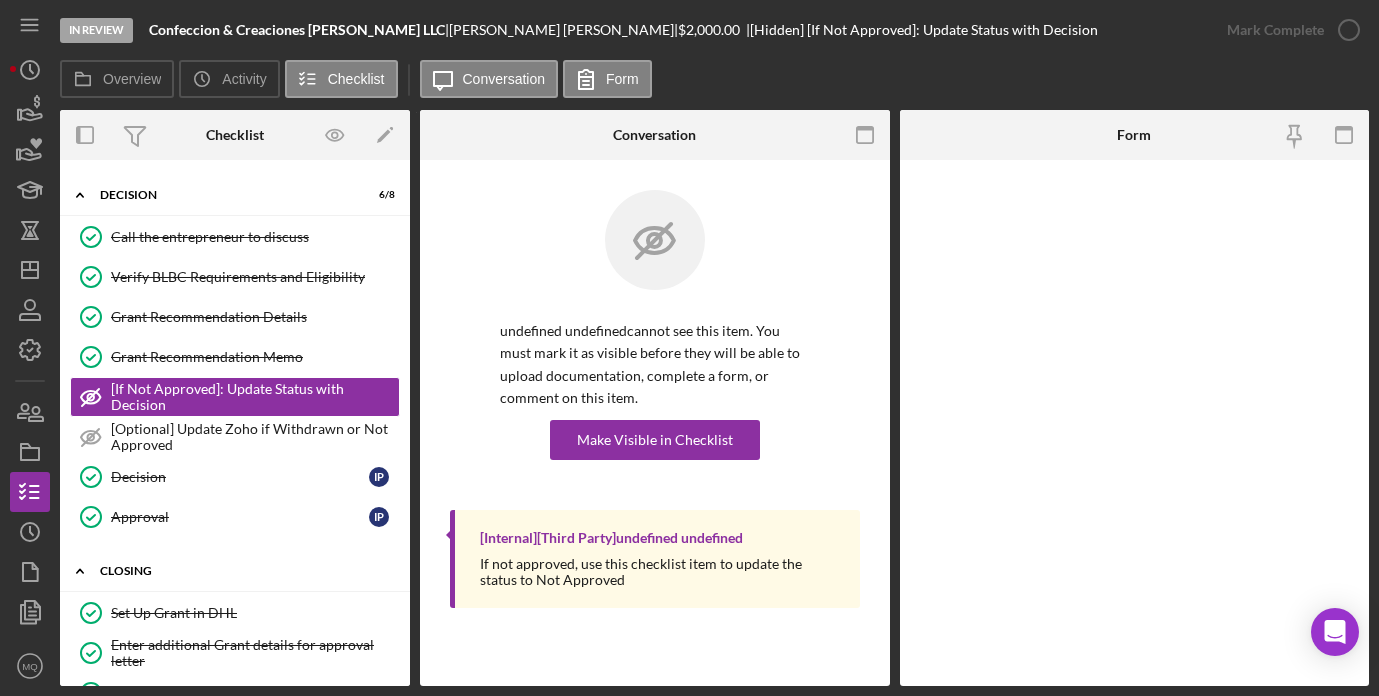 scroll, scrollTop: 421, scrollLeft: 0, axis: vertical 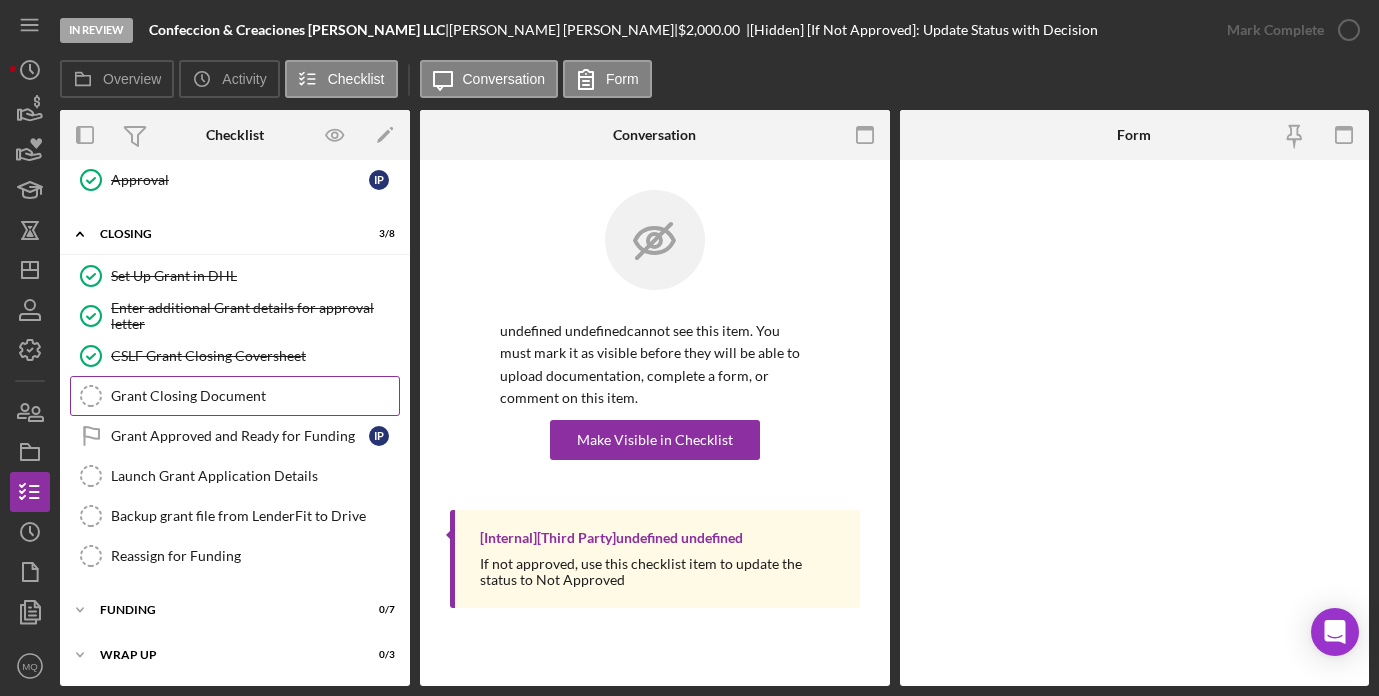 click on "Grant Closing Document" at bounding box center [255, 396] 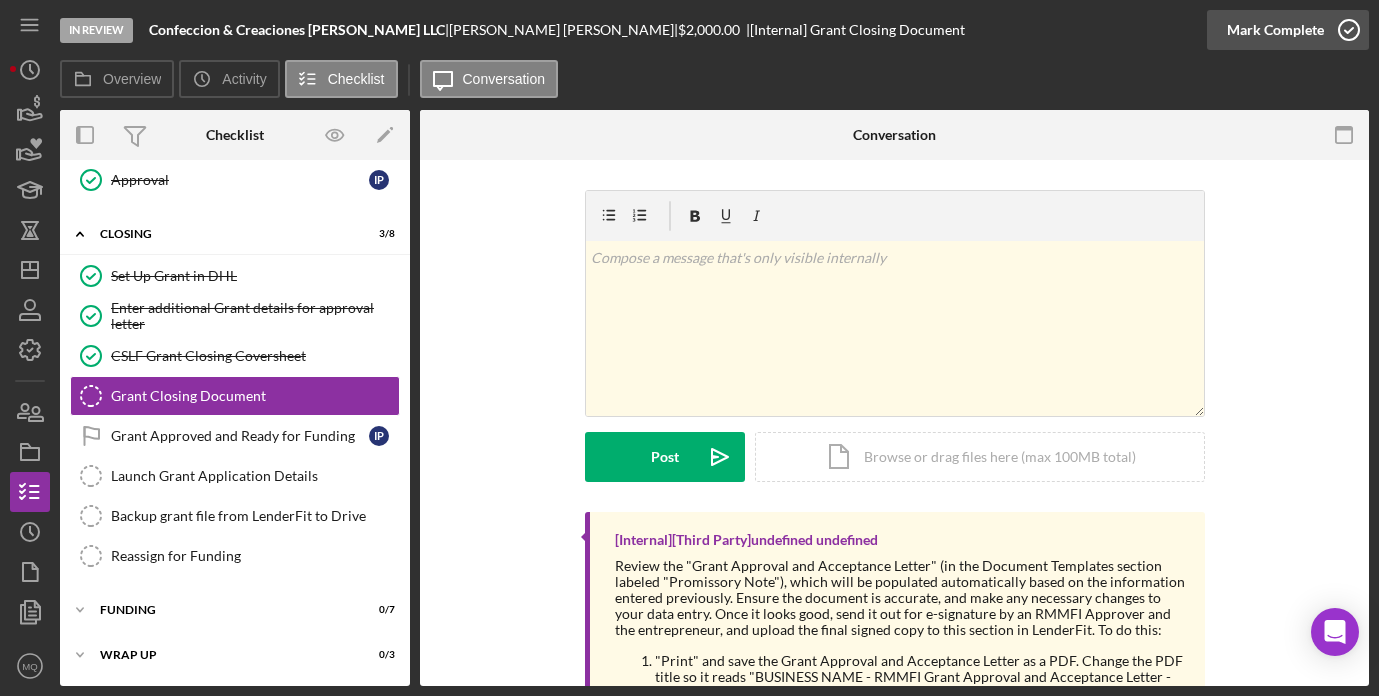 click 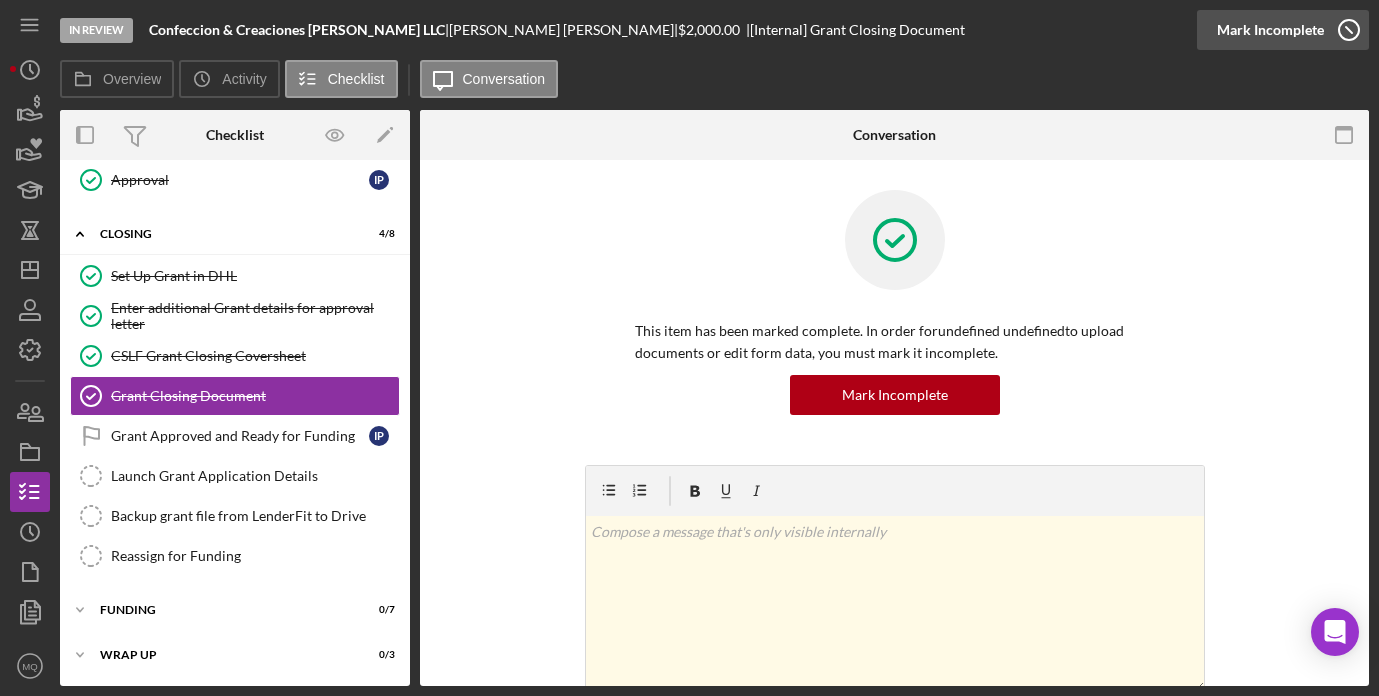 click 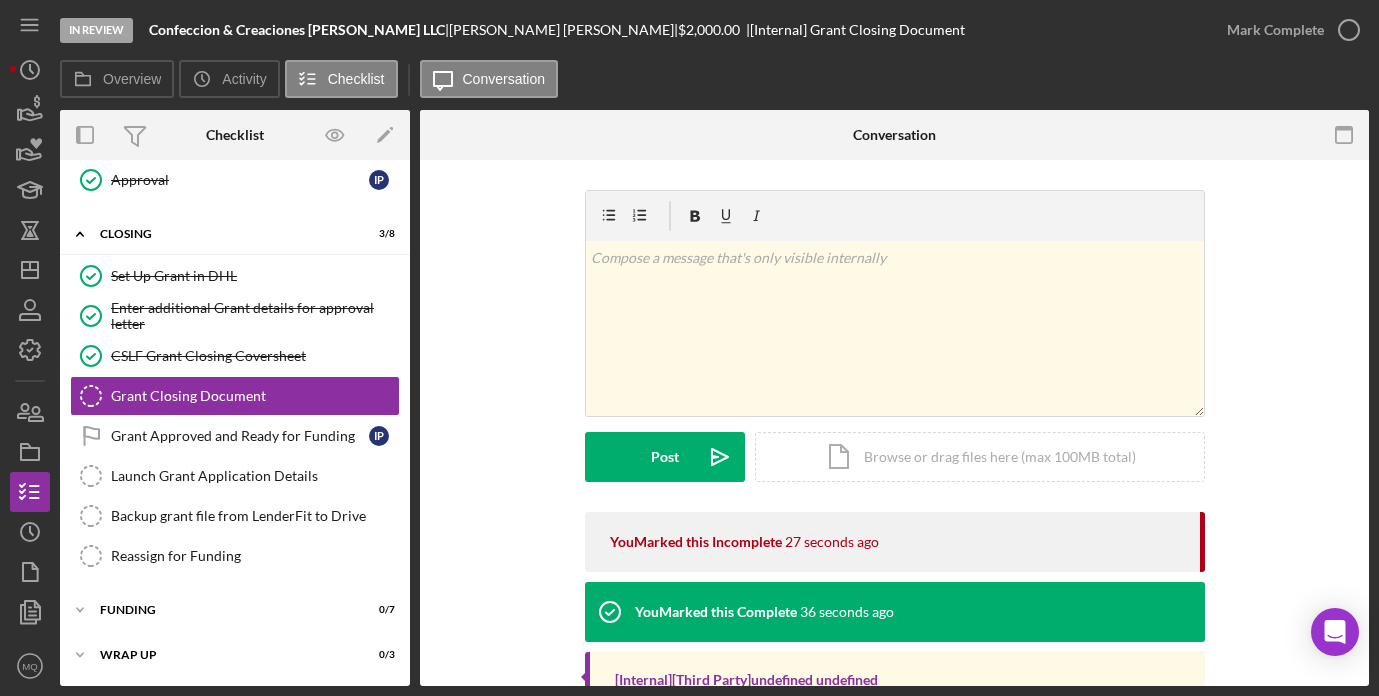 click on "Icon/History Activity Loans Grants Educational Long-Term Icon/Dashboard Dashboard Clients Product Templates People Project Overview Checklist Icon/History History Documents Document Templates Icon/User Photo MQ [PERSON_NAME] Icon/Overflow Account Settings Organization Settings Permissions Chat with Support Support Articles Logout Icon/Menu Close  Close Account Settings Organization Settings Permissions Chat with Support Support Articles Logout" at bounding box center [30, 368] 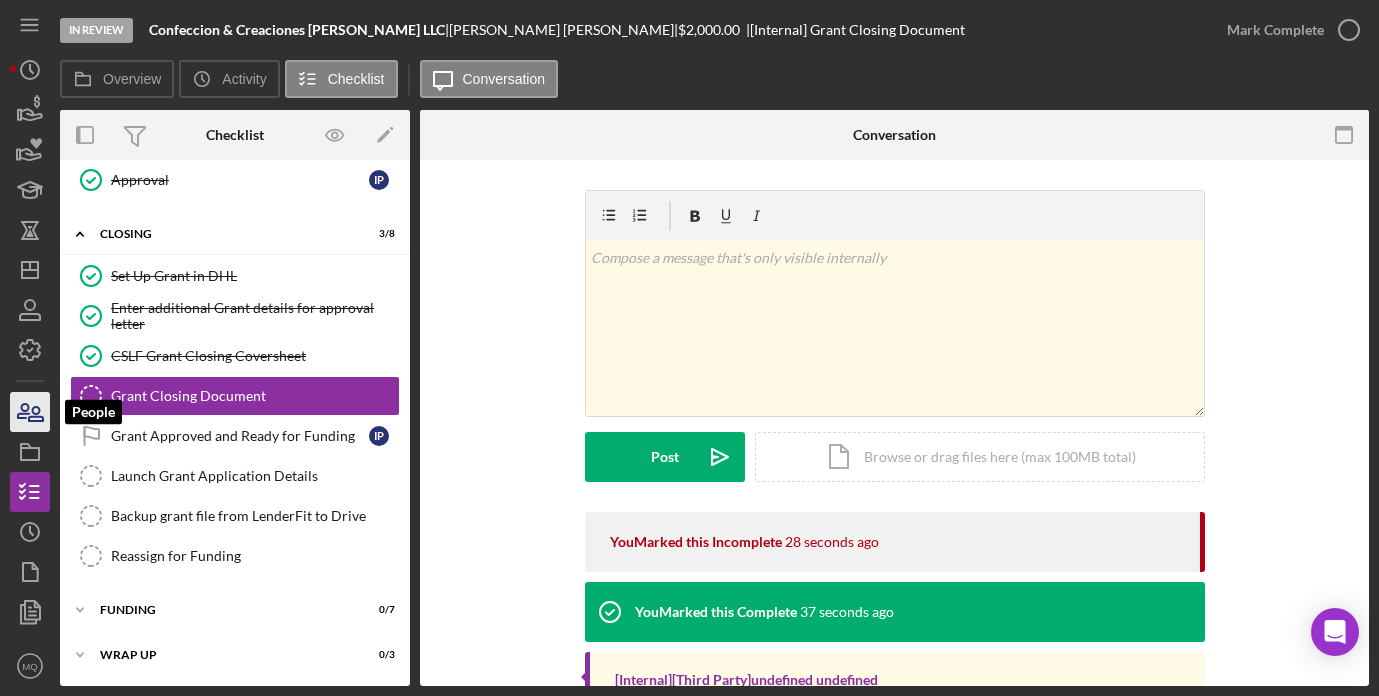 click 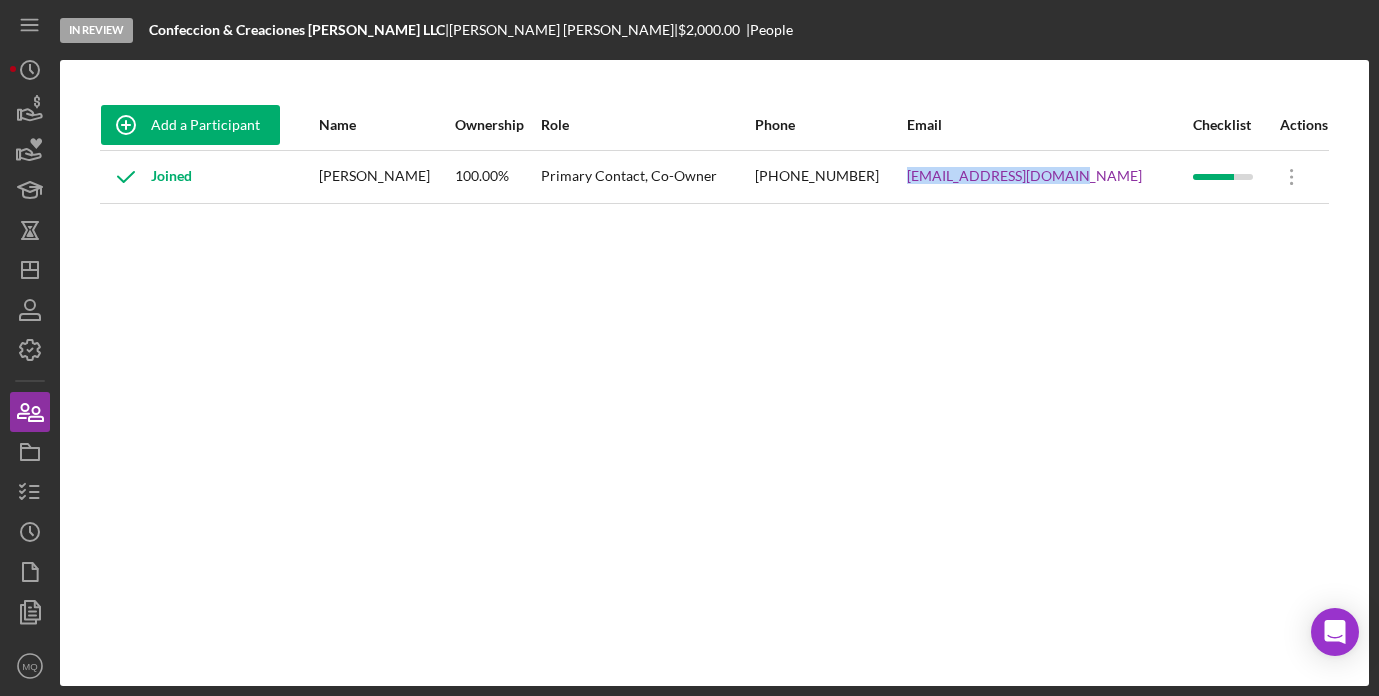 drag, startPoint x: 1133, startPoint y: 186, endPoint x: 963, endPoint y: 180, distance: 170.10585 